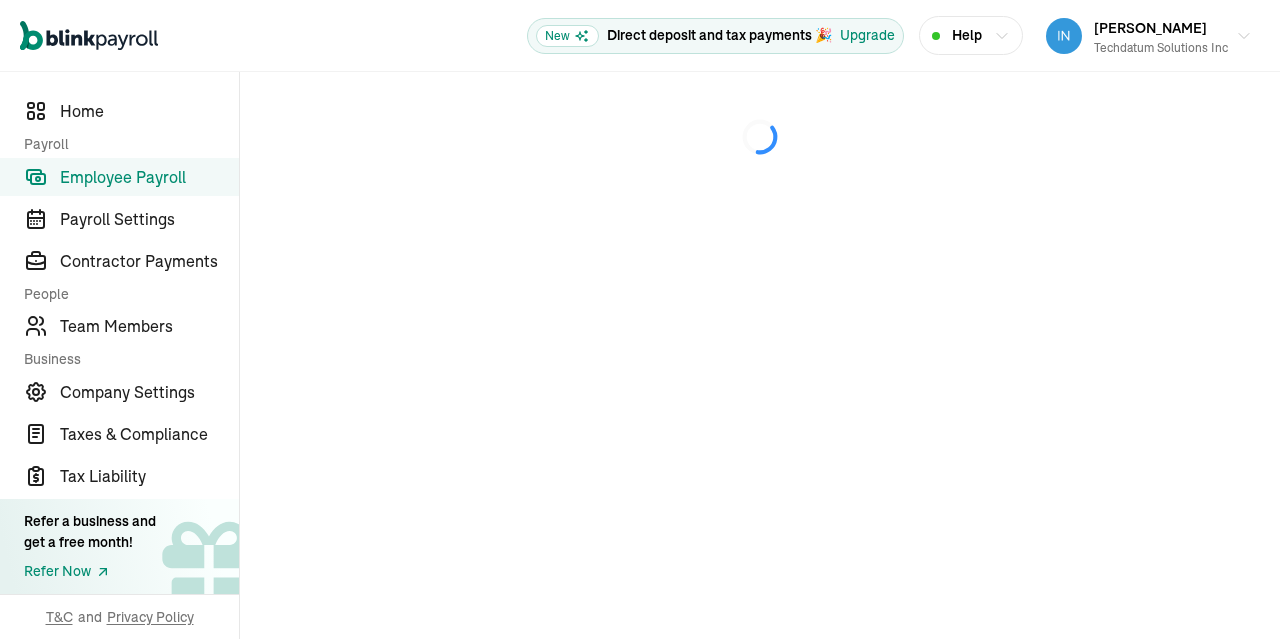 scroll, scrollTop: 0, scrollLeft: 0, axis: both 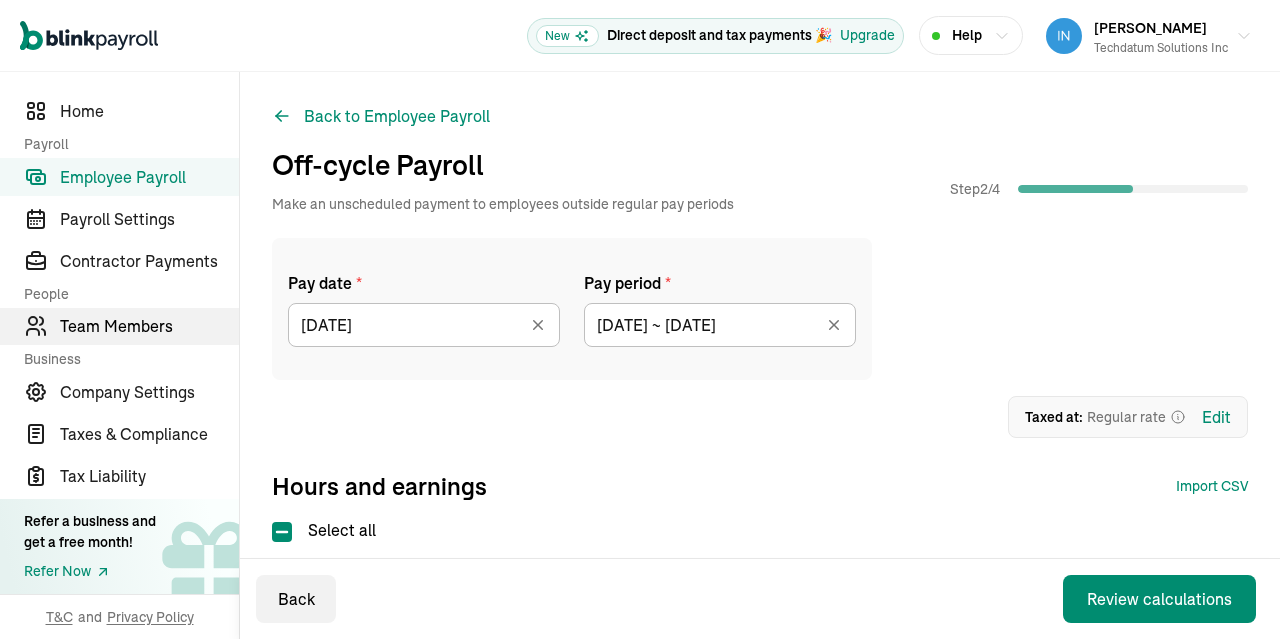 click on "Team Members" at bounding box center (119, 327) 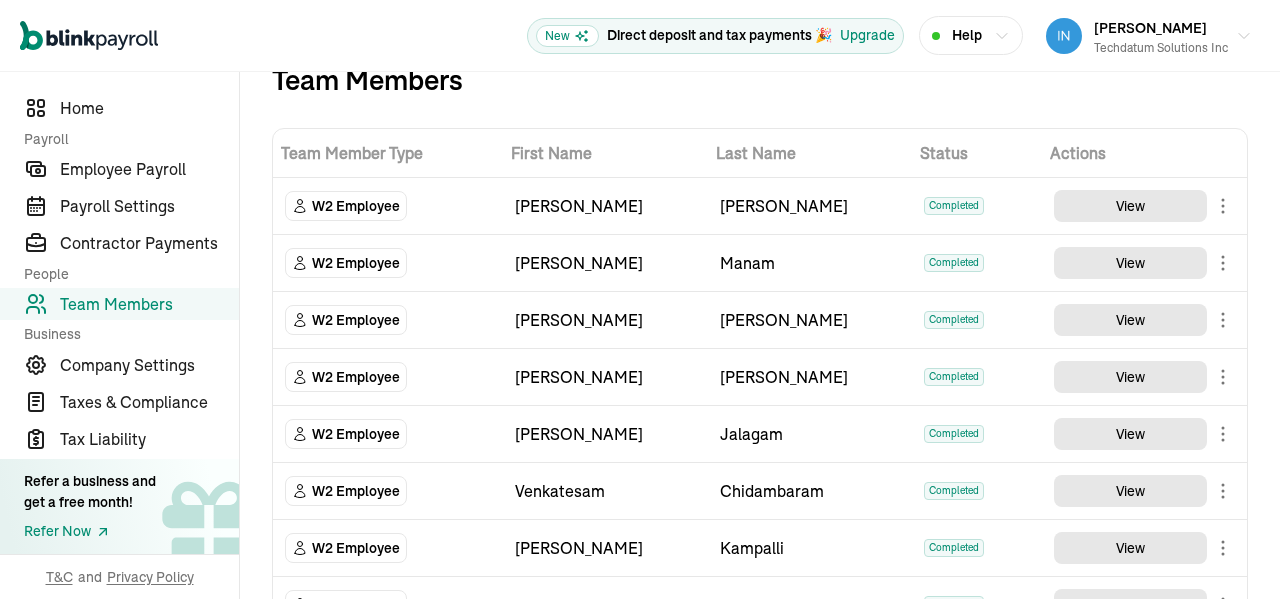 scroll, scrollTop: 0, scrollLeft: 0, axis: both 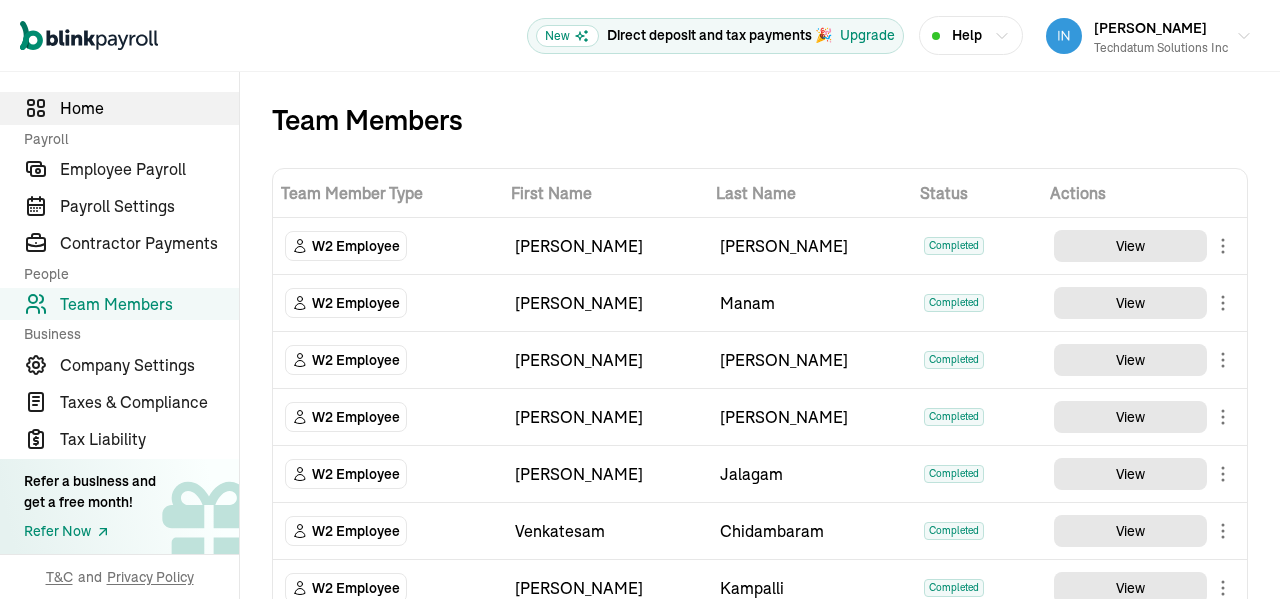 click on "Home" at bounding box center [149, 108] 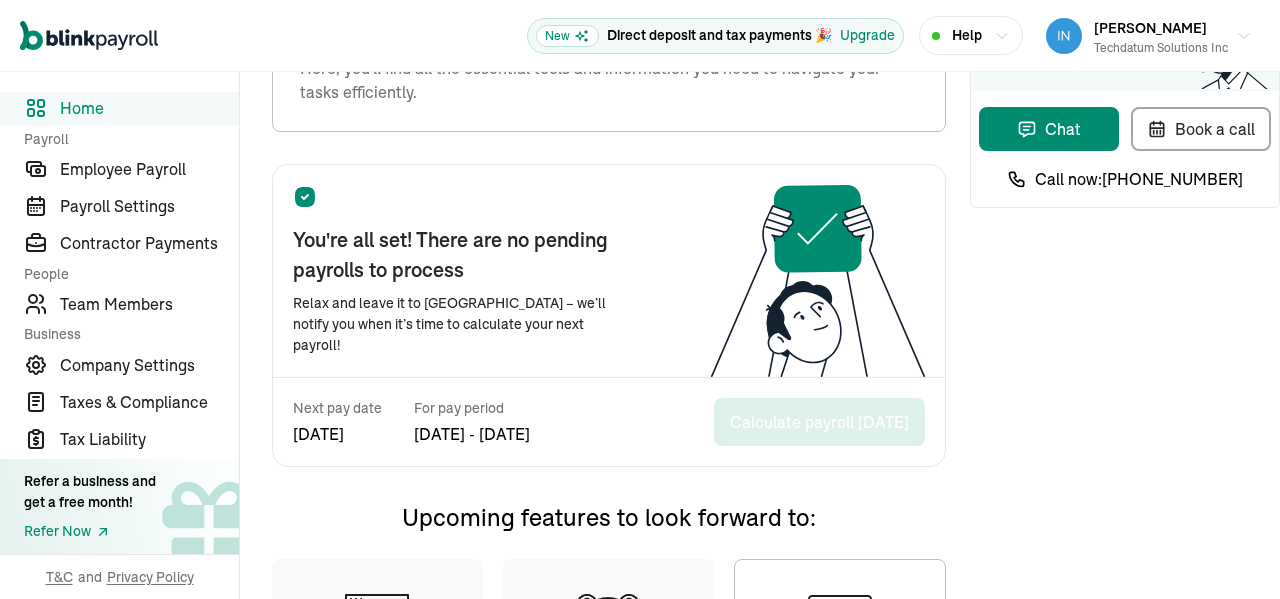 scroll, scrollTop: 16, scrollLeft: 0, axis: vertical 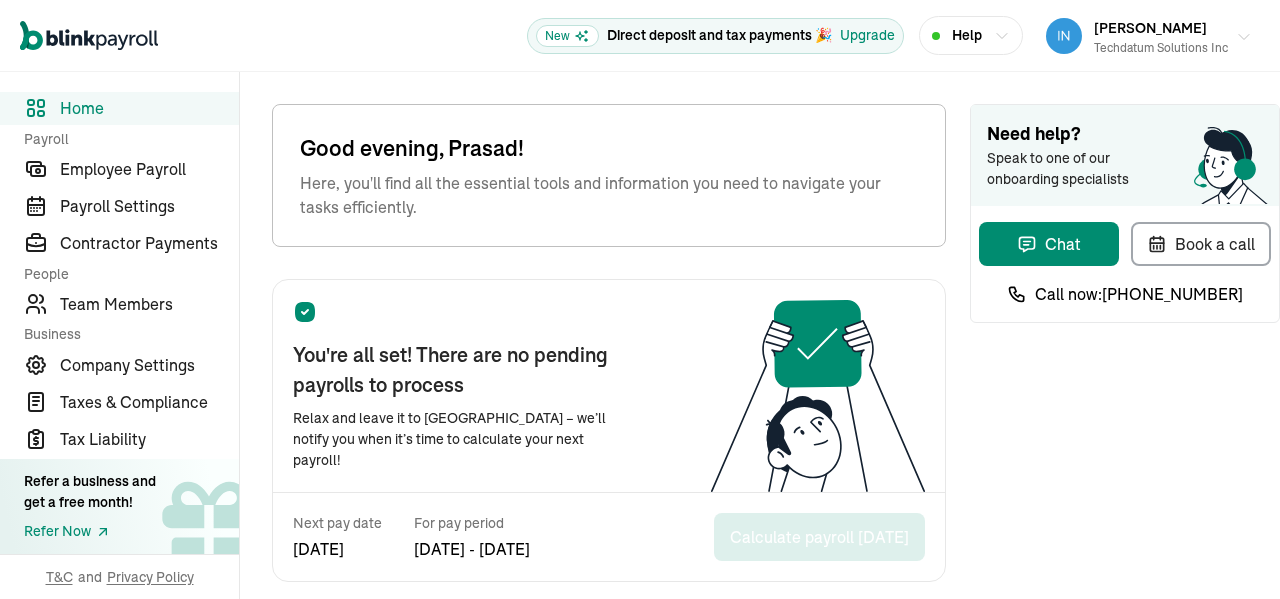 click 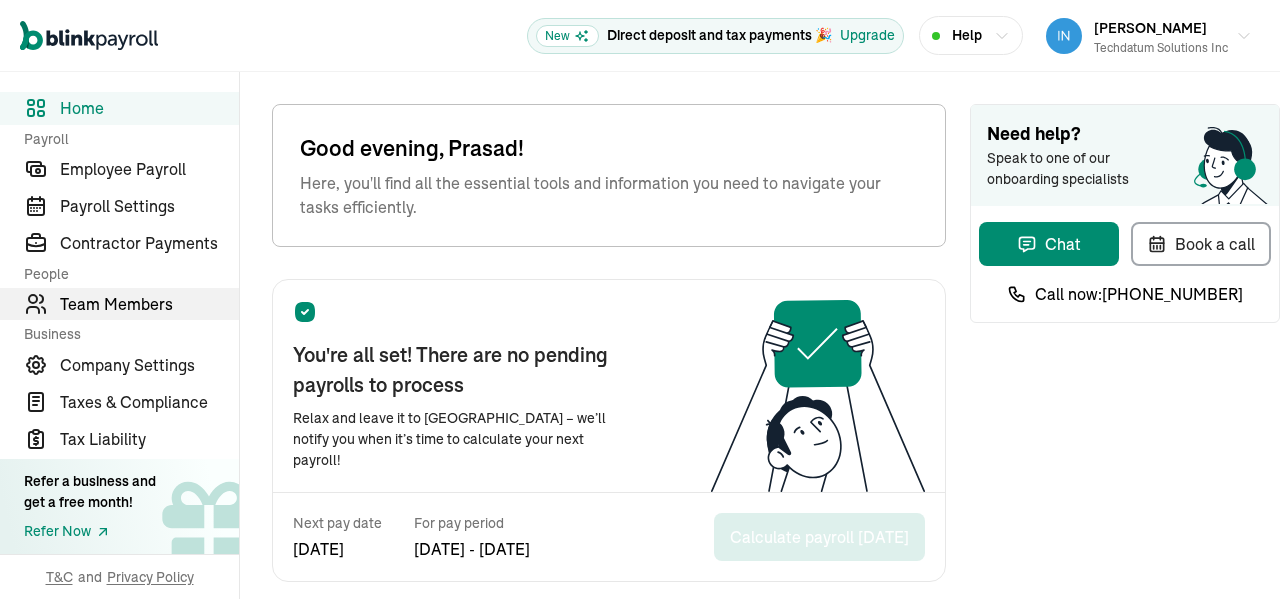 click on "Team Members" at bounding box center (149, 304) 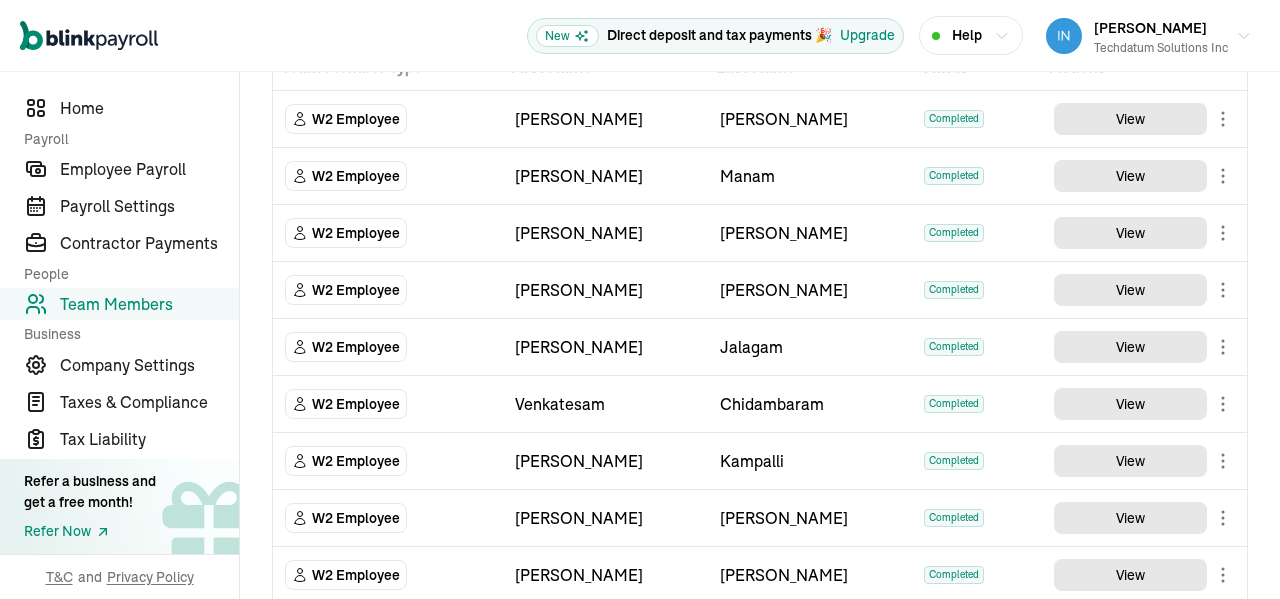 scroll, scrollTop: 0, scrollLeft: 0, axis: both 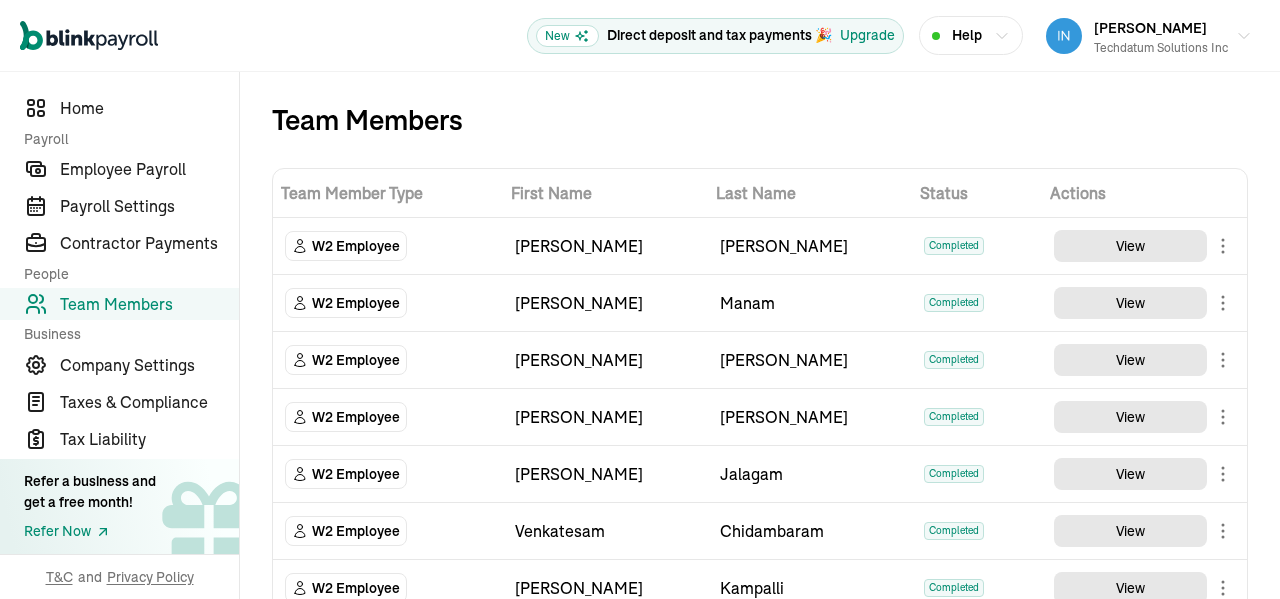 click on "Prasad Rao Techdatum Solutions Inc" at bounding box center (1149, 36) 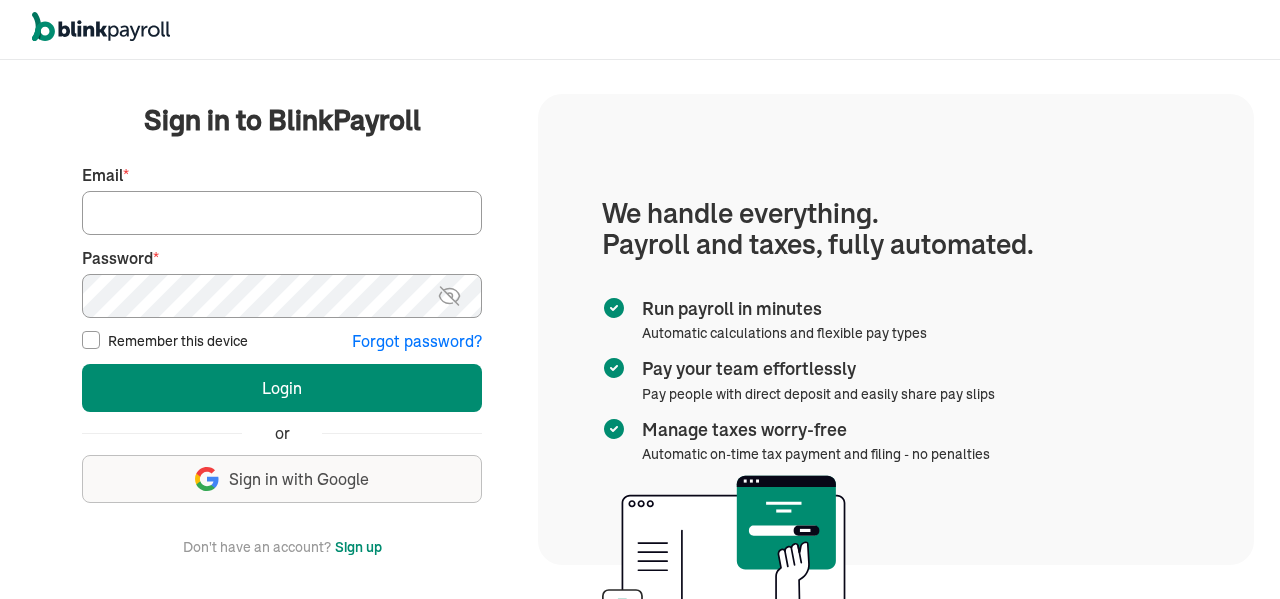 scroll, scrollTop: 0, scrollLeft: 0, axis: both 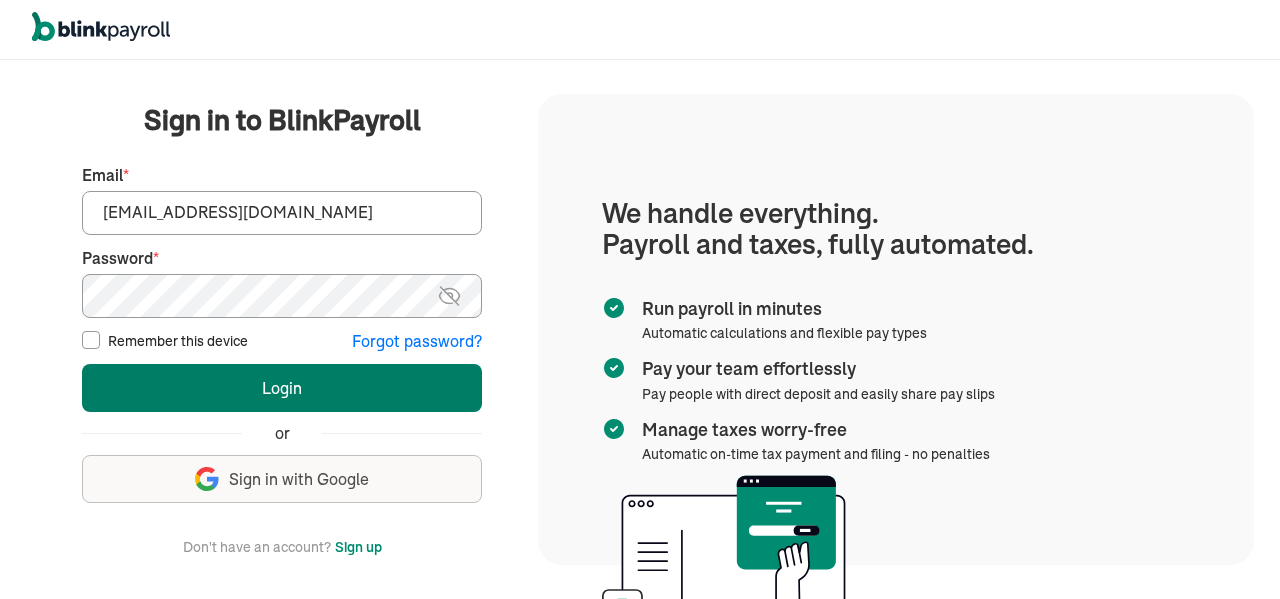 type on "jayar@sygnititechnologies.com" 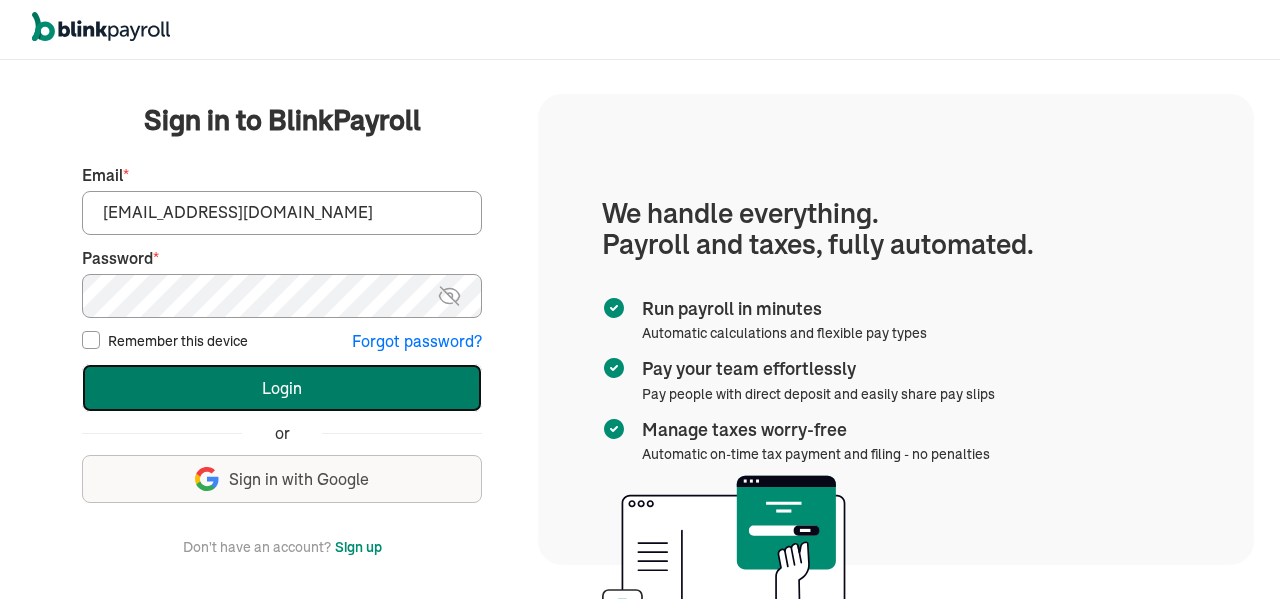 click on "Login" at bounding box center [282, 388] 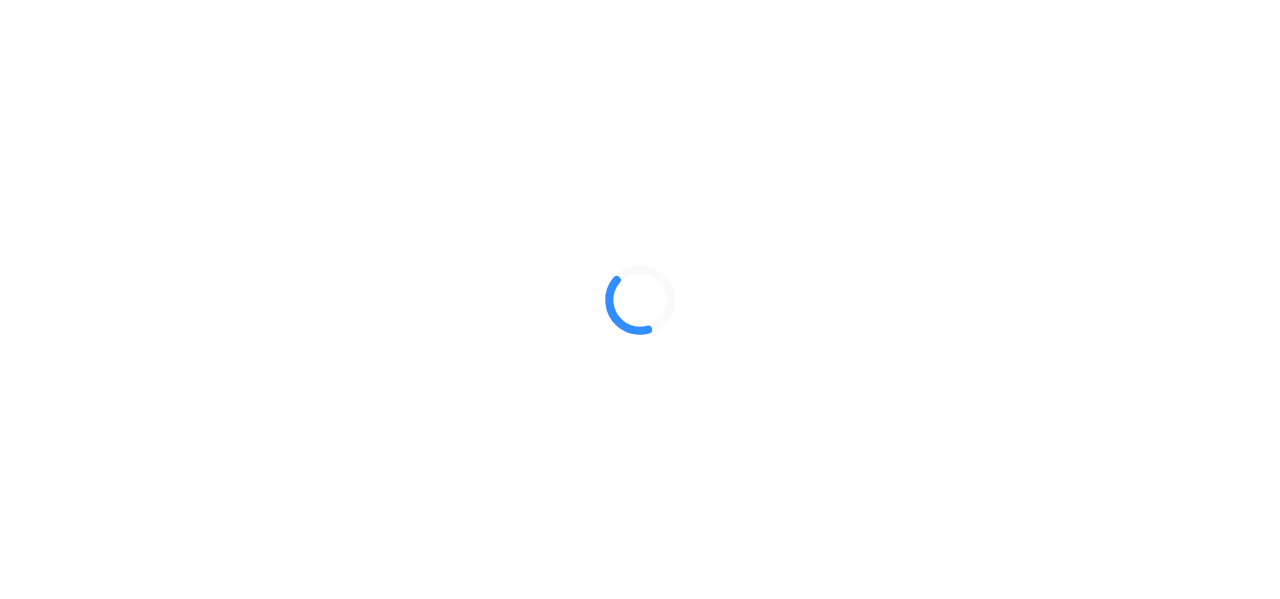 scroll, scrollTop: 0, scrollLeft: 0, axis: both 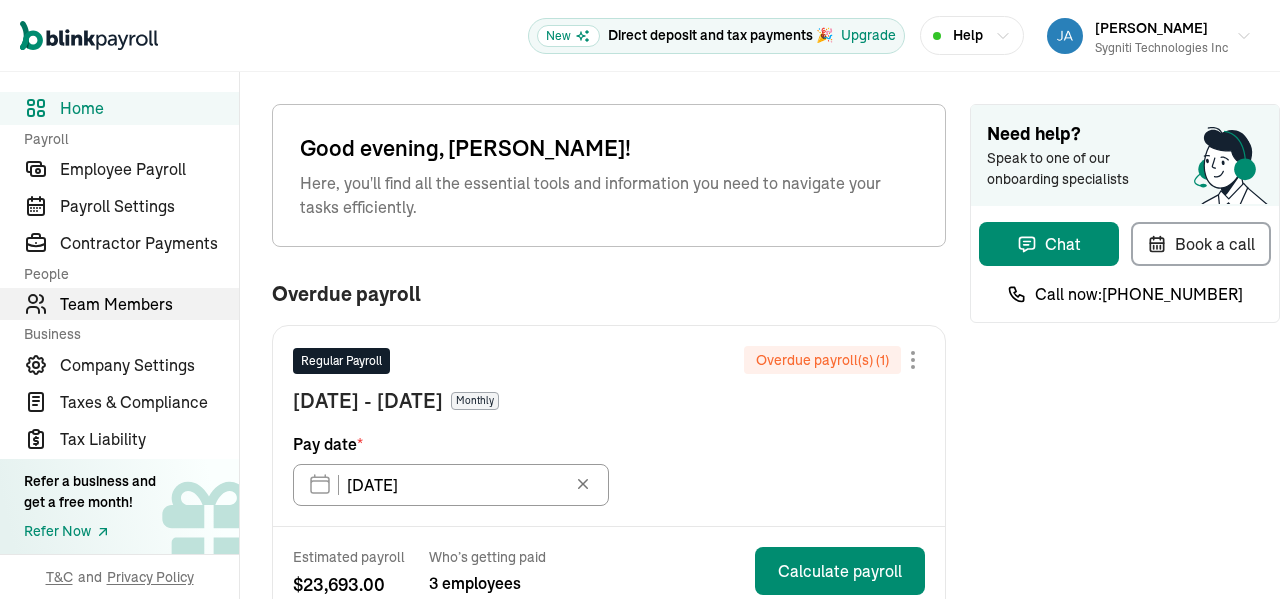 click on "Team Members" at bounding box center [149, 304] 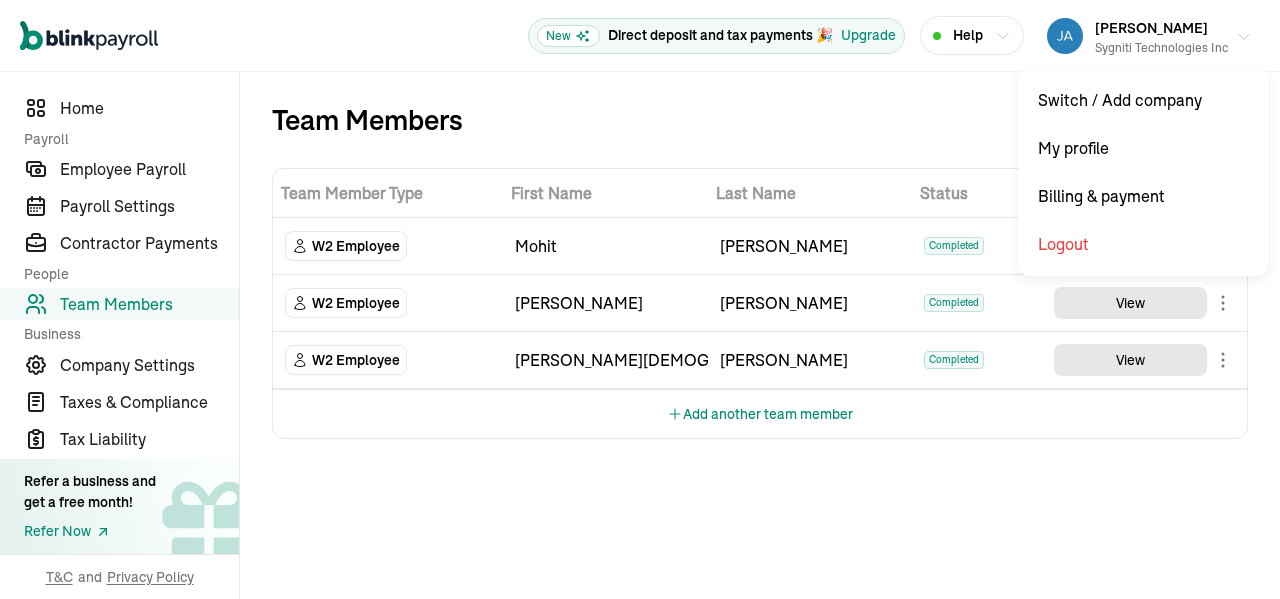 click on "Jayaprakash Rangana Sygniti Technologies Inc" at bounding box center (1149, 36) 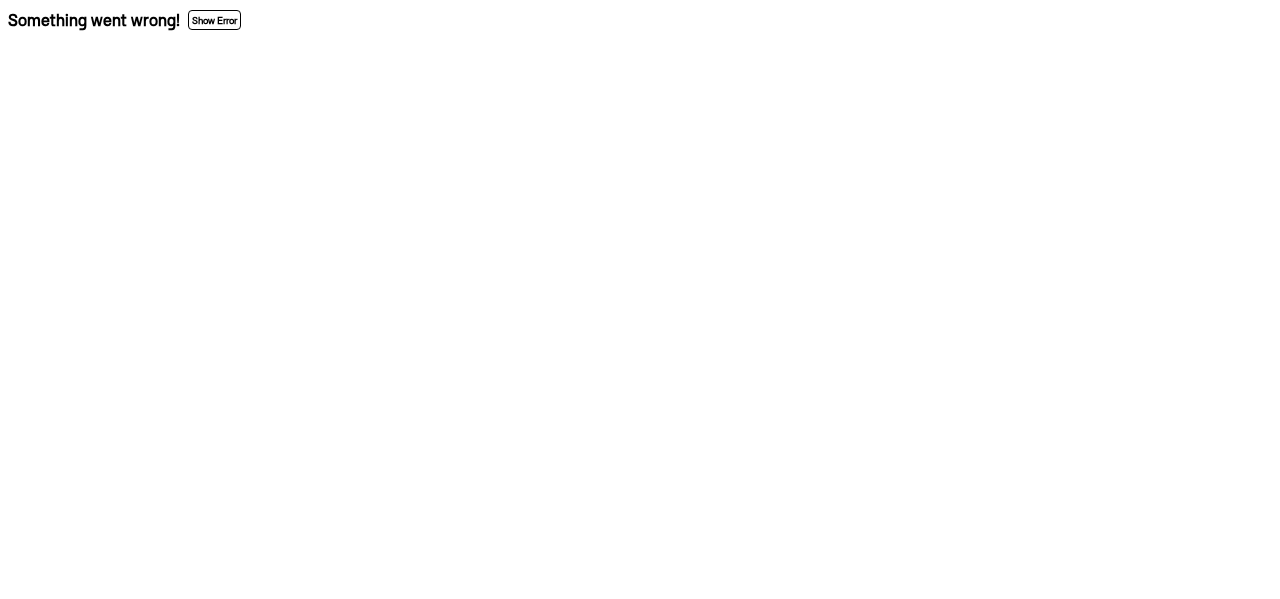 scroll, scrollTop: 0, scrollLeft: 0, axis: both 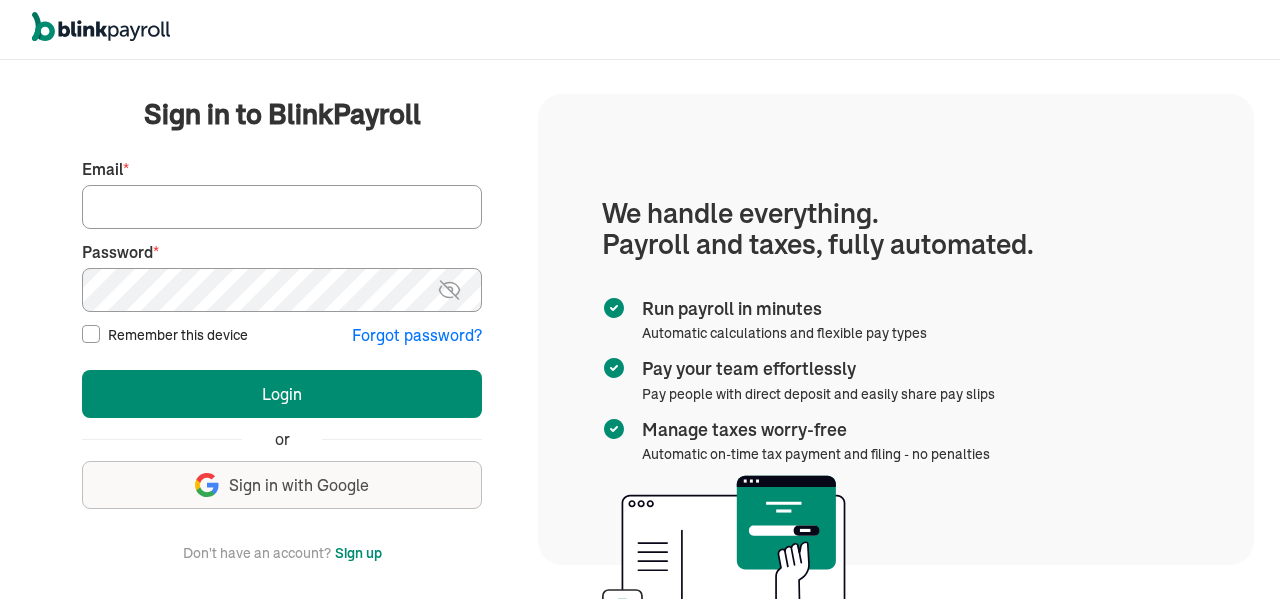 click on "Email  *" at bounding box center (282, 207) 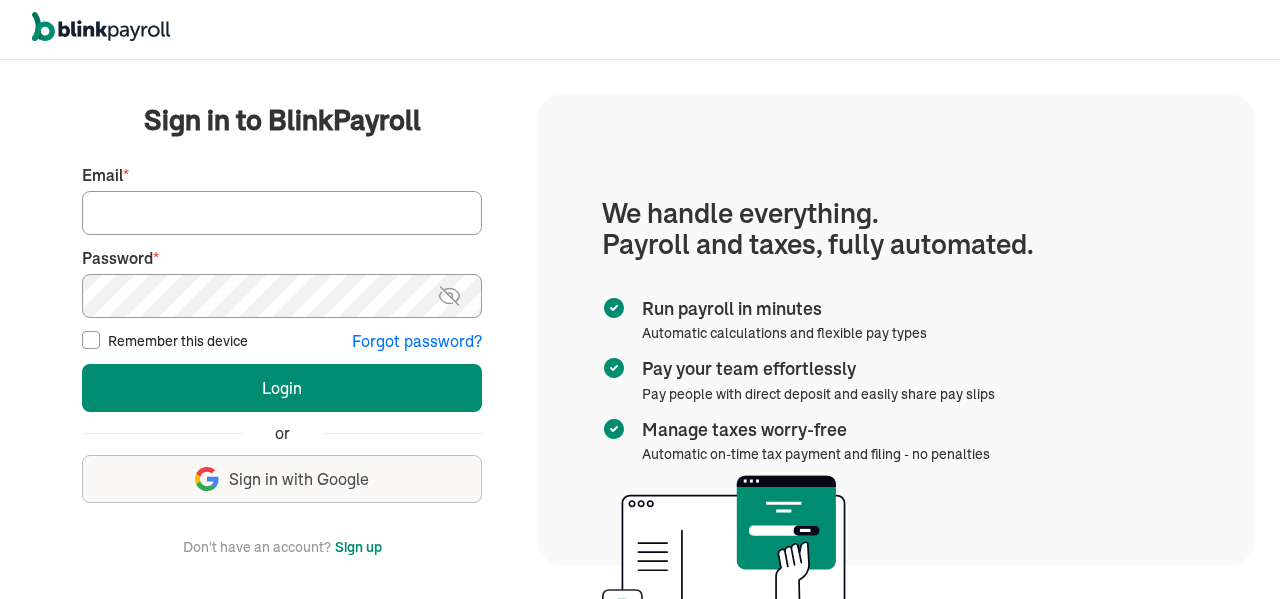 click on "Sign in to BlinkPayroll" at bounding box center [282, 120] 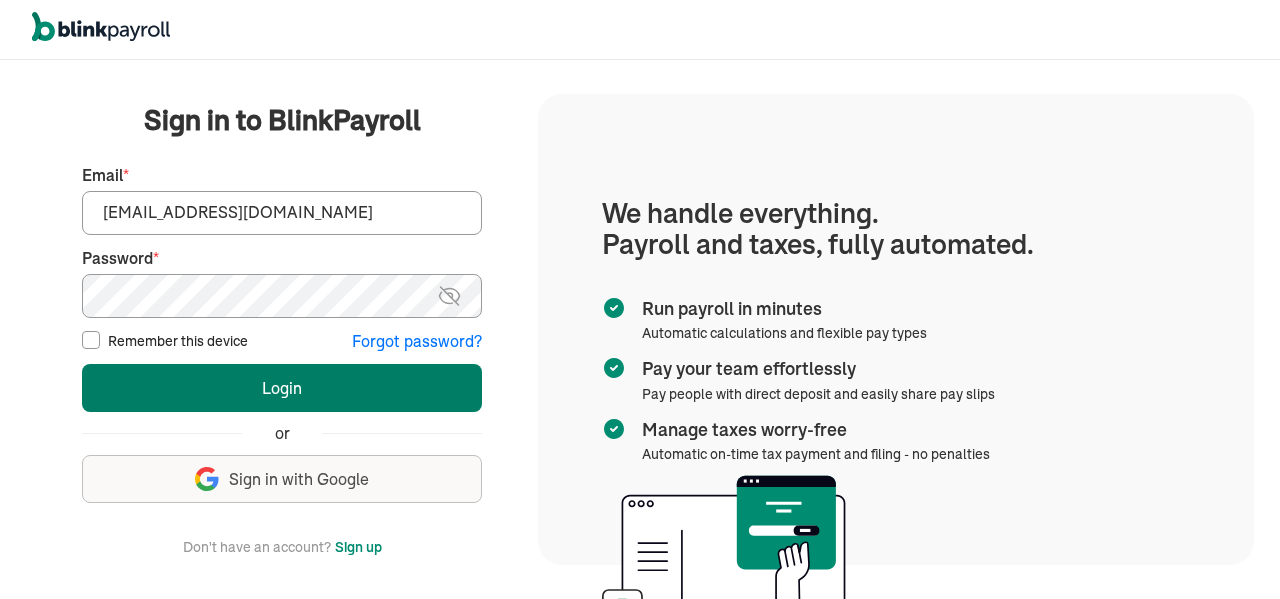 type on "info@techdatumsolutions.com" 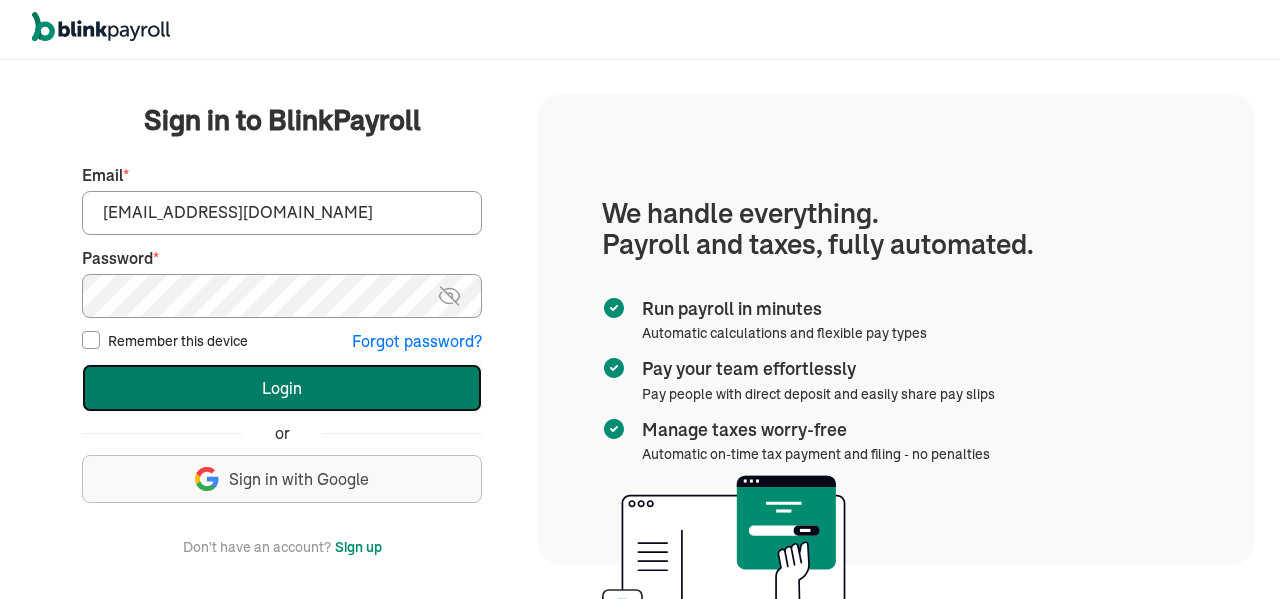 click on "Login" at bounding box center [282, 388] 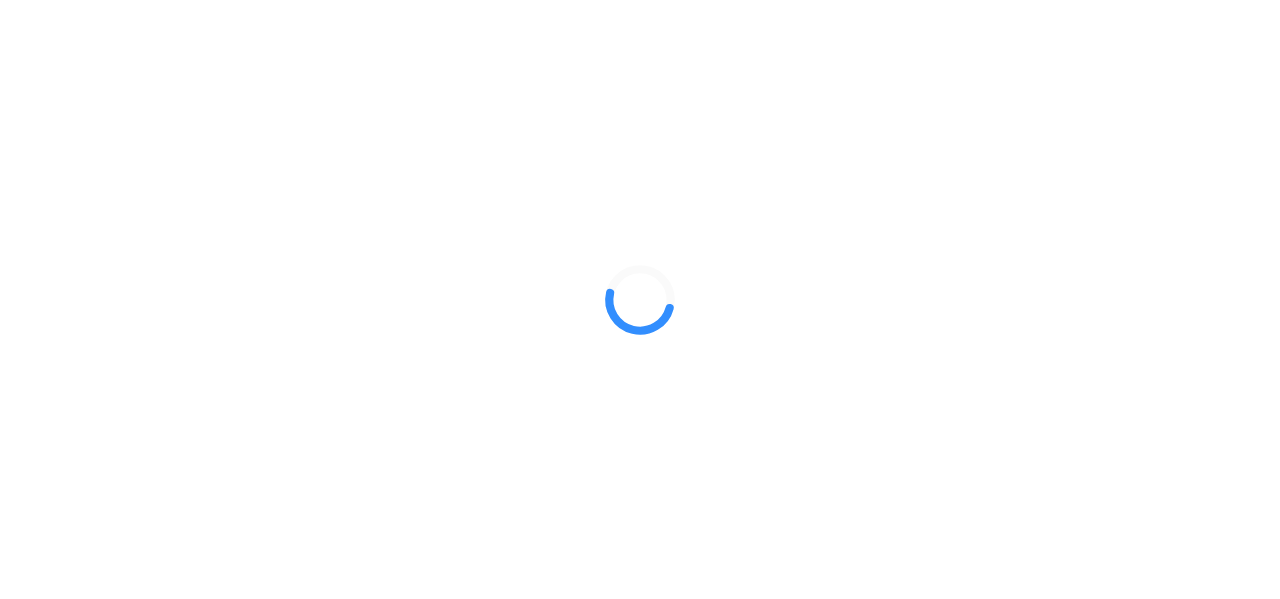 scroll, scrollTop: 0, scrollLeft: 0, axis: both 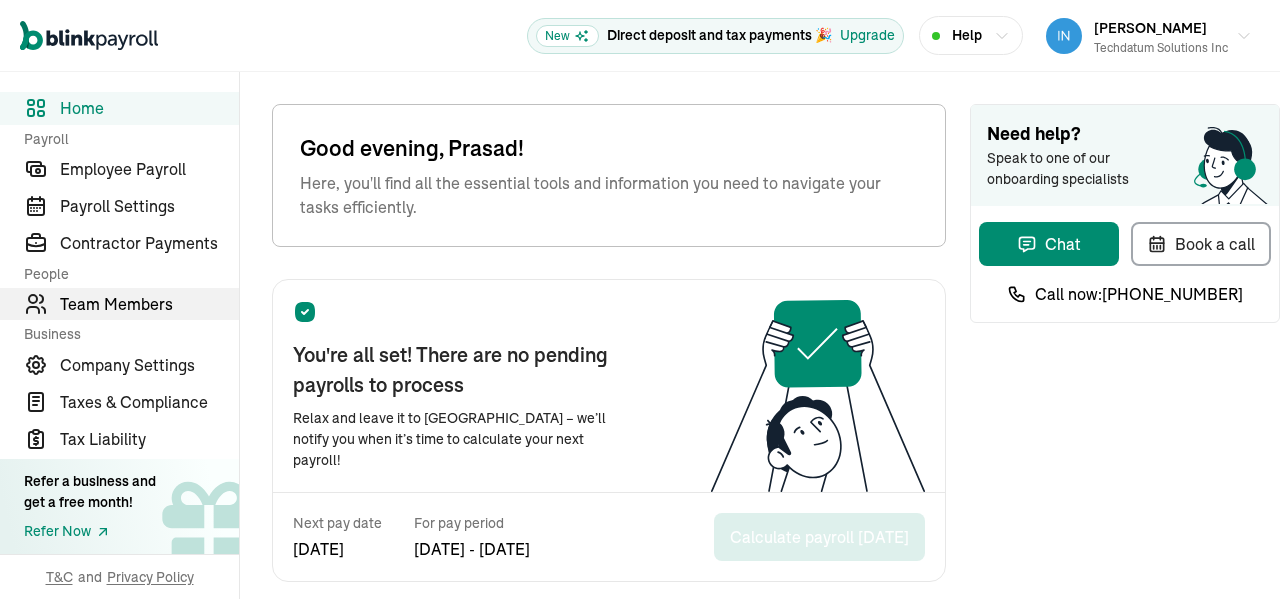 click on "Team Members" at bounding box center (149, 304) 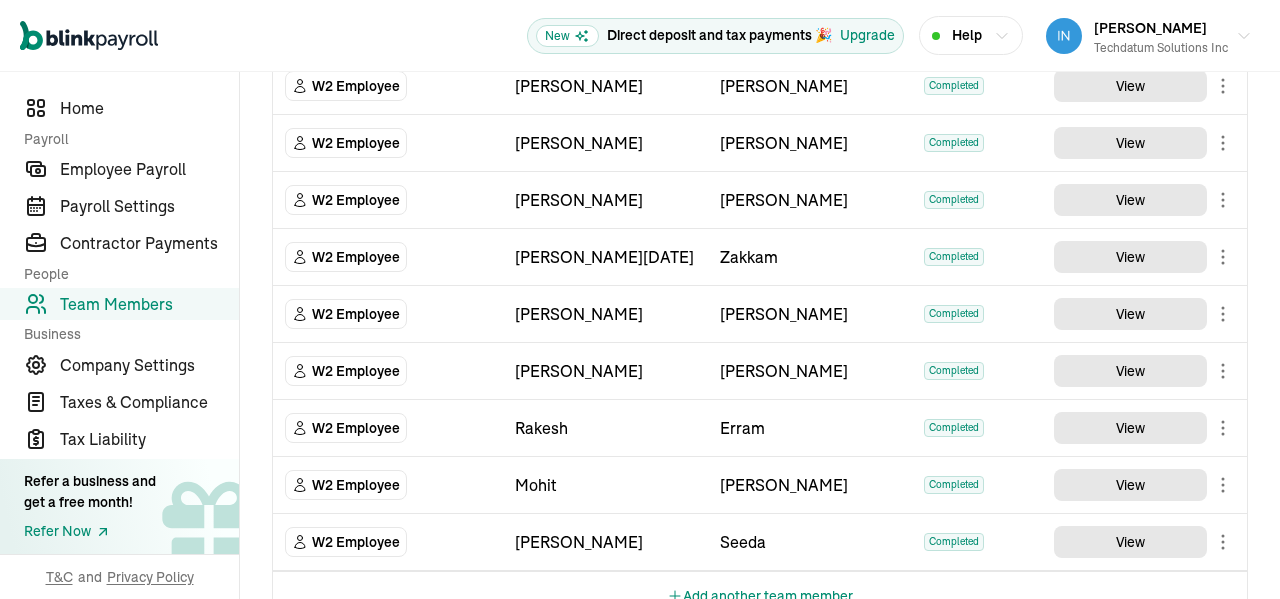 scroll, scrollTop: 607, scrollLeft: 0, axis: vertical 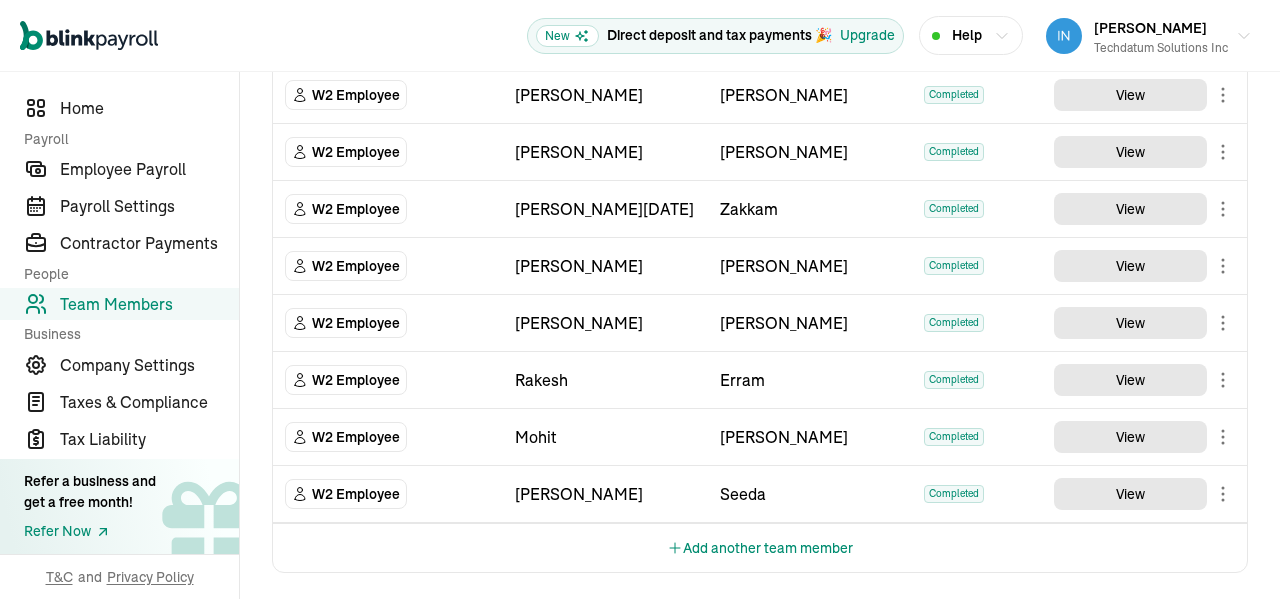 click on "Add another team member" at bounding box center (760, 548) 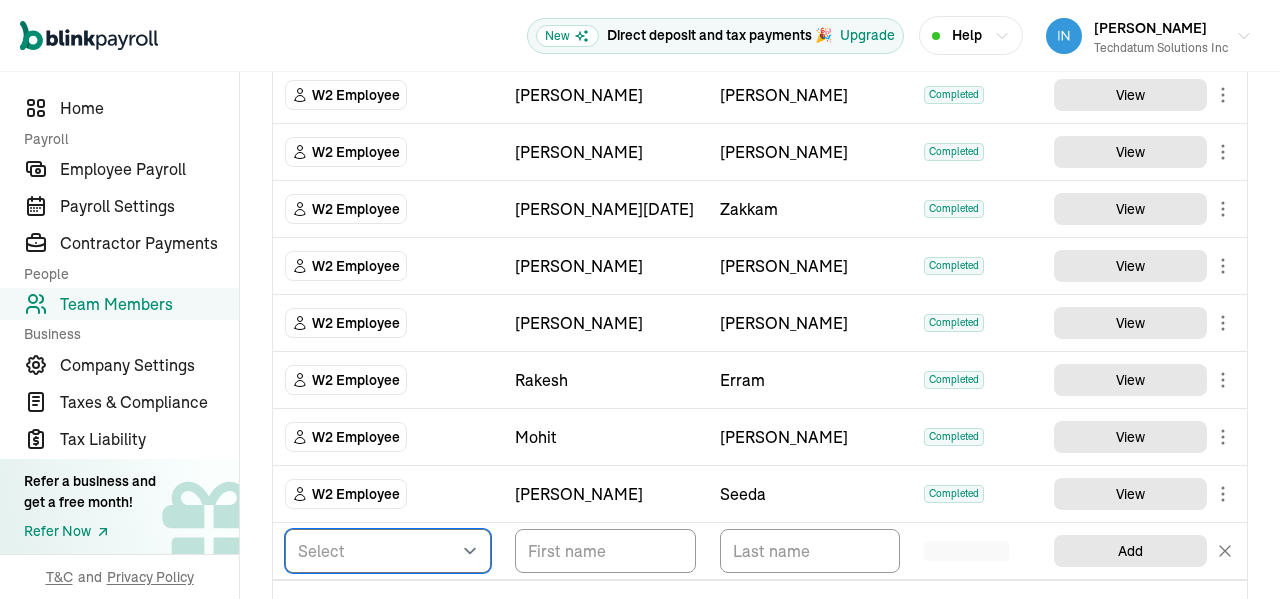 select on "employee" 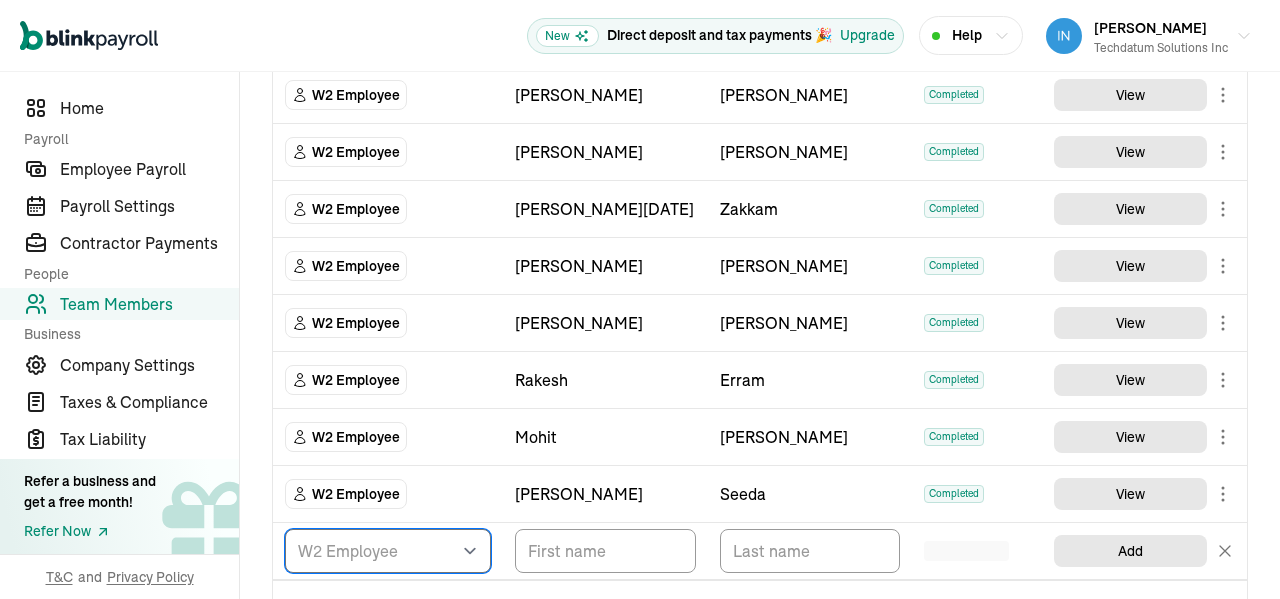click on "W2 Employee" at bounding box center [0, 0] 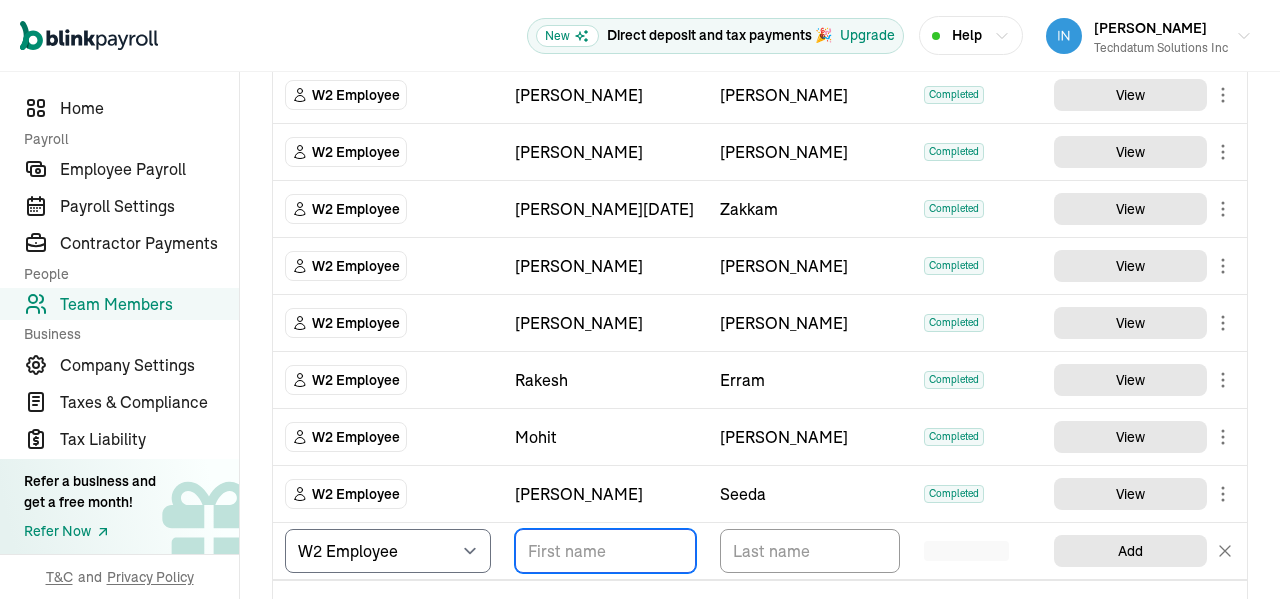 click at bounding box center (605, 551) 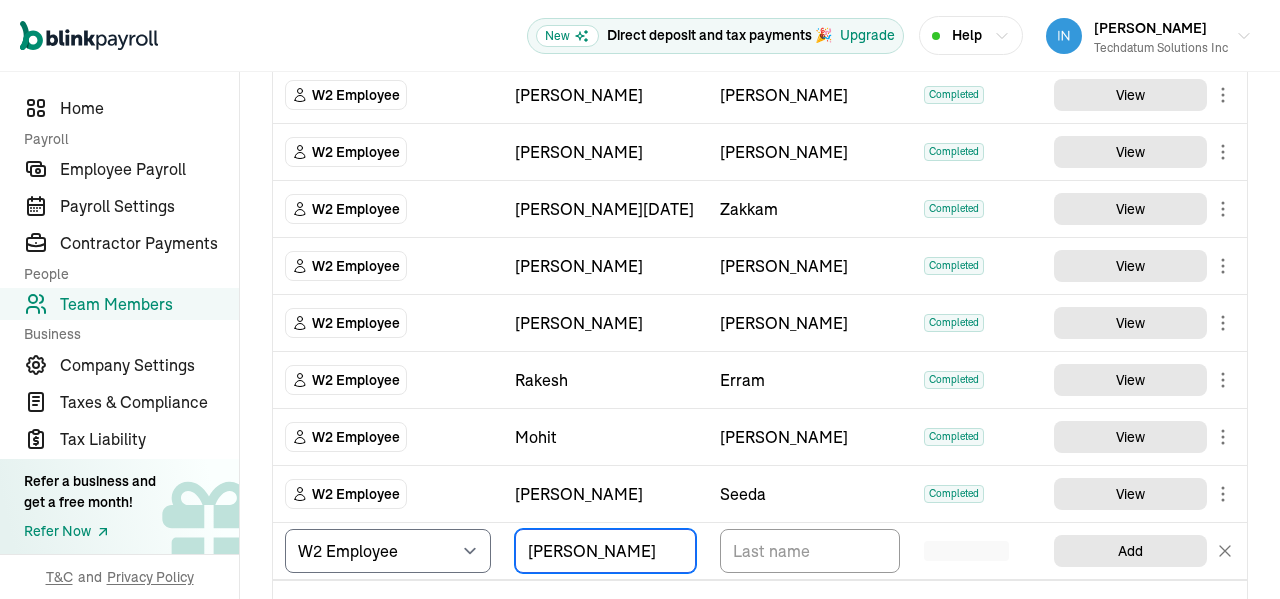 click on "[PERSON_NAME]" at bounding box center (605, 551) 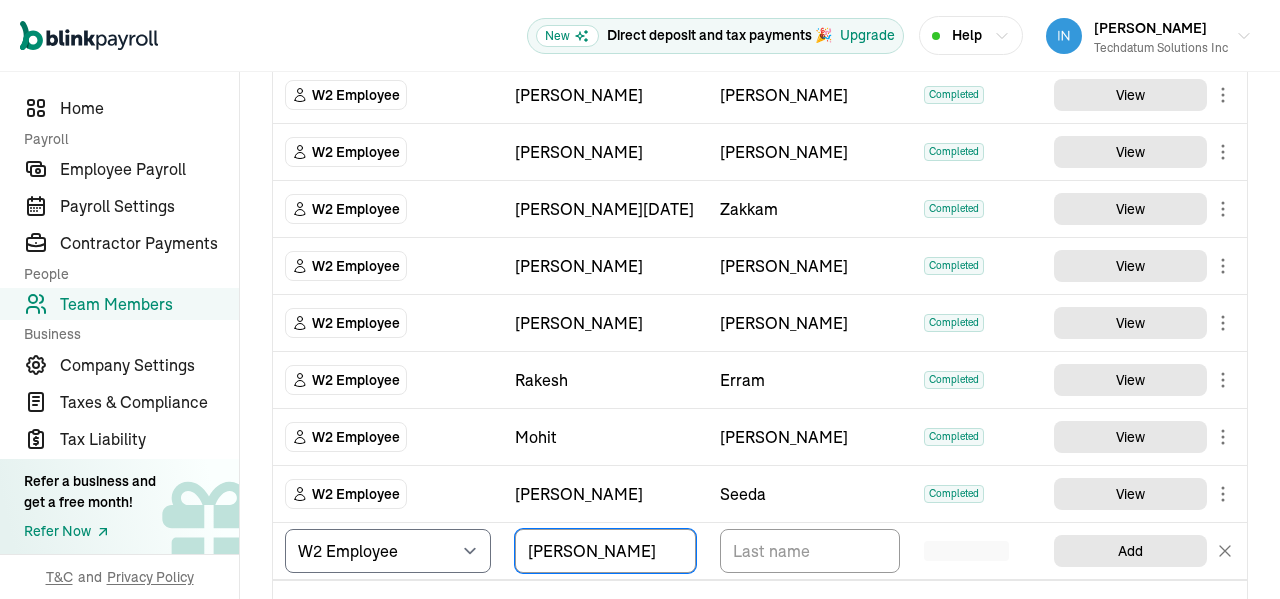 type 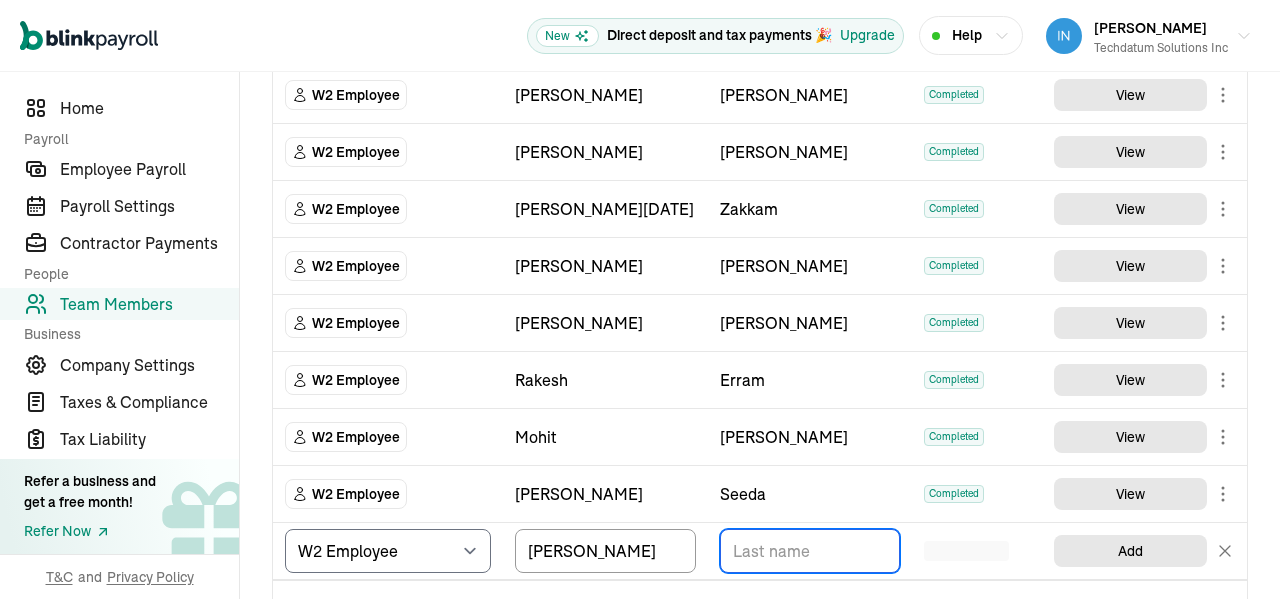 click at bounding box center (810, 551) 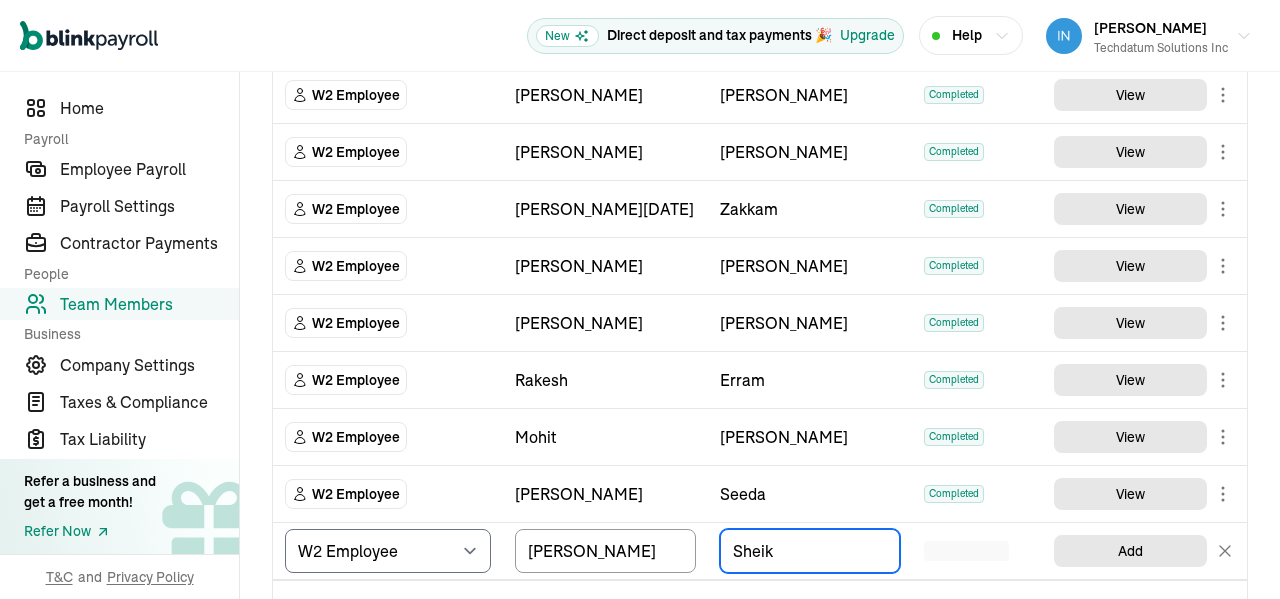 type on "Sheik" 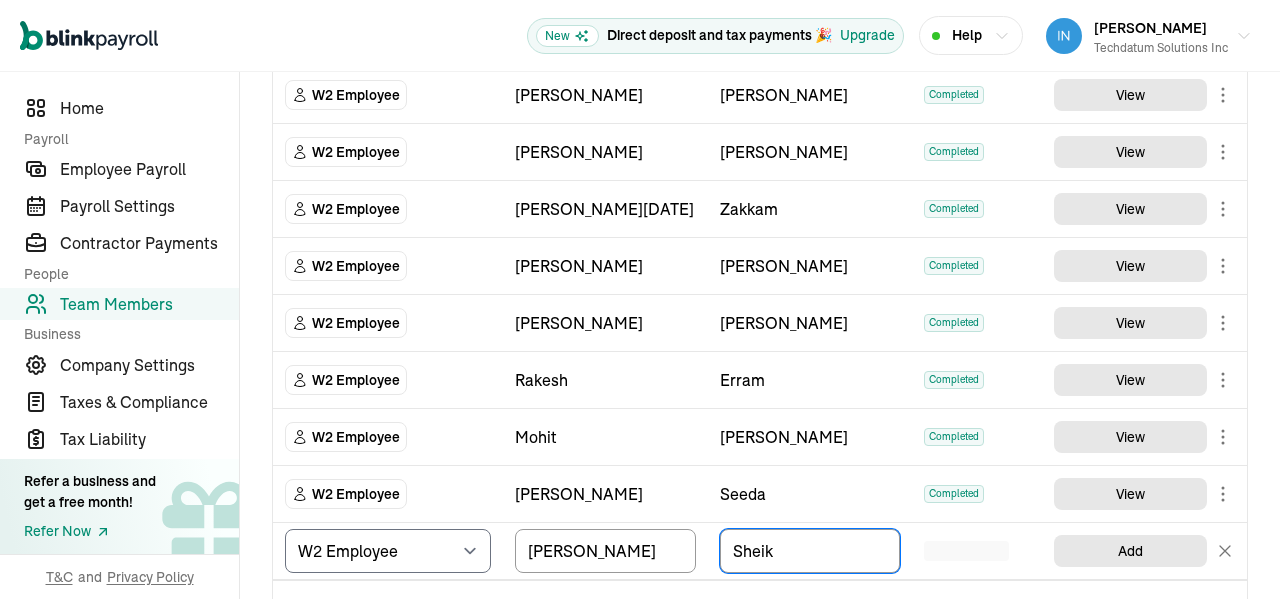 click at bounding box center (977, 551) 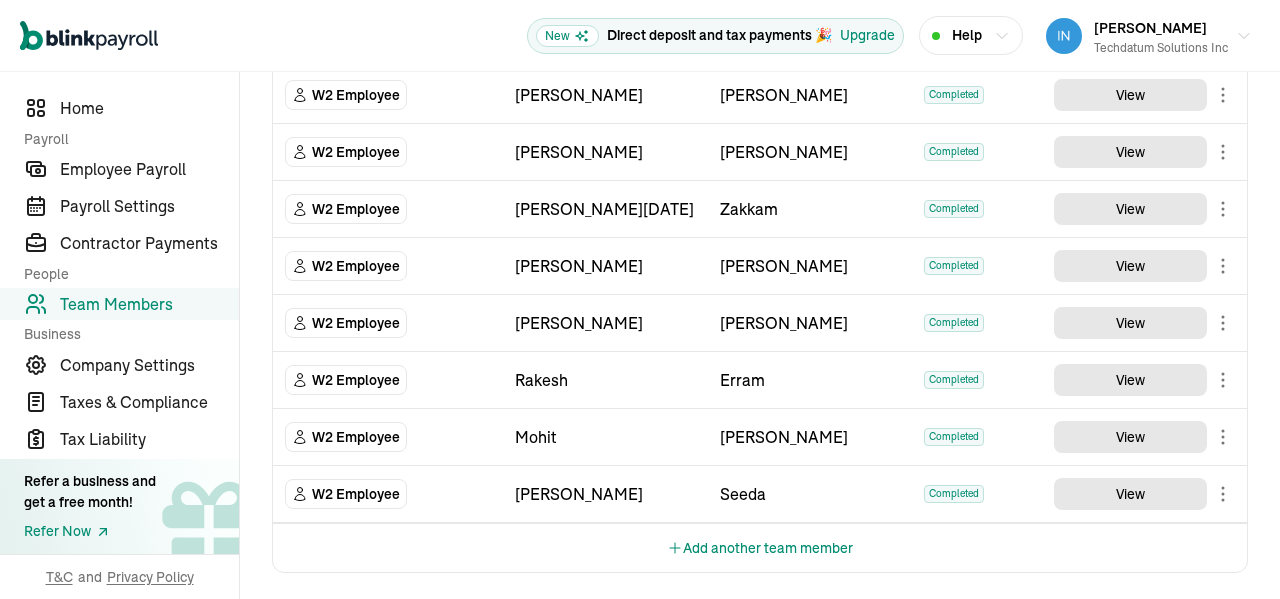 drag, startPoint x: 1169, startPoint y: 521, endPoint x: 1279, endPoint y: 402, distance: 162.05246 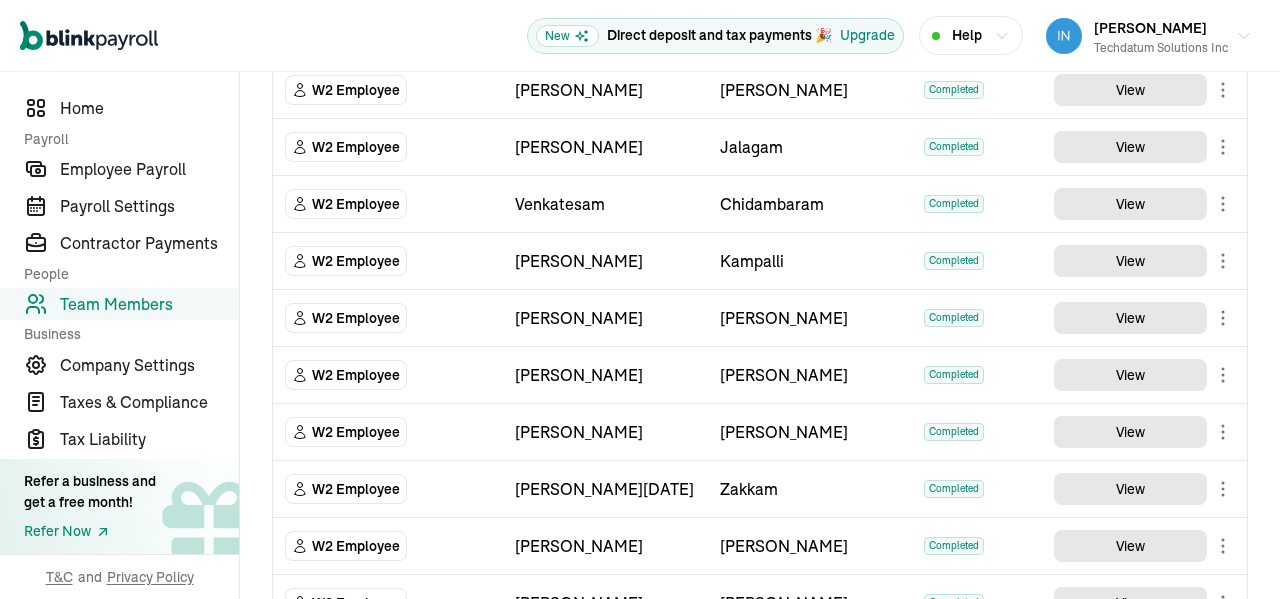 scroll, scrollTop: 607, scrollLeft: 0, axis: vertical 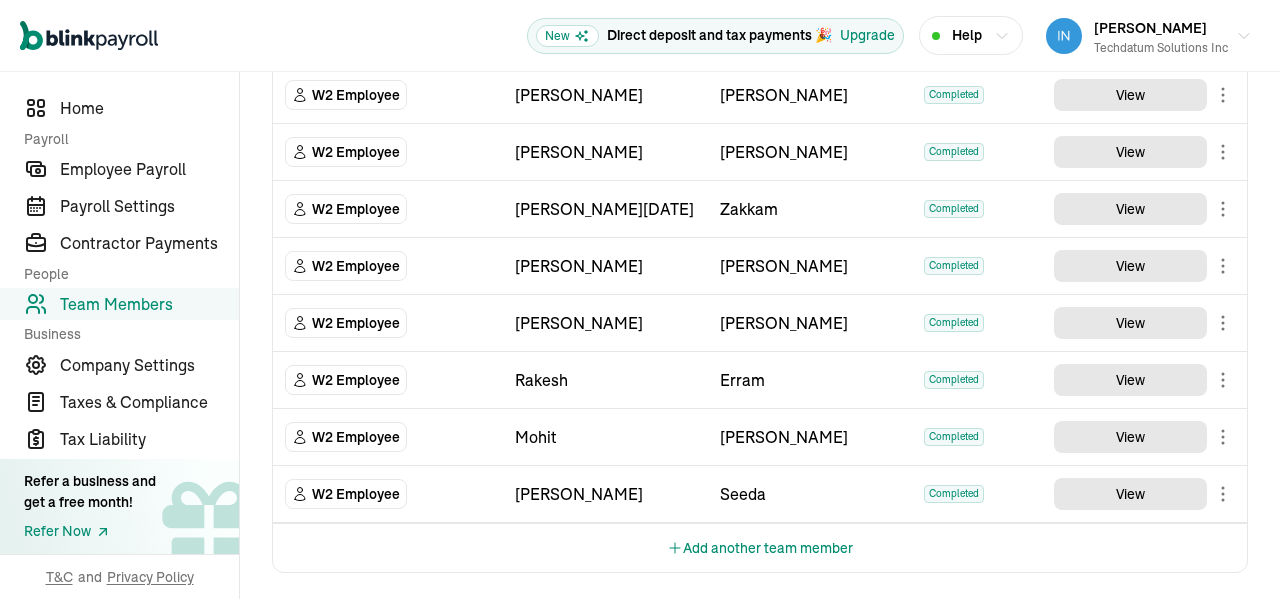 click on "Team Members" at bounding box center [119, 304] 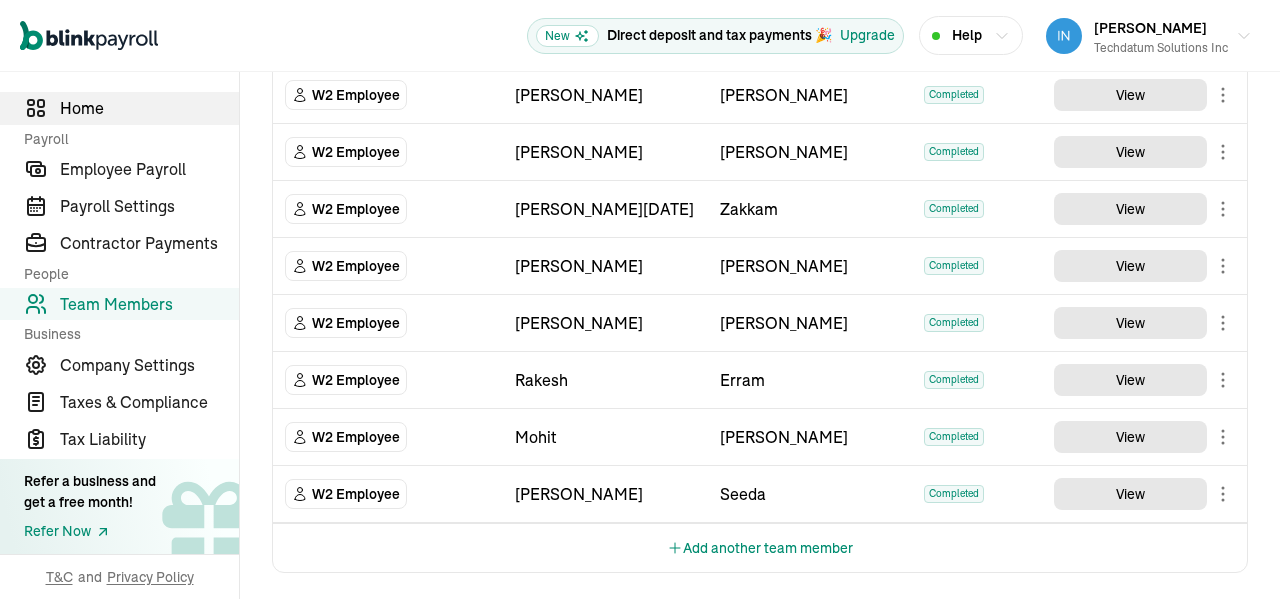click on "Home" at bounding box center [149, 108] 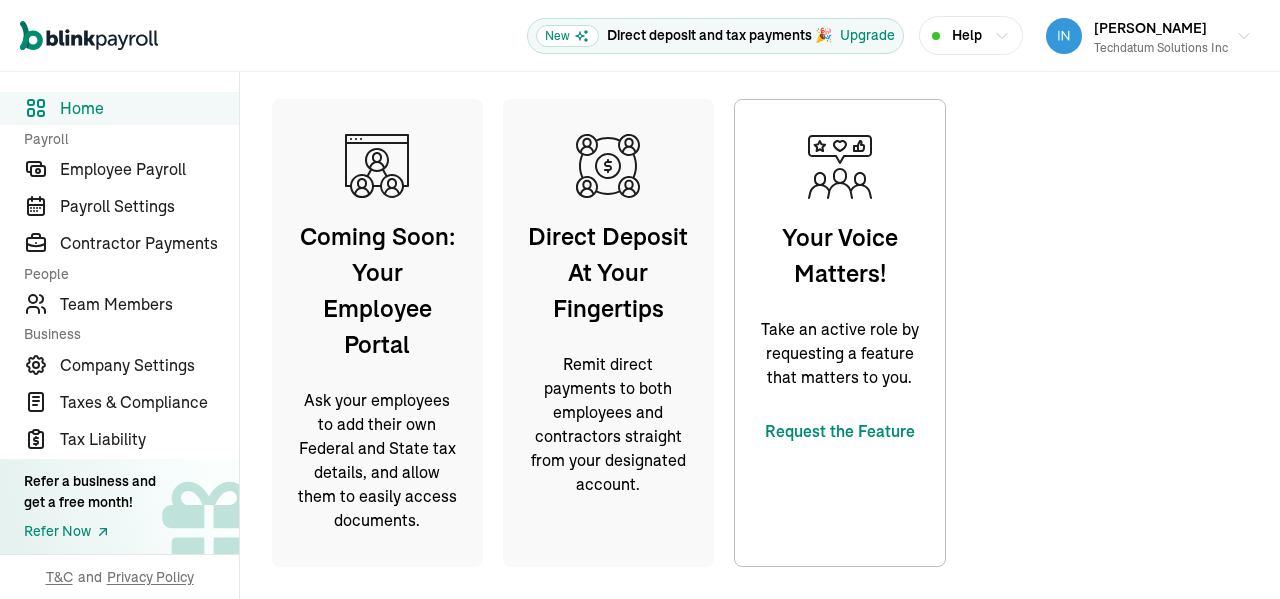 scroll, scrollTop: 538, scrollLeft: 0, axis: vertical 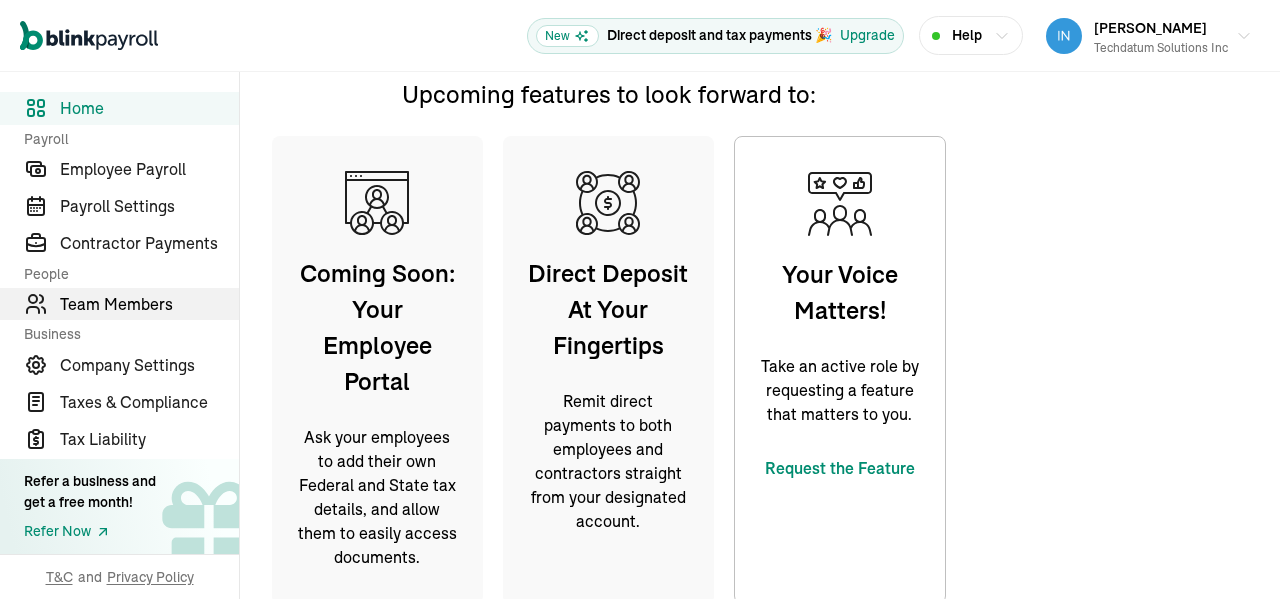 click on "Team Members" at bounding box center [149, 304] 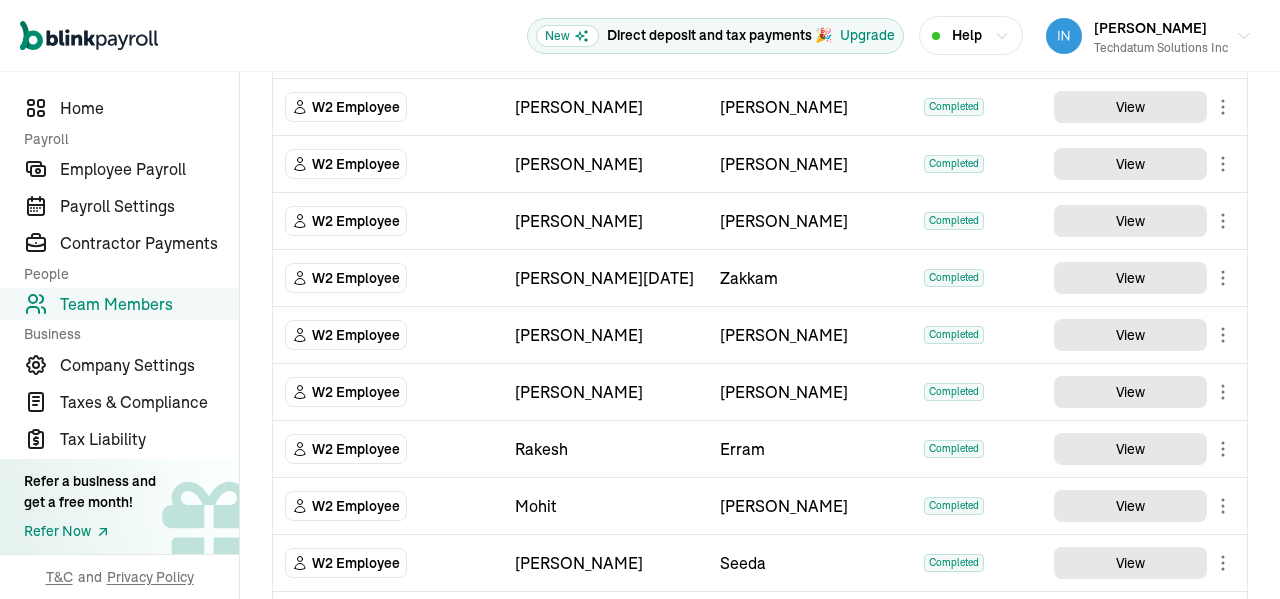 scroll, scrollTop: 663, scrollLeft: 0, axis: vertical 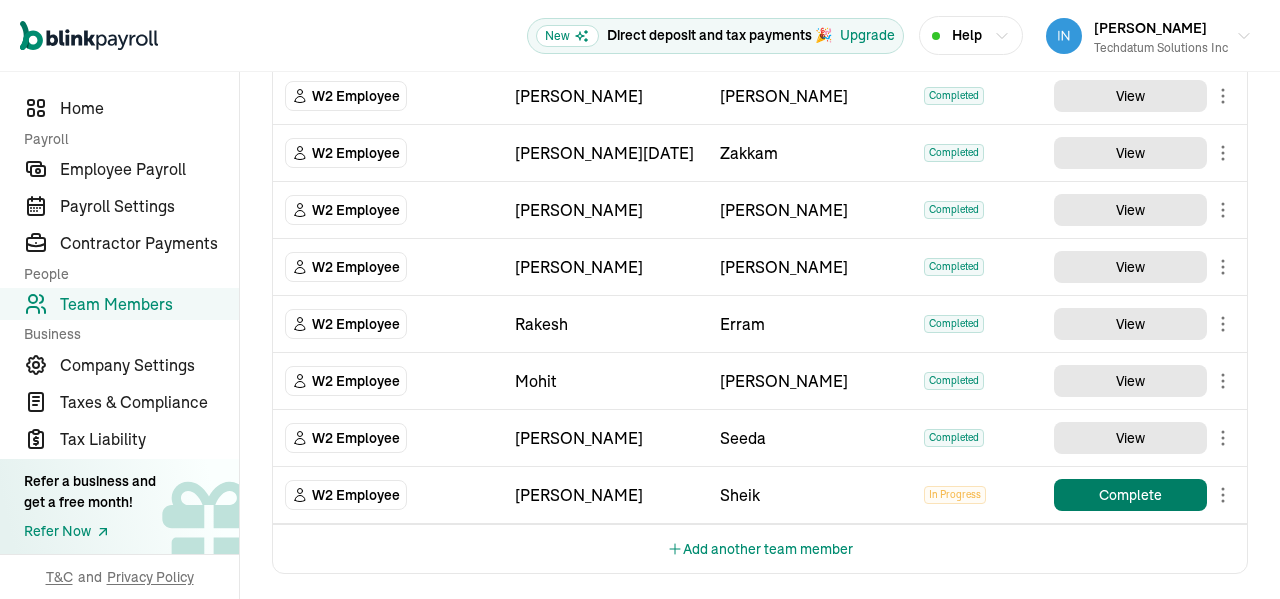 click on "Complete" at bounding box center (1130, 495) 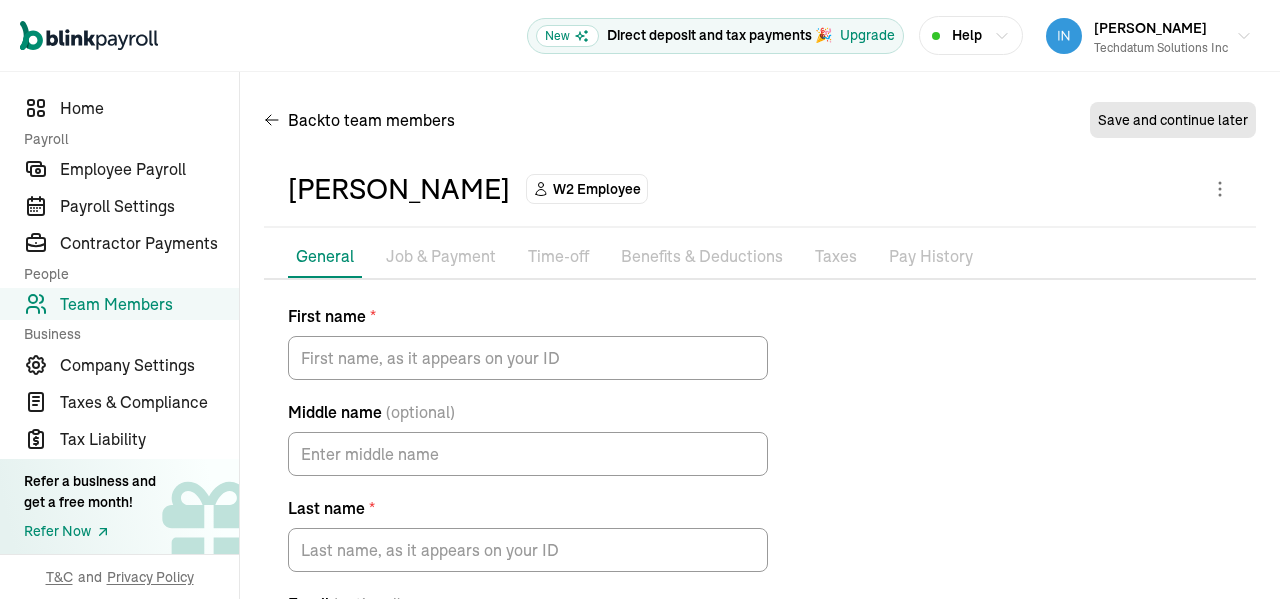 type on "[PERSON_NAME]" 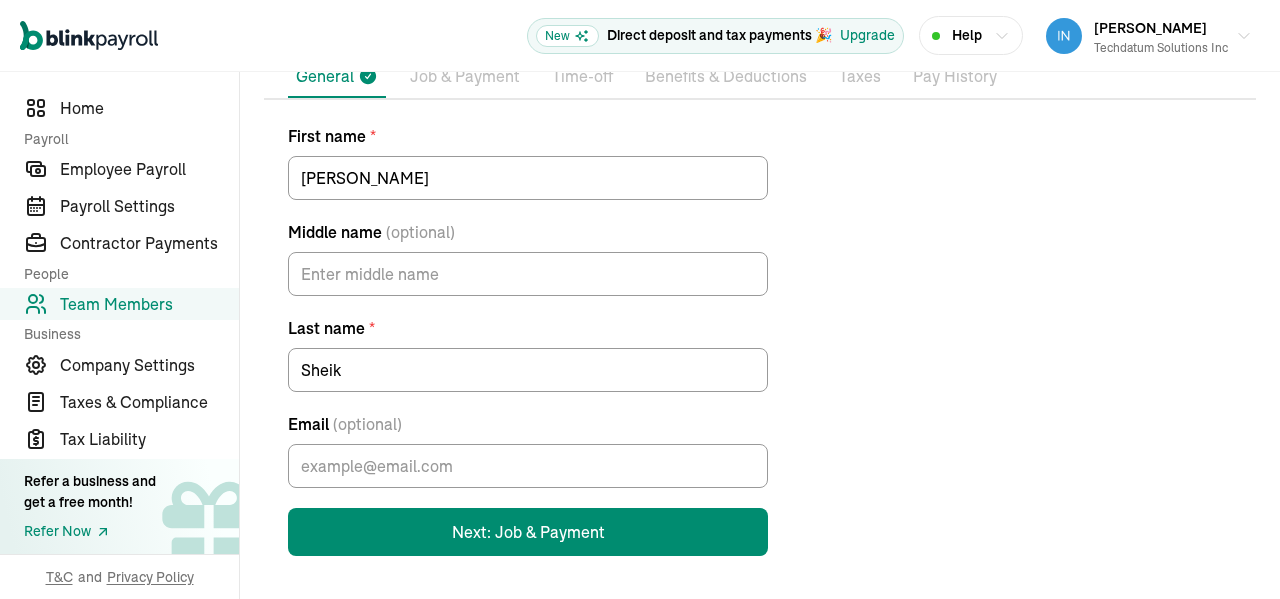 scroll, scrollTop: 181, scrollLeft: 0, axis: vertical 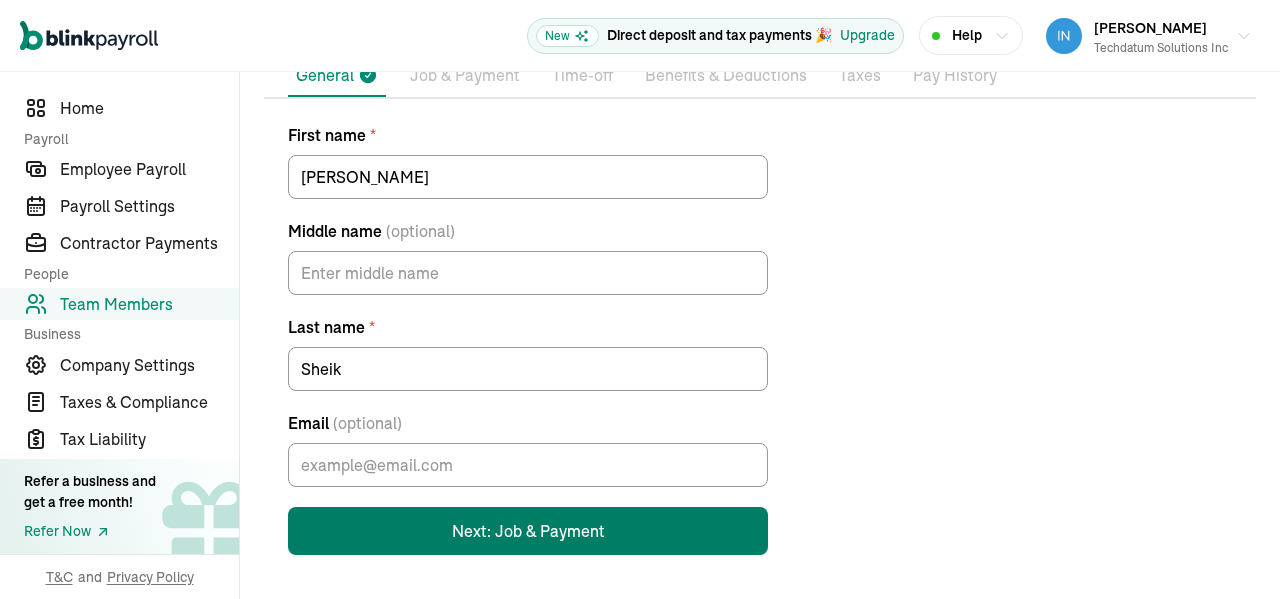 click on "Next: Job & Payment" at bounding box center (528, 531) 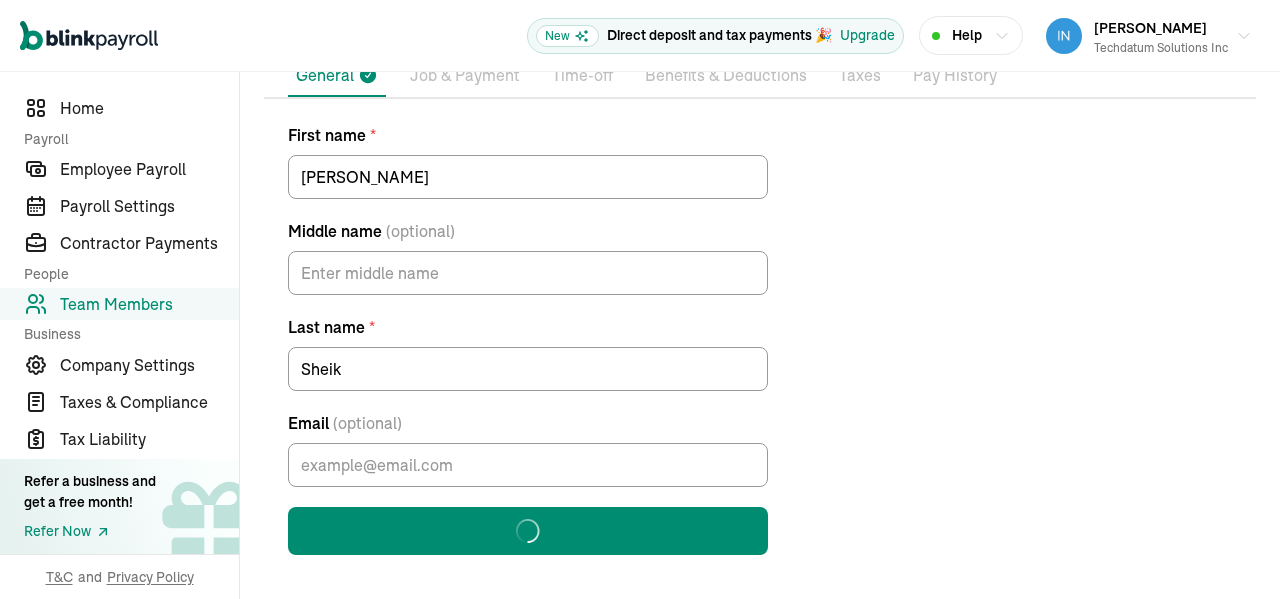 scroll, scrollTop: 0, scrollLeft: 0, axis: both 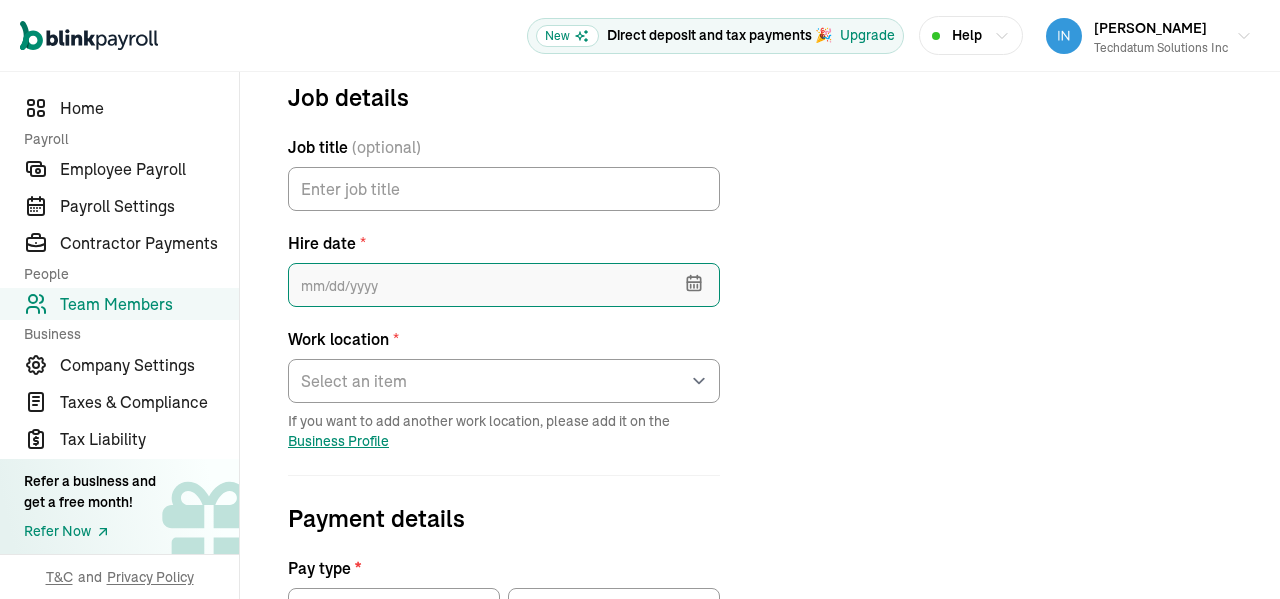 click at bounding box center (504, 285) 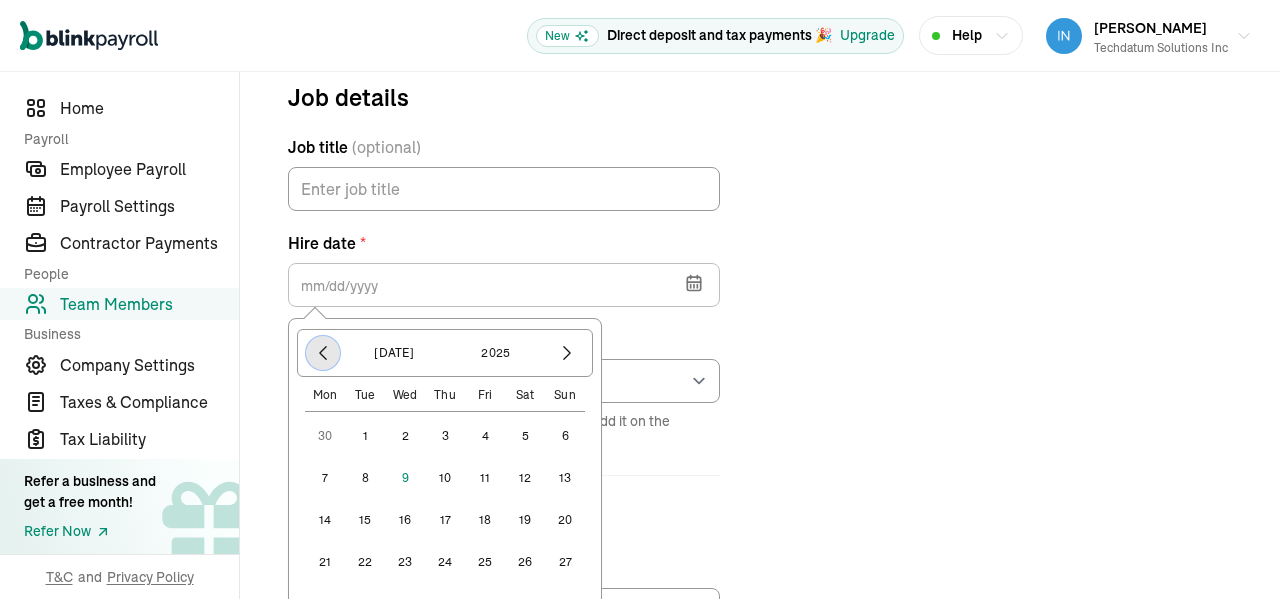 click 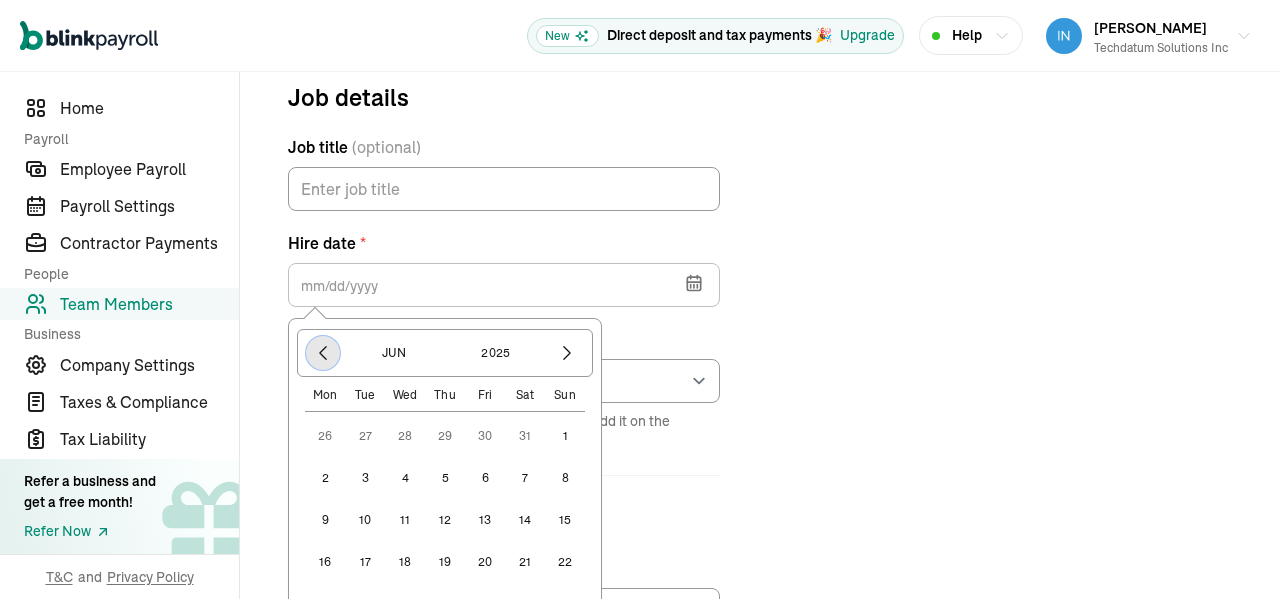 click 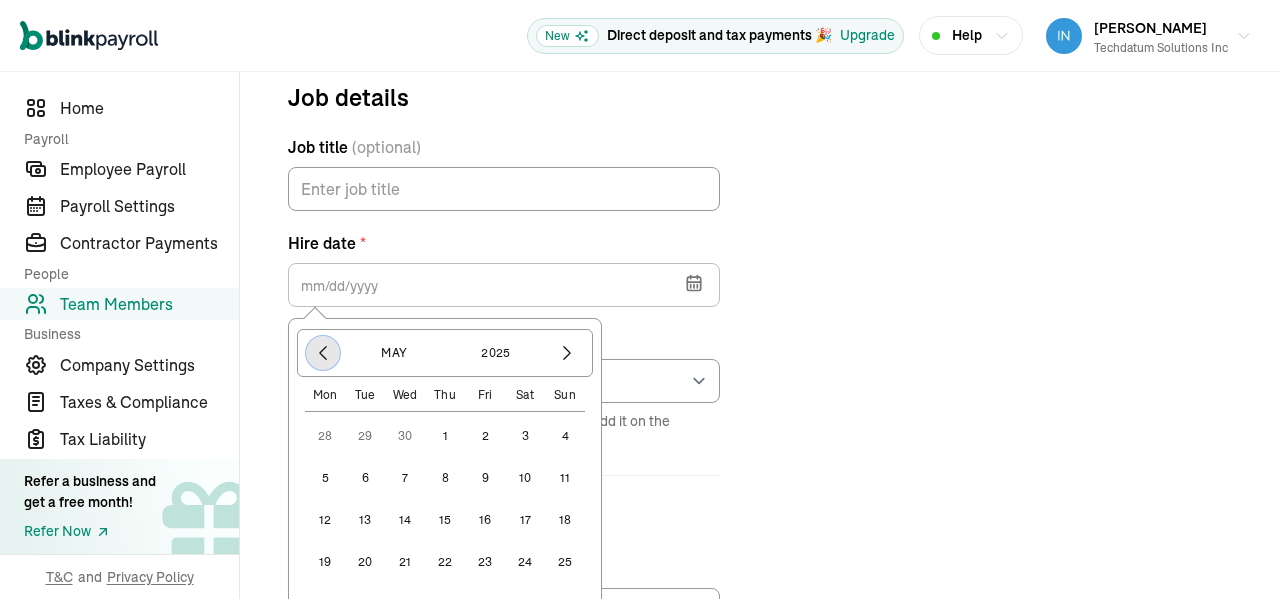 click 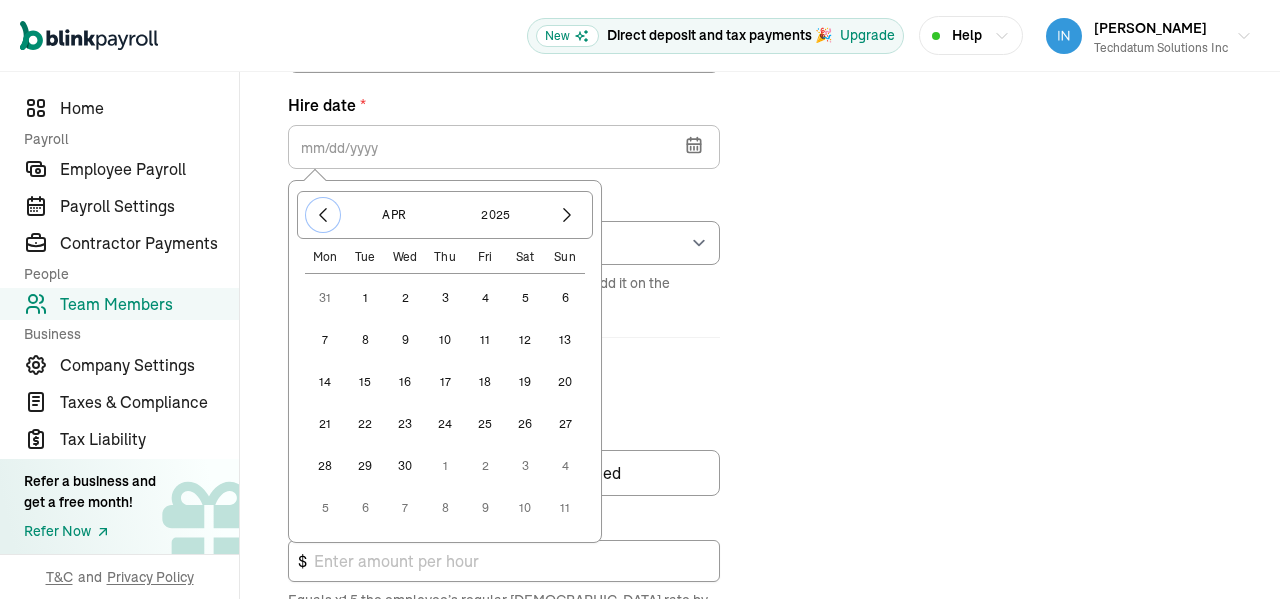 scroll, scrollTop: 369, scrollLeft: 0, axis: vertical 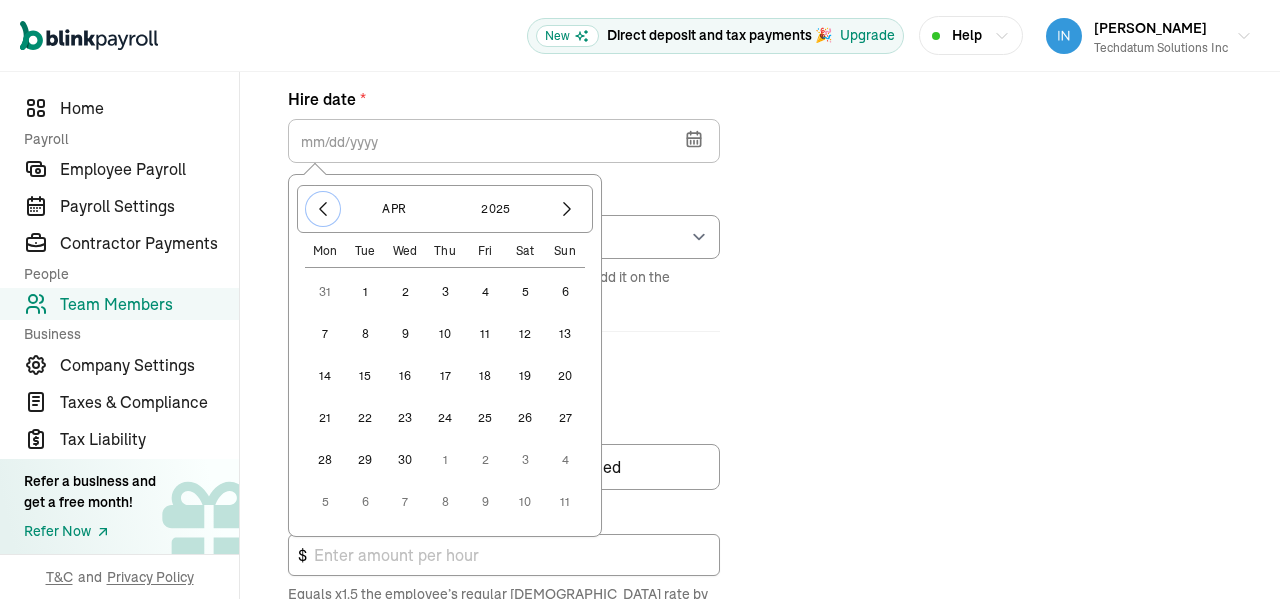 type 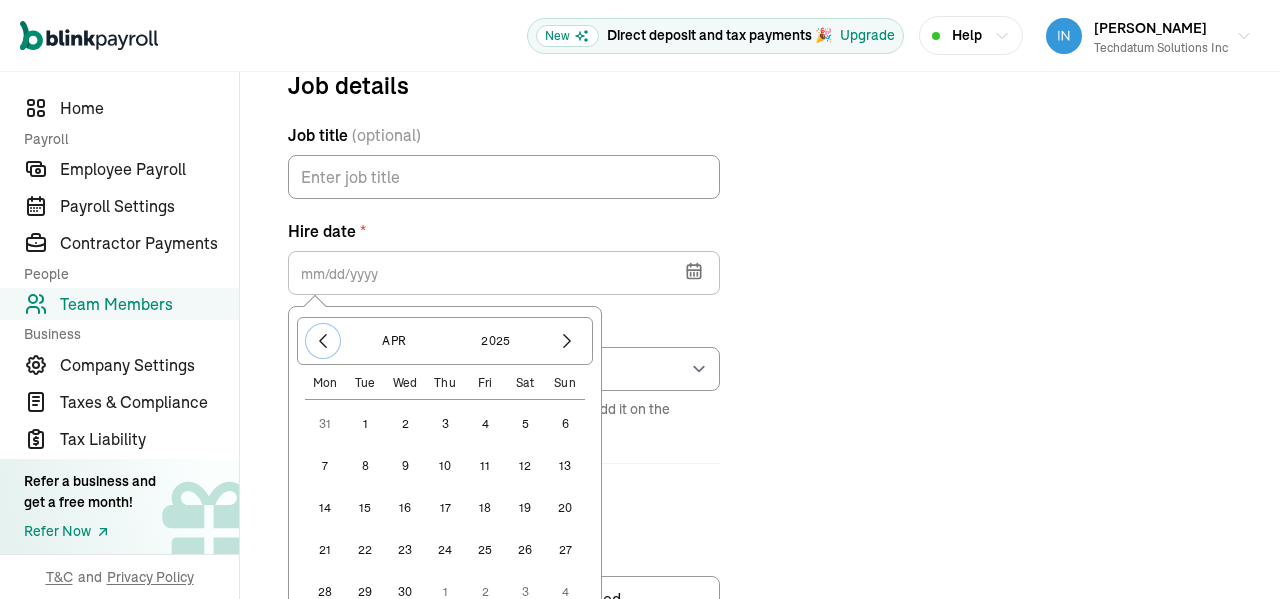 scroll, scrollTop: 236, scrollLeft: 0, axis: vertical 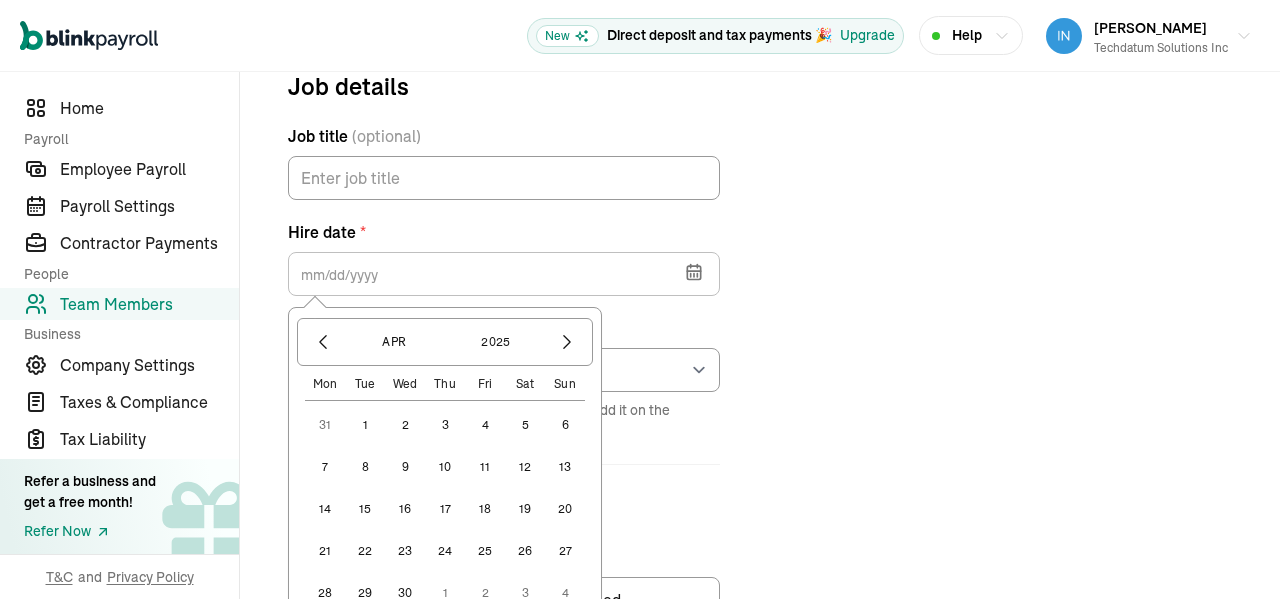 click on "24" at bounding box center [445, 551] 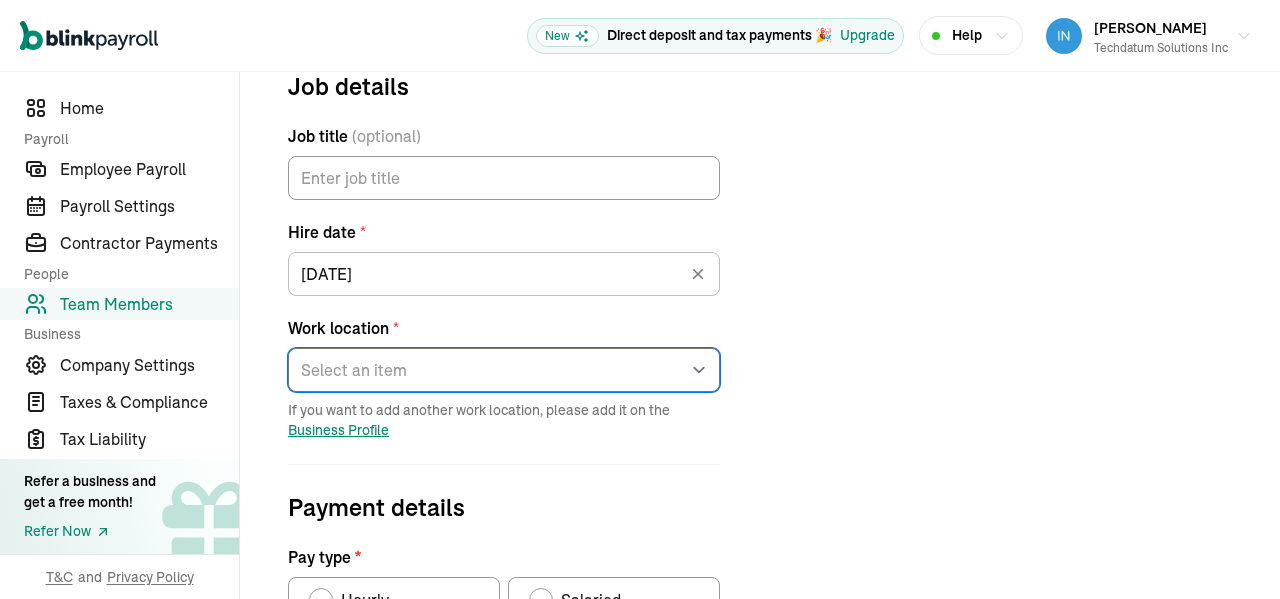 click on "Select an item [STREET_ADDRESS][PERSON_NAME] [PERSON_NAME] KarthikKrishna Works from home" at bounding box center (504, 370) 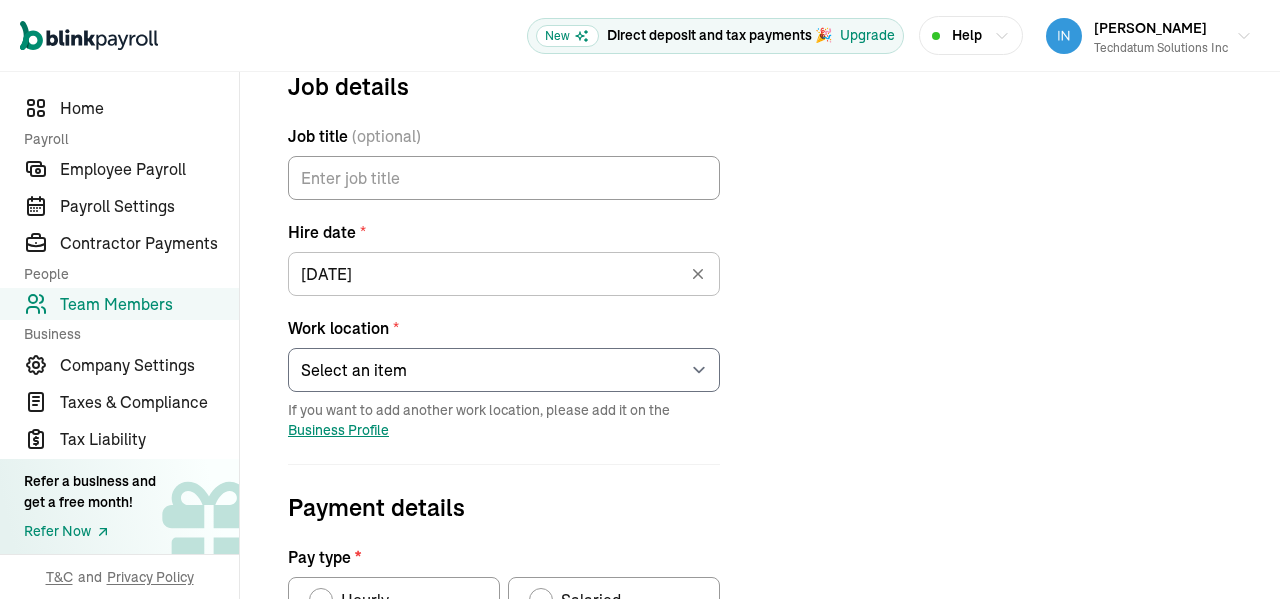 click on "Job details Job title   (optional) Hire date * [DATE] [DATE] Mon Tue Wed Thu Fri Sat Sun 31 1 2 3 4 5 6 7 8 9 10 11 12 13 14 15 16 17 18 19 20 21 22 23 24 25 26 27 28 29 30 1 2 3 4 5 6 7 8 9 10 11 Work location   *  Select an item [STREET_ADDRESS][PERSON_NAME] [PERSON_NAME] Works from home If you want to add another work location, please add it on the   Business Profile Payment details Pay type   * Hourly Salaried Regular Hourly Rate * $ Amount * $ Per   *  Select an item Hour Week Month Year You can add multiple pay rates later. Over-time Hourly Rate * $ Equals x1.5 the employee’s regular [DEMOGRAPHIC_DATA] rate by default Other payment types Double-overtime, custom hourly rates... Double over-time Hourly Rate * $ Equals x2 the employee’s regular [DEMOGRAPHIC_DATA] rate by default Custom hourly rate Add a custom hourly rate Have you paid the employee this year?   * Yes No Previous Next: Time-off" at bounding box center (760, 577) 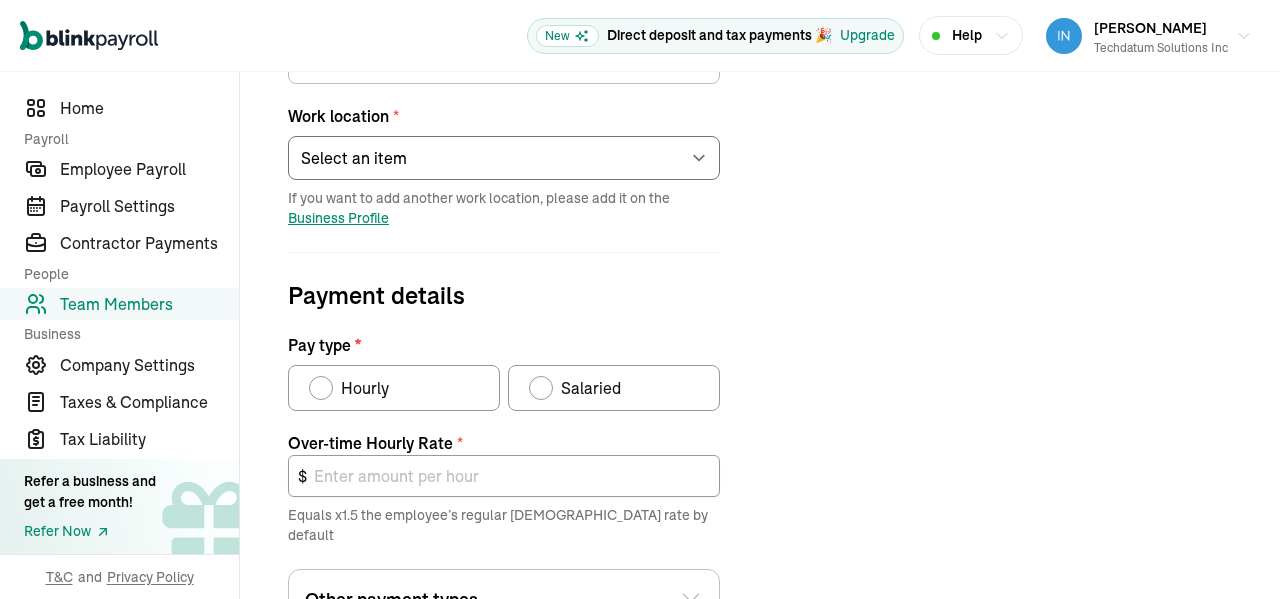 scroll, scrollTop: 456, scrollLeft: 0, axis: vertical 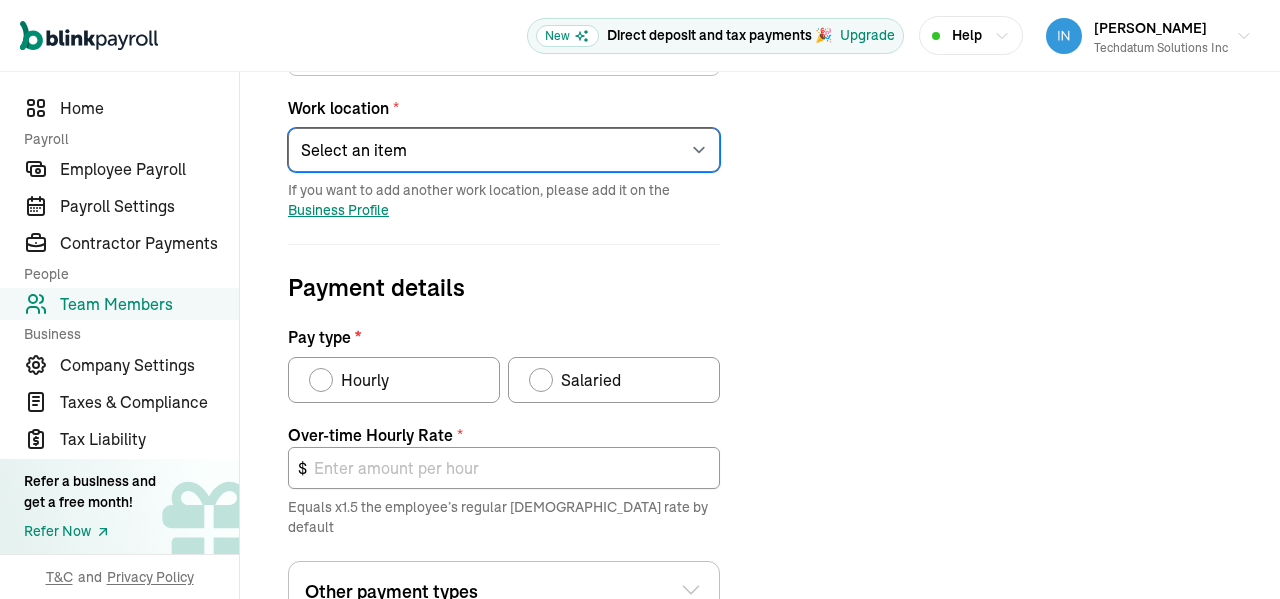 click on "Select an item [STREET_ADDRESS][PERSON_NAME] [PERSON_NAME] KarthikKrishna Works from home" at bounding box center (504, 150) 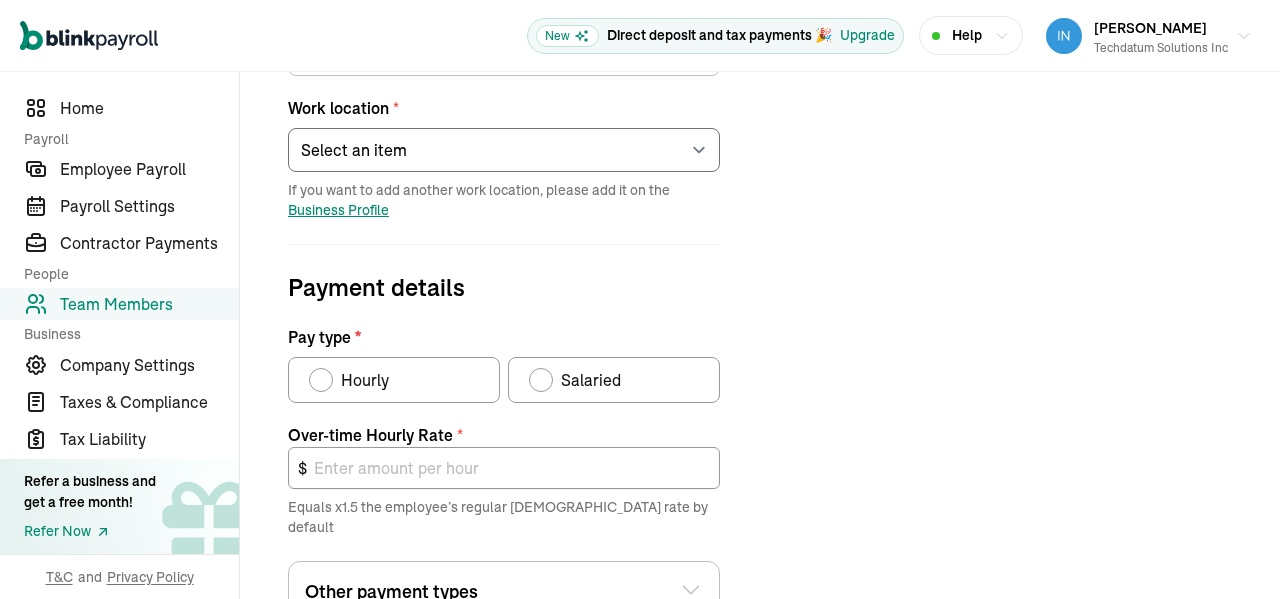 click on "Job details Job title   (optional) Hire date * [DATE] [DATE] Mon Tue Wed Thu Fri Sat Sun 31 1 2 3 4 5 6 7 8 9 10 11 12 13 14 15 16 17 18 19 20 21 22 23 24 25 26 27 28 29 30 1 2 3 4 5 6 7 8 9 10 11 Work location   *  Select an item [STREET_ADDRESS][PERSON_NAME] [PERSON_NAME] Works from home If you want to add another work location, please add it on the   Business Profile Payment details Pay type   * Hourly Salaried Regular Hourly Rate * $ Amount * $ Per   *  Select an item Hour Week Month Year You can add multiple pay rates later. Over-time Hourly Rate * $ Equals x1.5 the employee’s regular [DEMOGRAPHIC_DATA] rate by default Other payment types Double-overtime, custom hourly rates... Double over-time Hourly Rate * $ Equals x2 the employee’s regular [DEMOGRAPHIC_DATA] rate by default Custom hourly rate Add a custom hourly rate Have you paid the employee this year?   * Yes No Previous Next: Time-off" at bounding box center [760, 357] 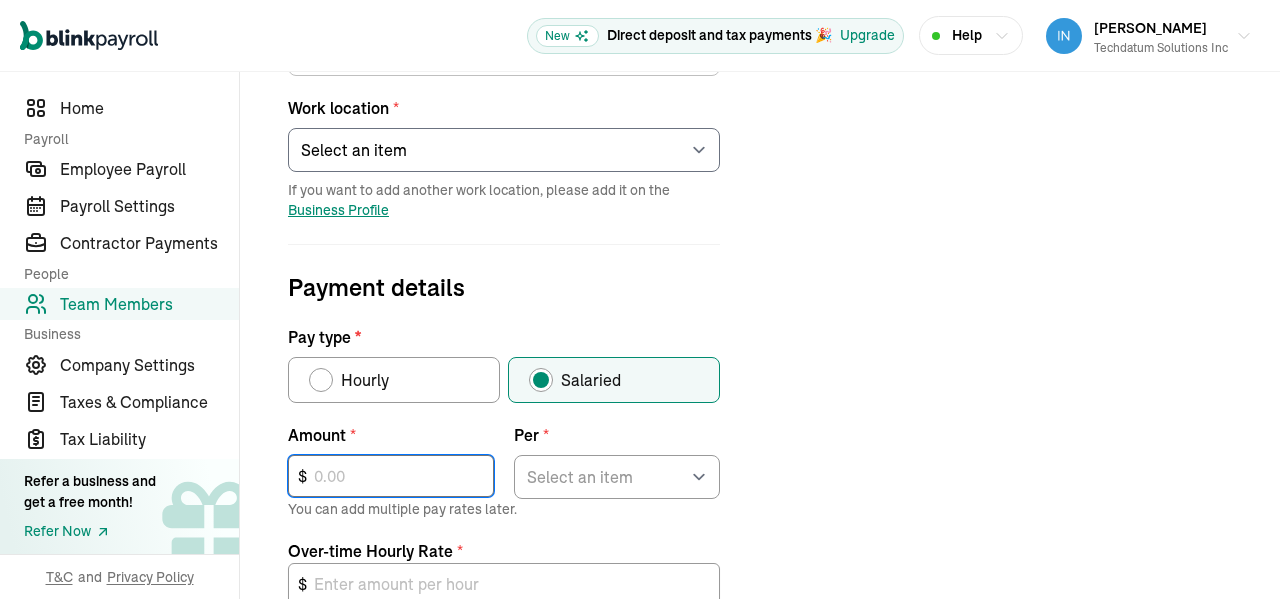 click at bounding box center (391, 476) 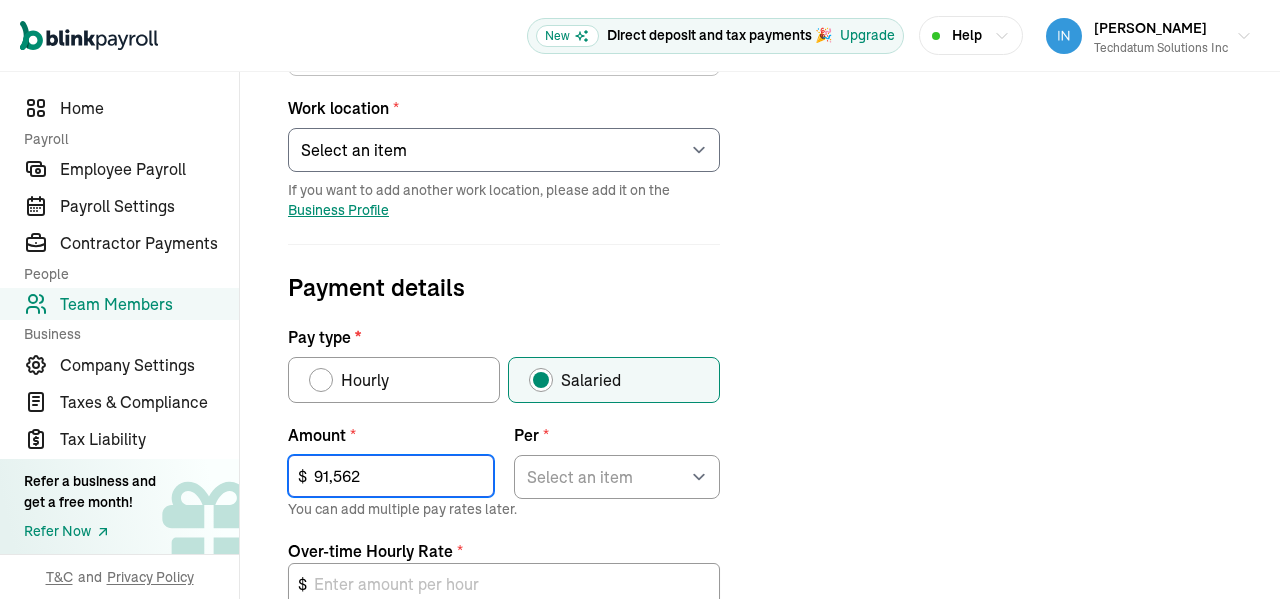 type on "91,562" 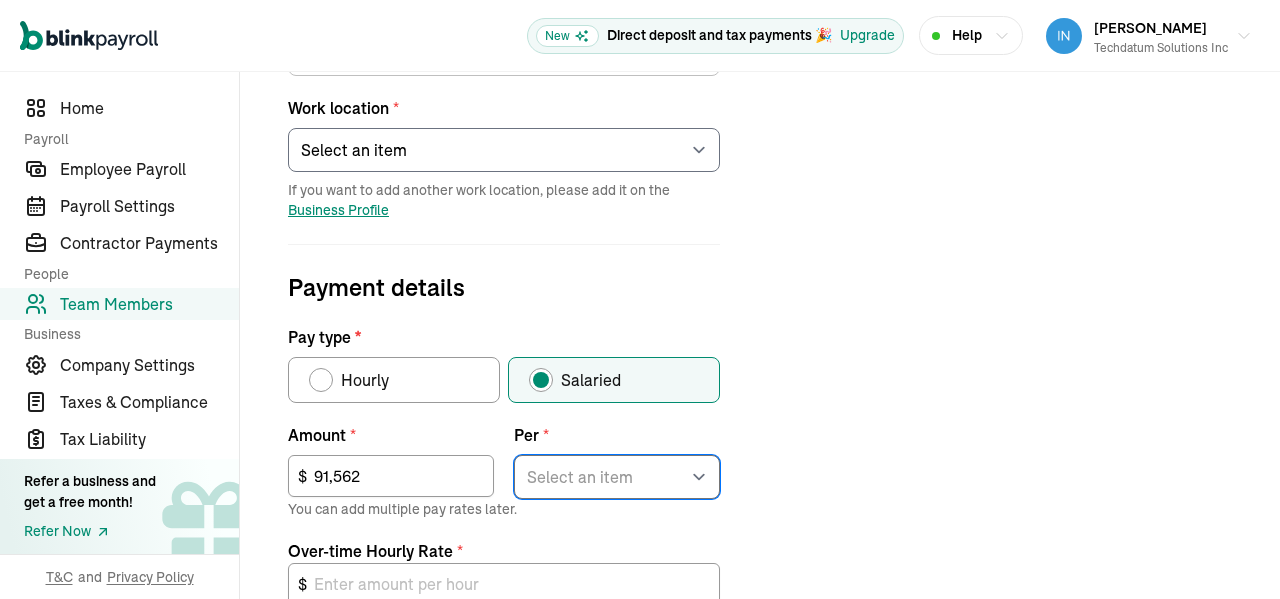 click on "Select an item Hour Week Month Year" at bounding box center [617, 477] 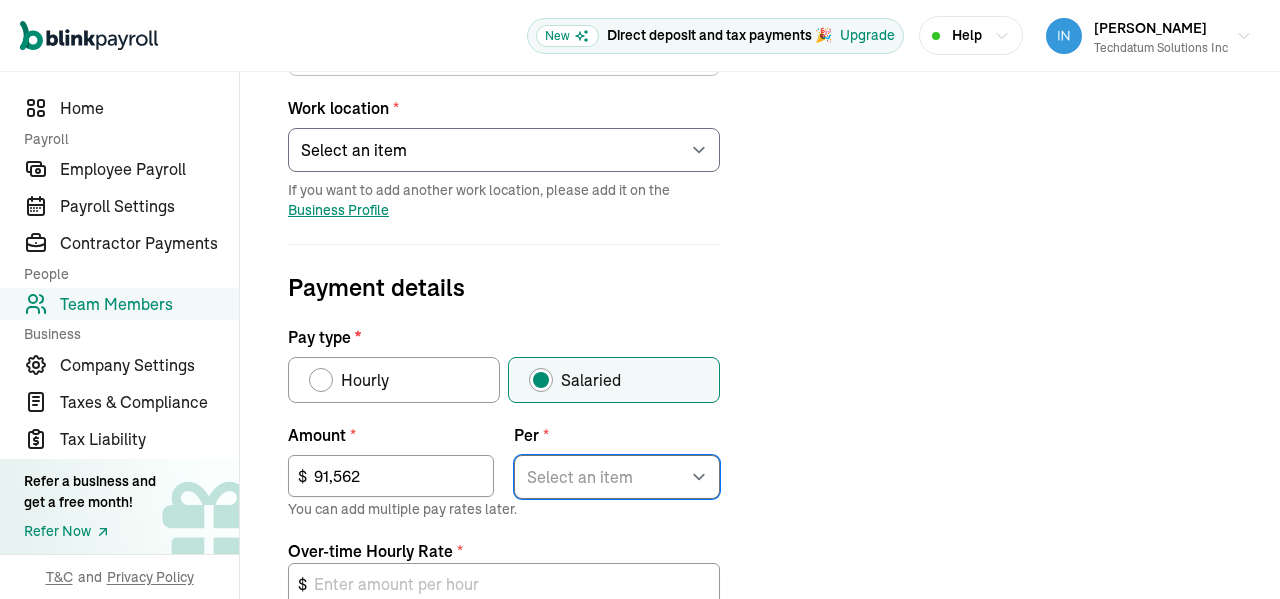 select on "4" 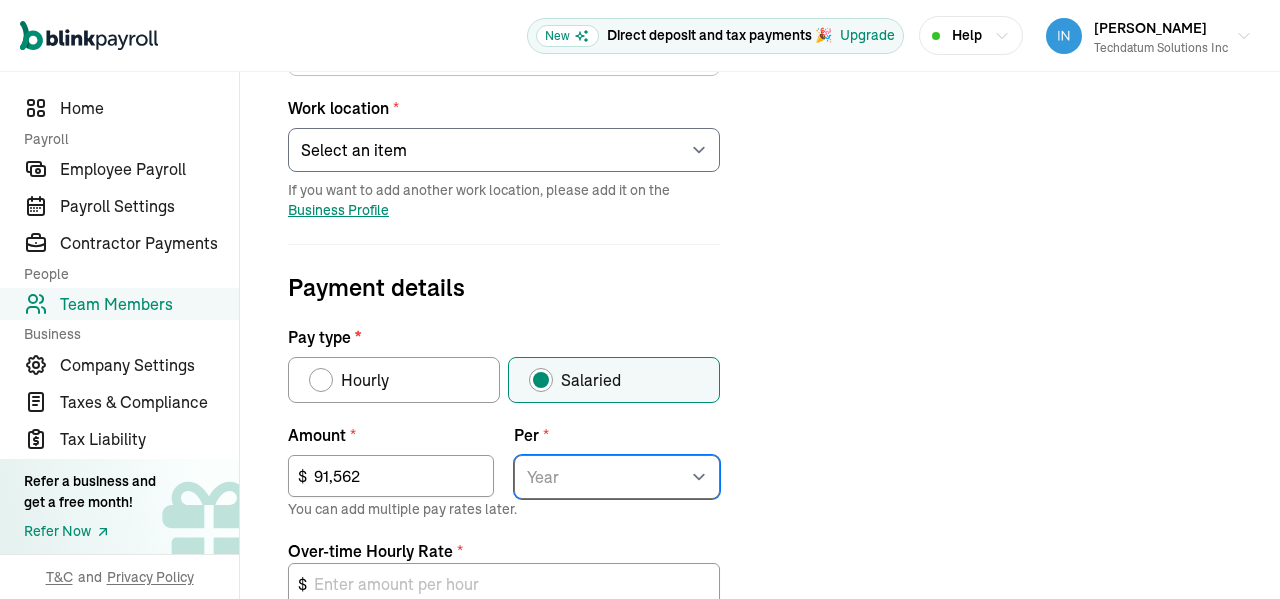 click on "Year" at bounding box center (0, 0) 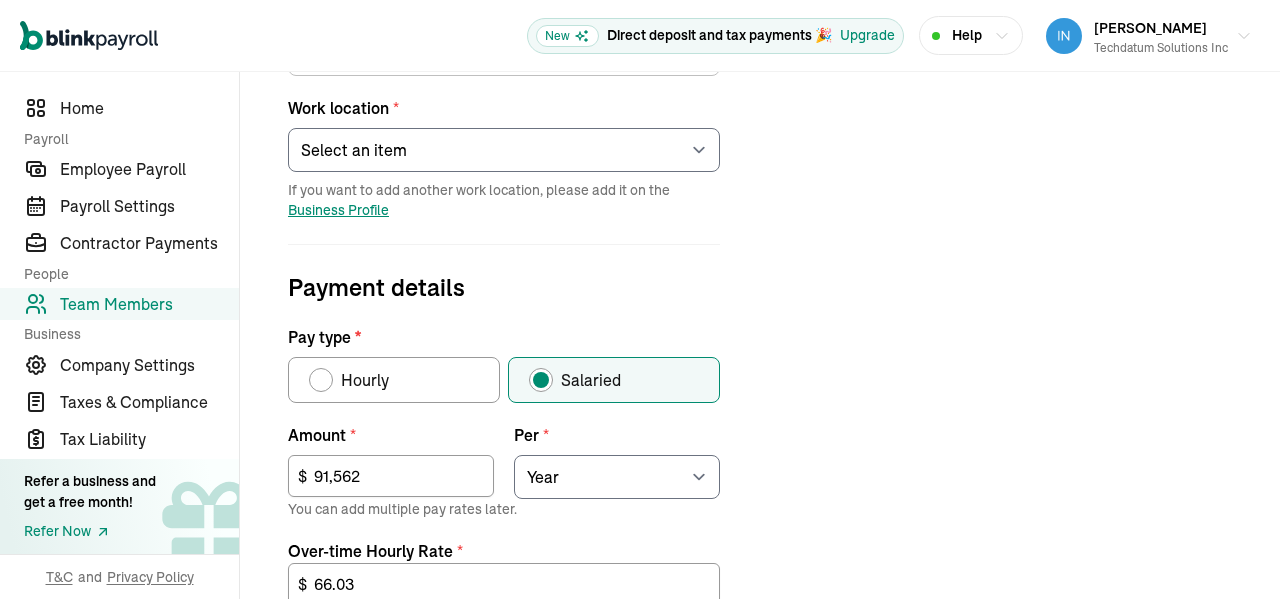 click on "Job details Job title   (optional) Hire date * [DATE] [DATE] Mon Tue Wed Thu Fri Sat Sun 31 1 2 3 4 5 6 7 8 9 10 11 12 13 14 15 16 17 18 19 20 21 22 23 24 25 26 27 28 29 30 1 2 3 4 5 6 7 8 9 10 11 Work location   *  Select an item [STREET_ADDRESS][PERSON_NAME] [PERSON_NAME] Works from home If you want to add another work location, please add it on the   Business Profile Payment details Pay type   * Hourly Salaried Regular Hourly Rate * $ Amount * 91,562 $ Per   *  Select an item Hour Week Month Year You can add multiple pay rates later. Over-time Hourly Rate * 66.03 $ Equals x1.5 the employee’s regular [DEMOGRAPHIC_DATA] rate by default Other payment types Double-overtime, custom hourly rates... Double over-time Hourly Rate * 88.04 $ Equals x2 the employee’s regular [DEMOGRAPHIC_DATA] rate by default Custom hourly rate Add a custom hourly rate Have you paid the employee this year?   * Yes No Previous Next: Time-off" at bounding box center (760, 415) 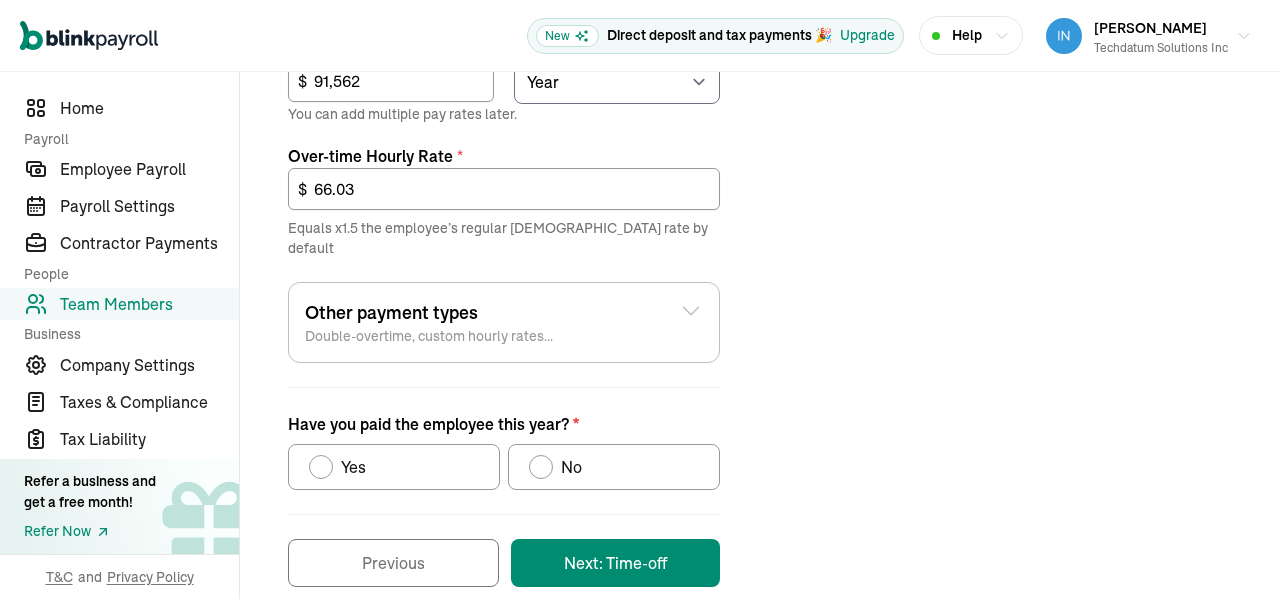scroll, scrollTop: 861, scrollLeft: 0, axis: vertical 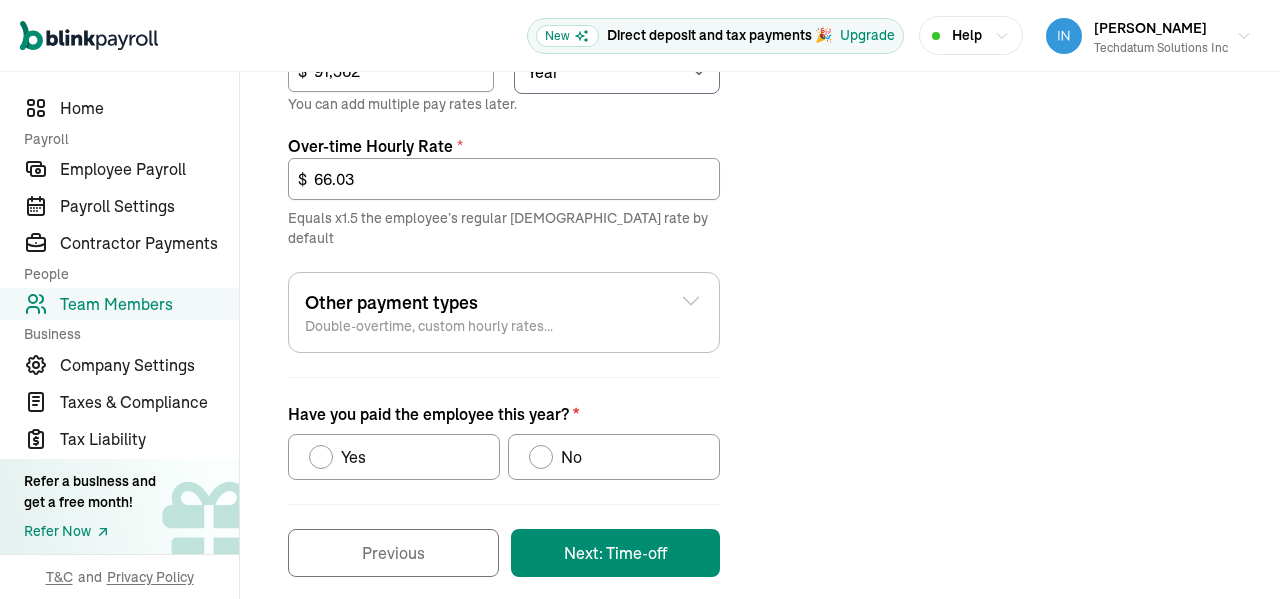 click at bounding box center (541, 457) 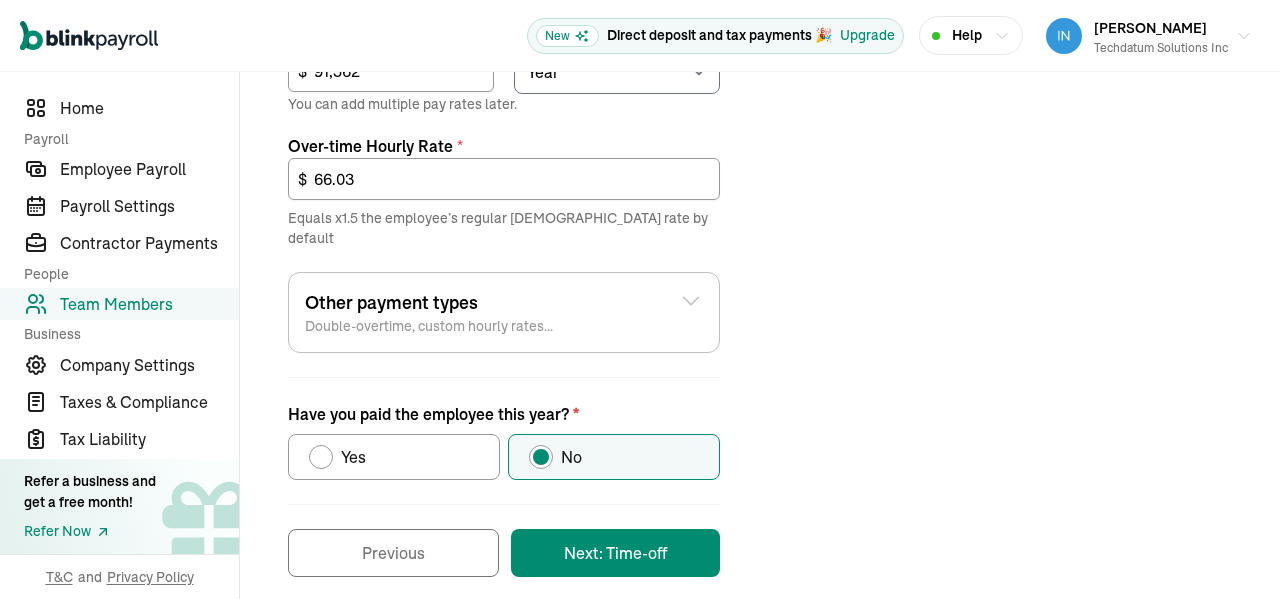click on "Next: Time-off" at bounding box center [615, 553] 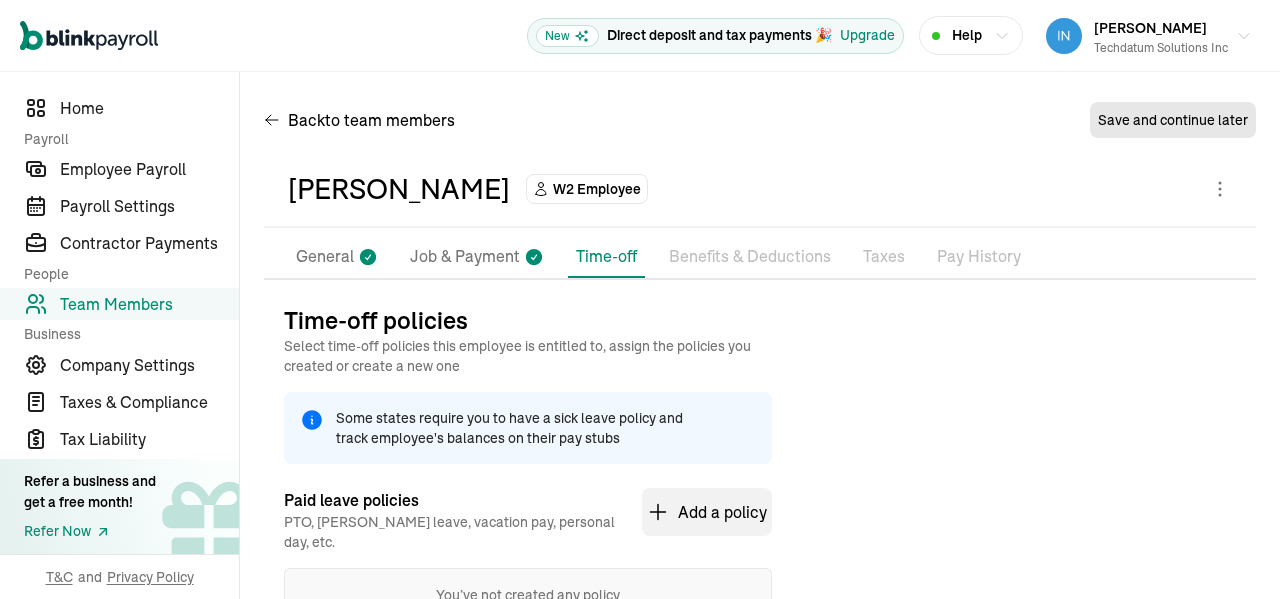 scroll, scrollTop: 163, scrollLeft: 0, axis: vertical 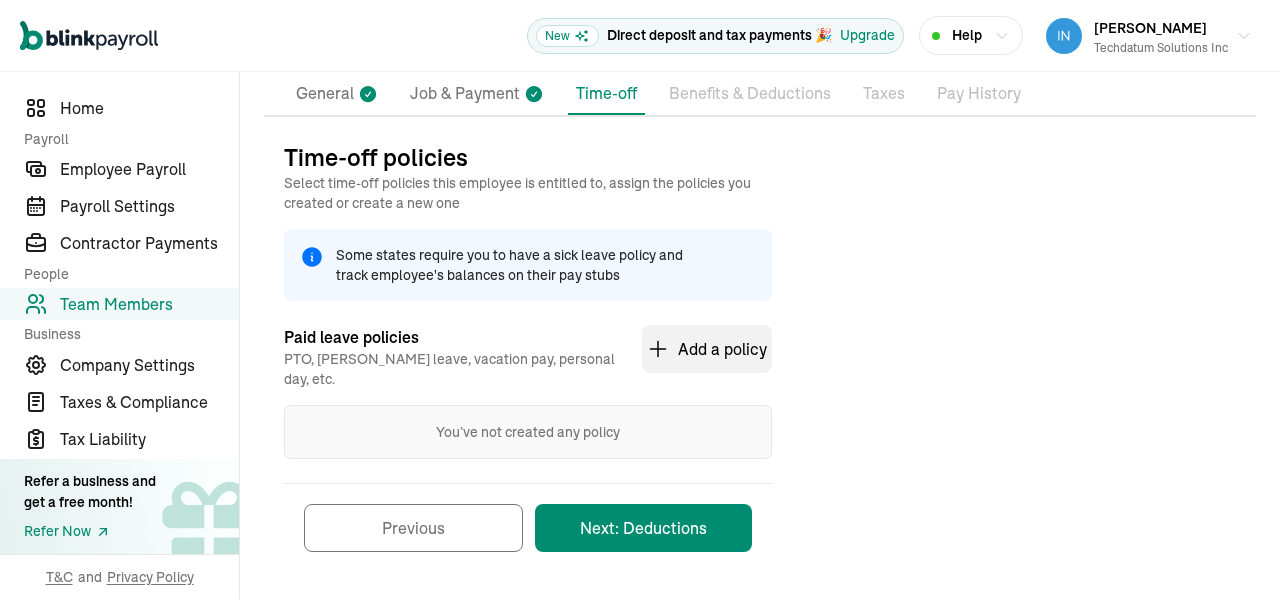 click on "Next: Deductions" at bounding box center [643, 528] 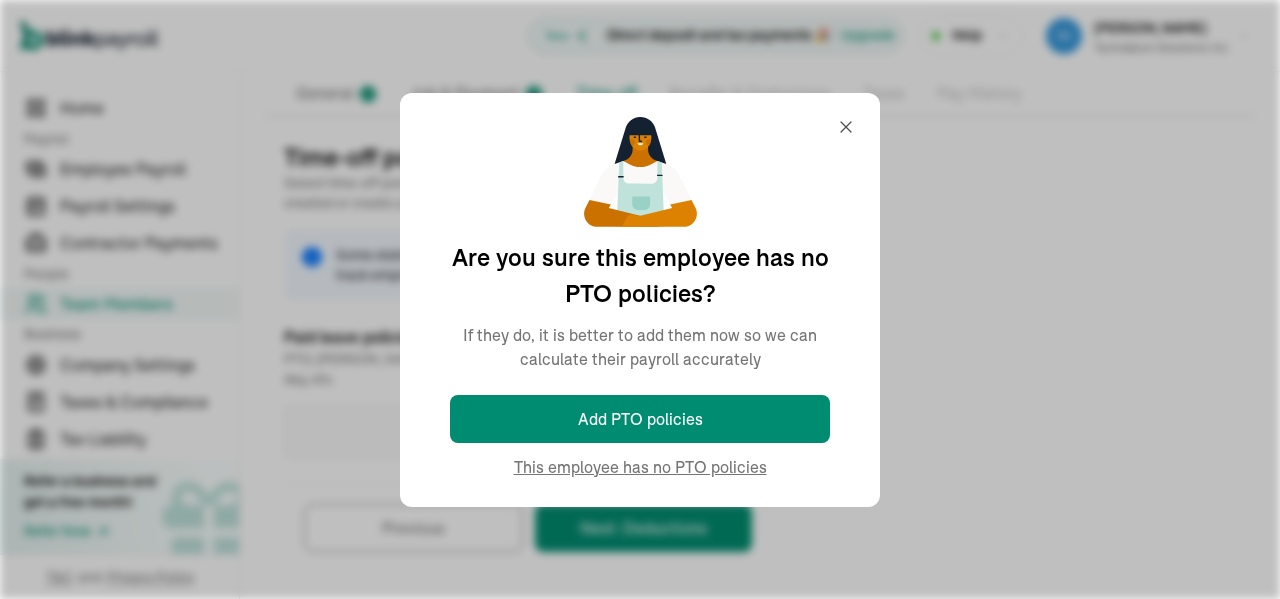 click on "Previous Next: Deductions" at bounding box center (528, 527) 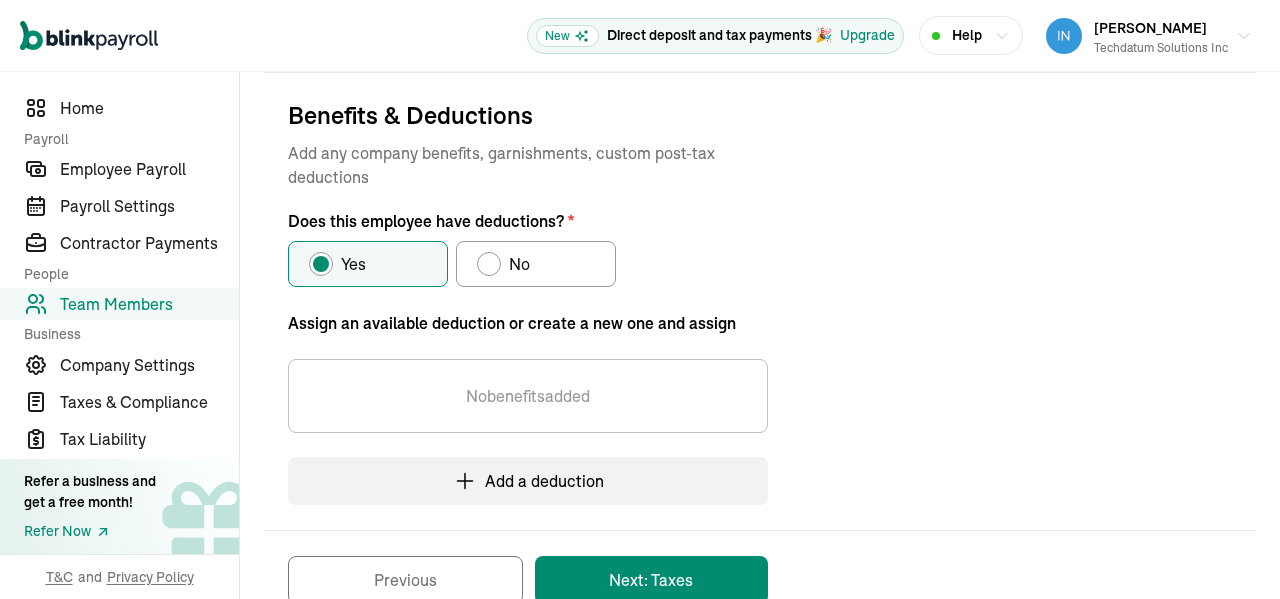 scroll, scrollTop: 255, scrollLeft: 0, axis: vertical 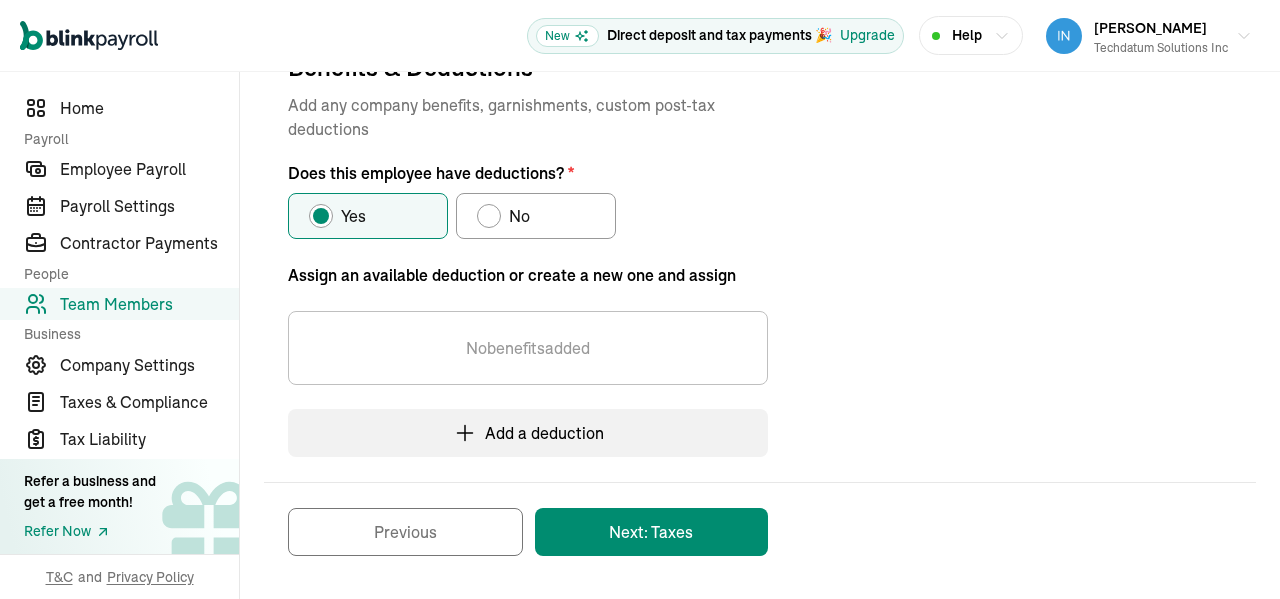 click on "No" at bounding box center (536, 216) 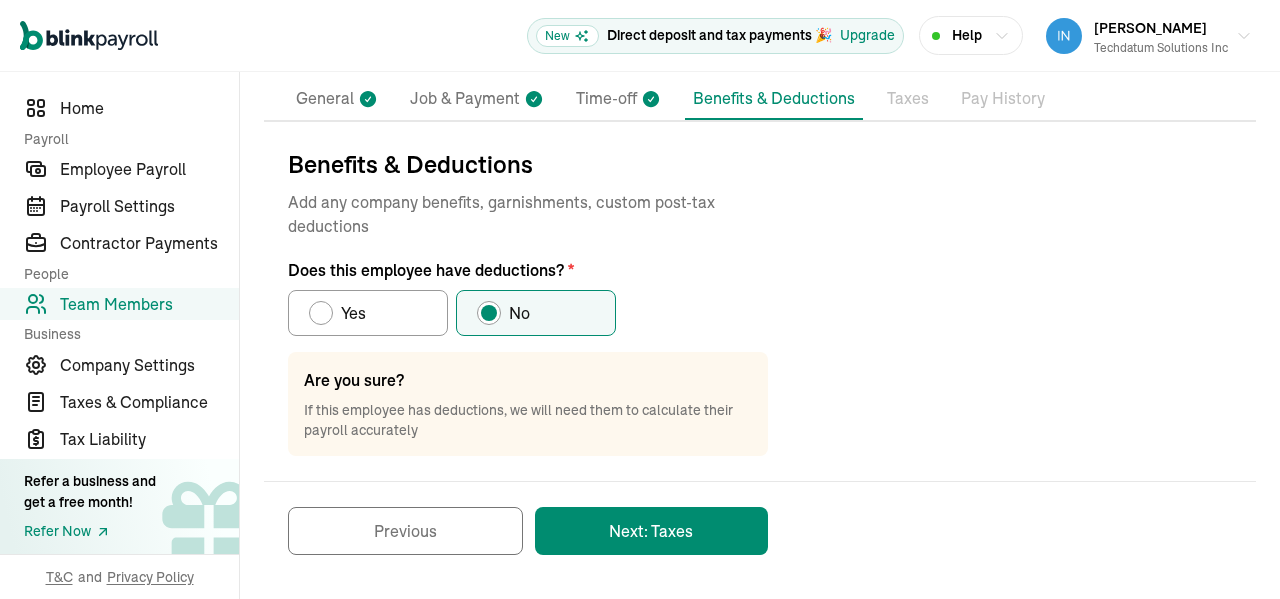 scroll, scrollTop: 157, scrollLeft: 0, axis: vertical 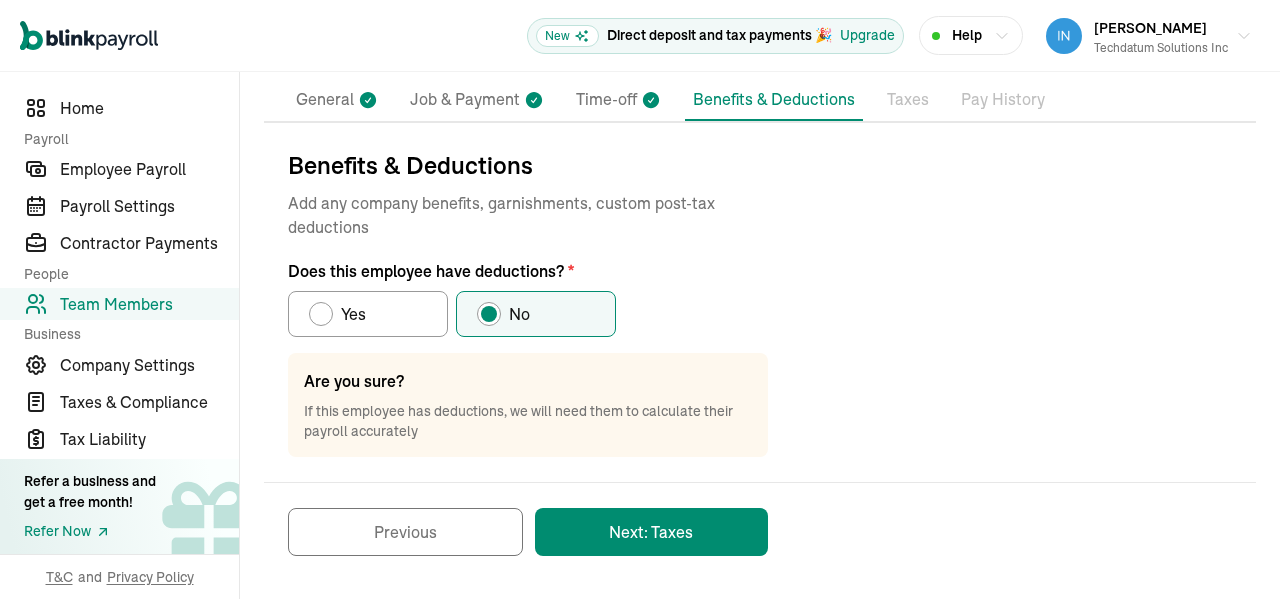 click on "Next: Taxes" at bounding box center [651, 532] 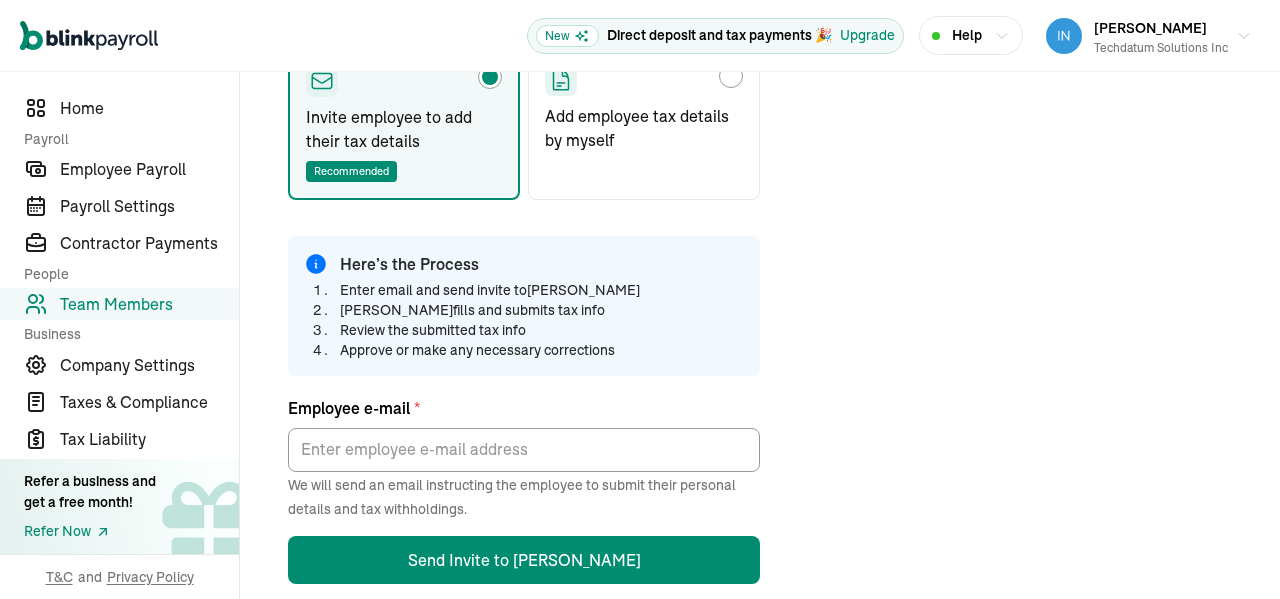 scroll, scrollTop: 368, scrollLeft: 0, axis: vertical 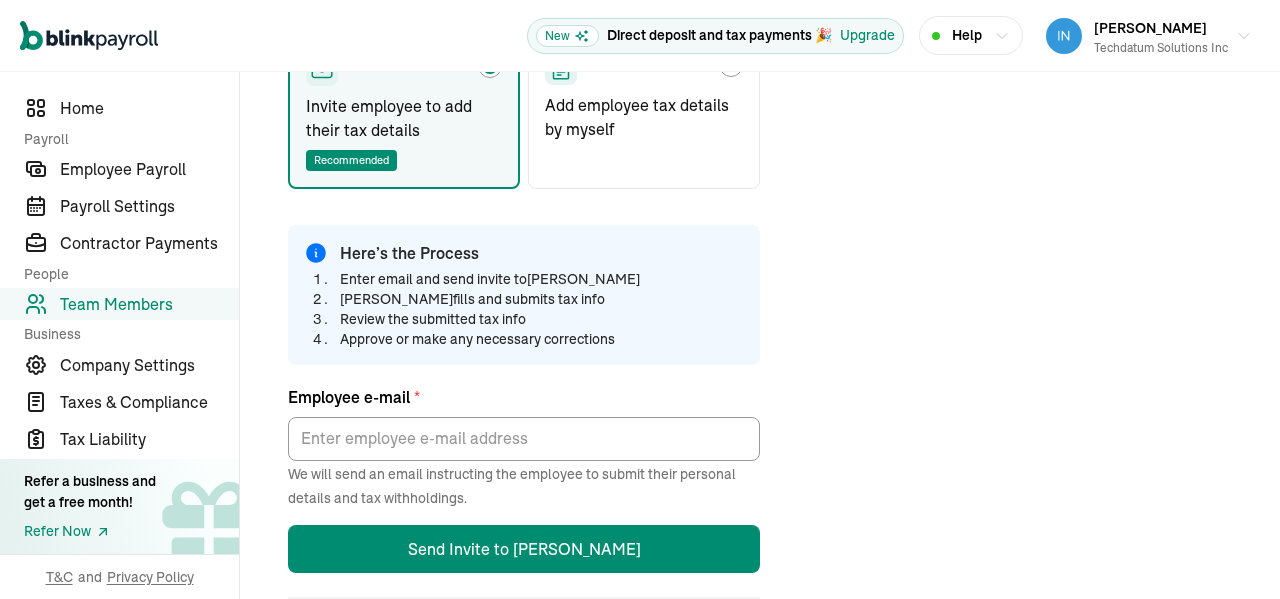 click on "Add employee tax details by myself" at bounding box center (644, 117) 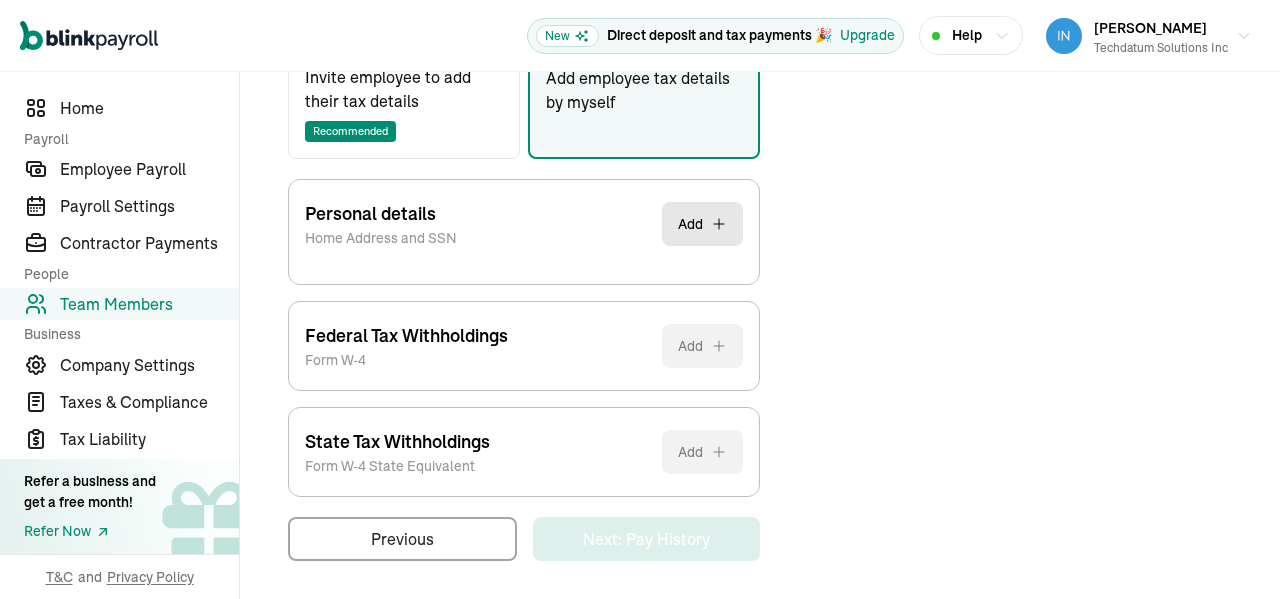 scroll, scrollTop: 399, scrollLeft: 0, axis: vertical 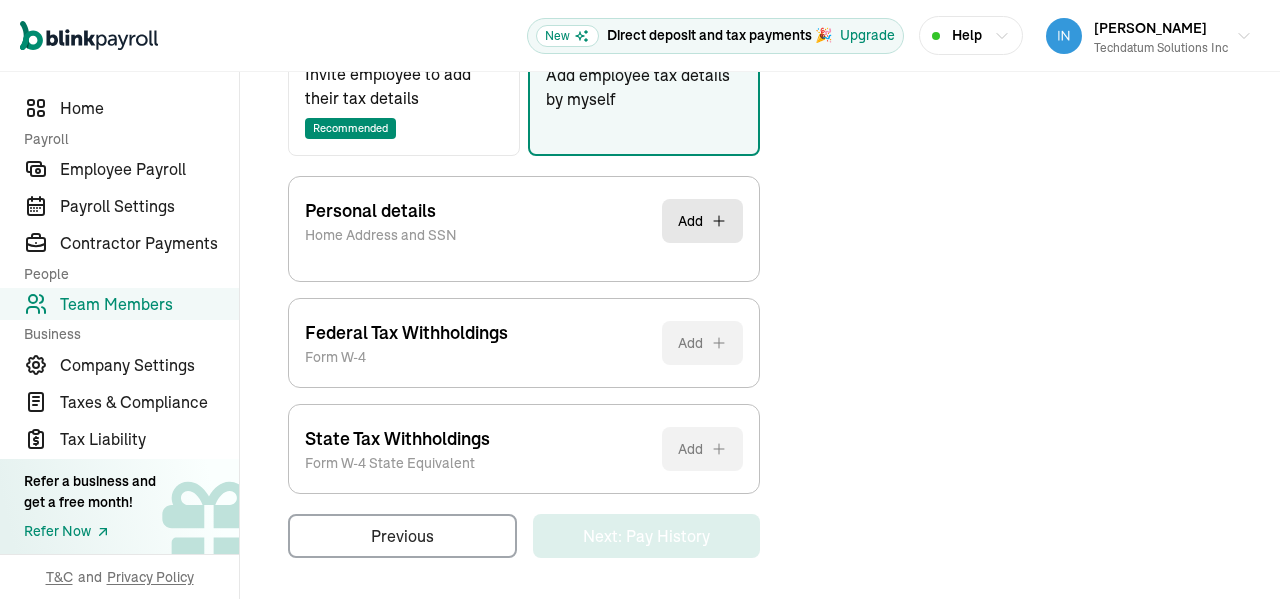 click on "Add" at bounding box center (702, 221) 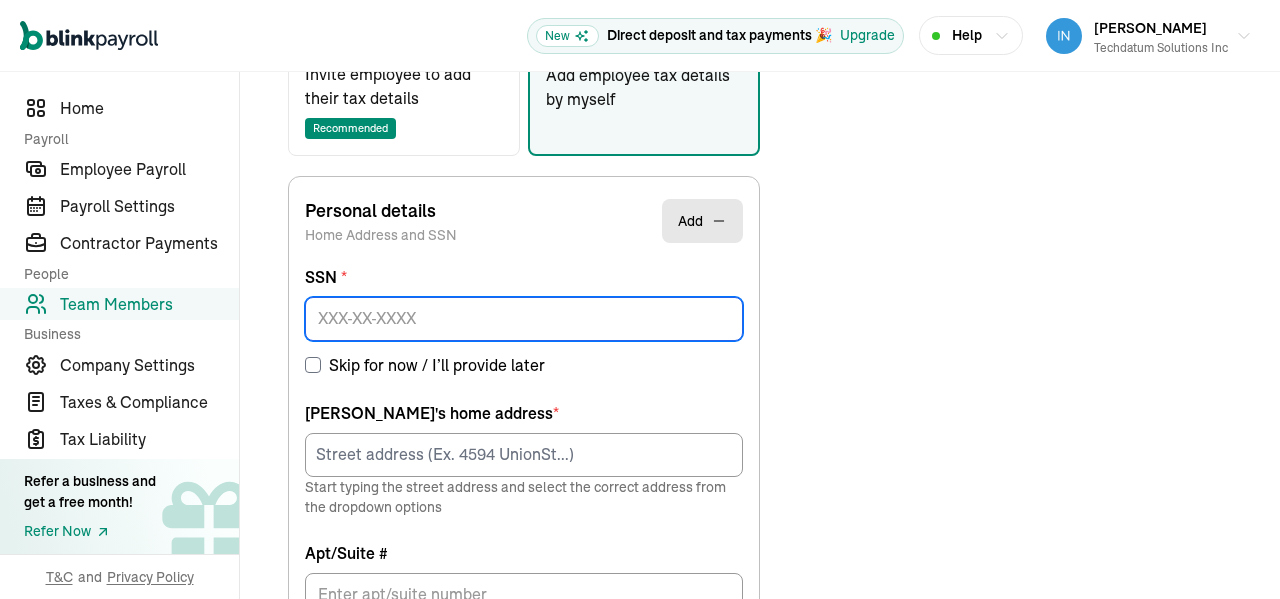 click at bounding box center (524, 319) 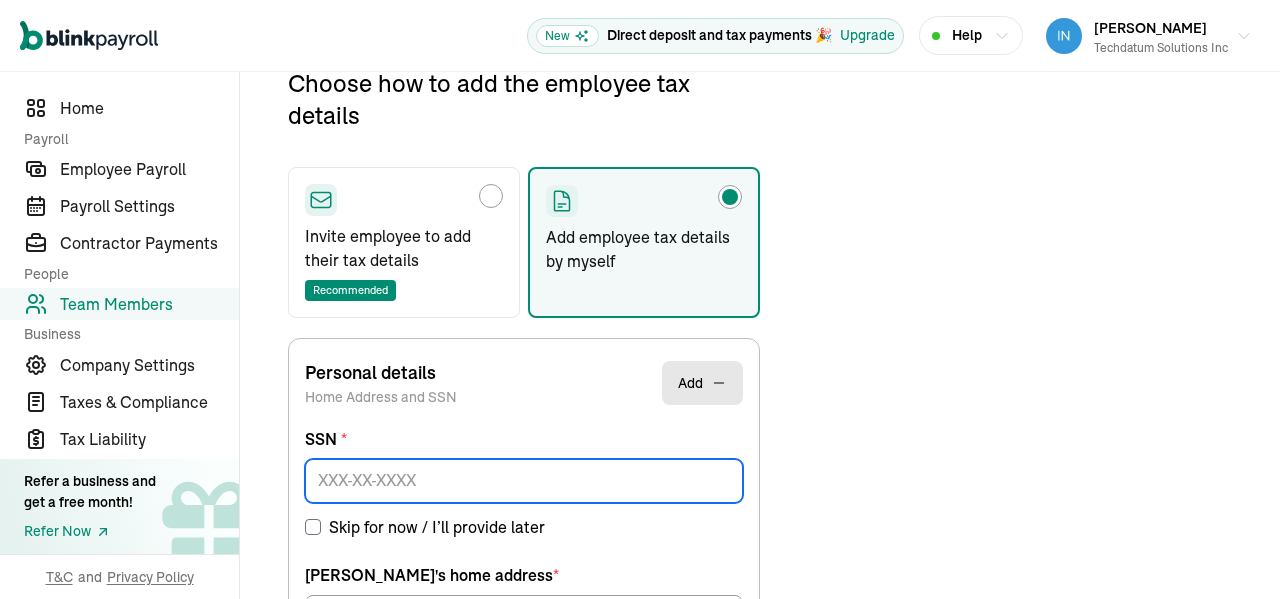 scroll, scrollTop: 236, scrollLeft: 0, axis: vertical 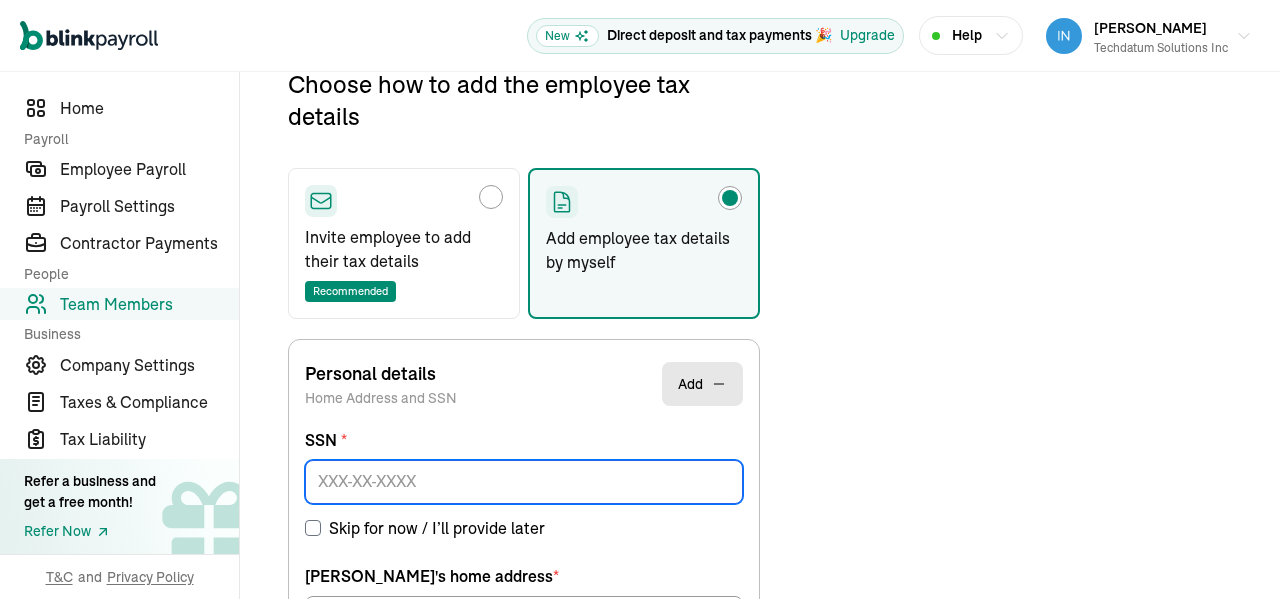 paste on "788-11-5672" 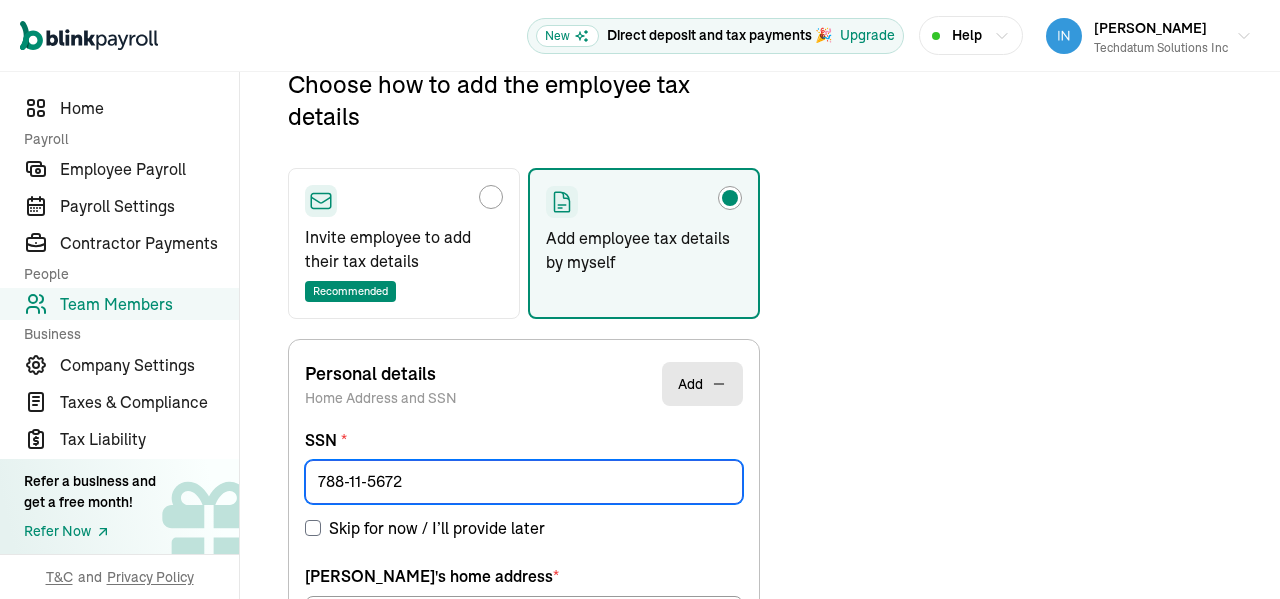 type on "788-11-5672" 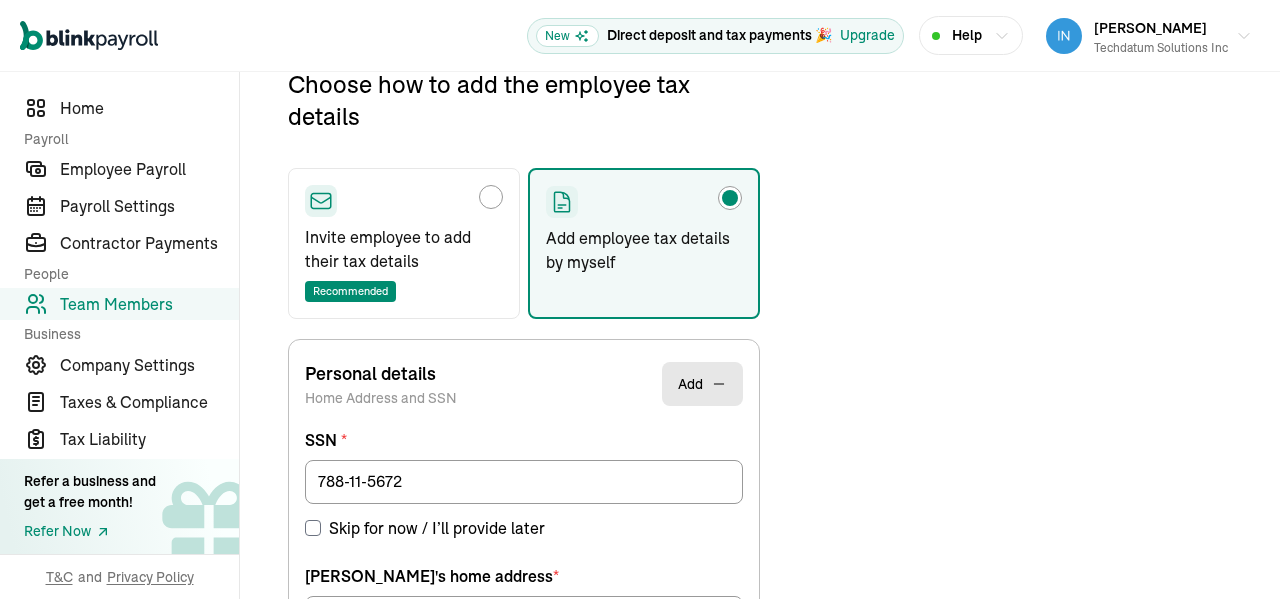 click on "Choose how to add the employee tax details Invite employee to add their tax details Recommended Add employee tax details by myself Personal details Home Address and SSN Add SSN   * 788-11-5672 Skip for now / I’ll provide later [PERSON_NAME] 's home address * Start typing the street address and select the correct address from the dropdown options Apt/Suite #   Apartment, suite, unit, building, floor, etc. City   *  State   *  Zip code   *  Save Federal Tax Withholdings Form W-4 Add Provide employee's personal details Please provide employee's personal details so we can assist you in adding their Federal Tax Withholdings. State Tax Withholdings Form W-4 State Equivalent Add Provide employee's personal details Please provide employee's personal details so we can assist you in adding their State Tax Withholdings. Previous Next: Pay History" at bounding box center [760, 721] 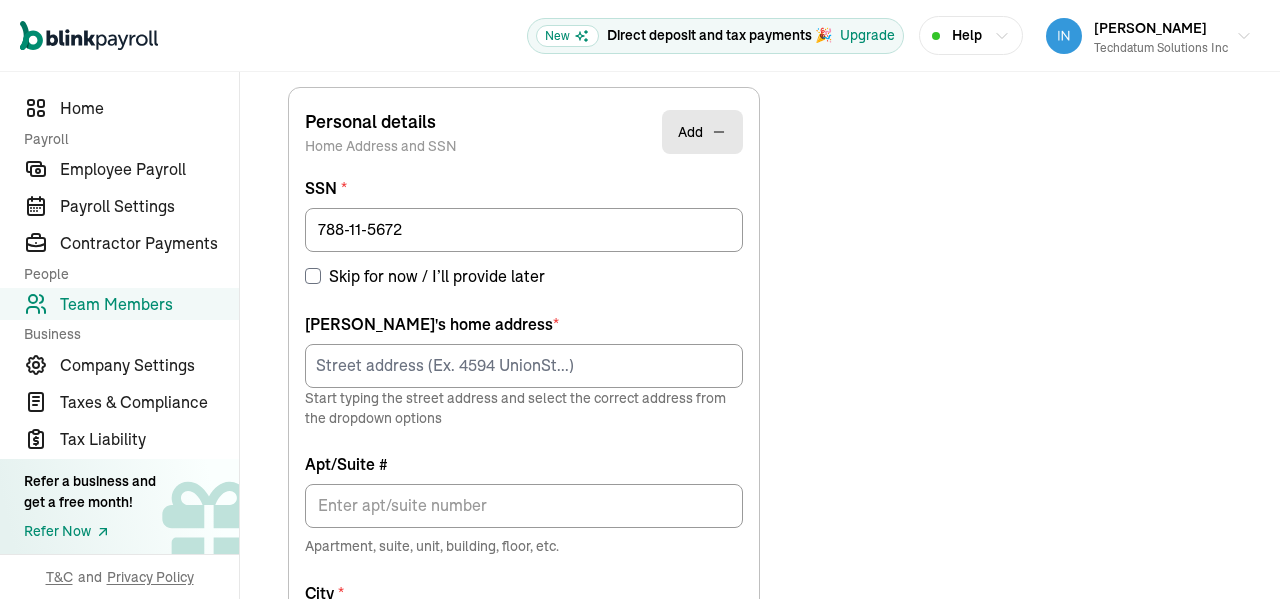 scroll, scrollTop: 490, scrollLeft: 0, axis: vertical 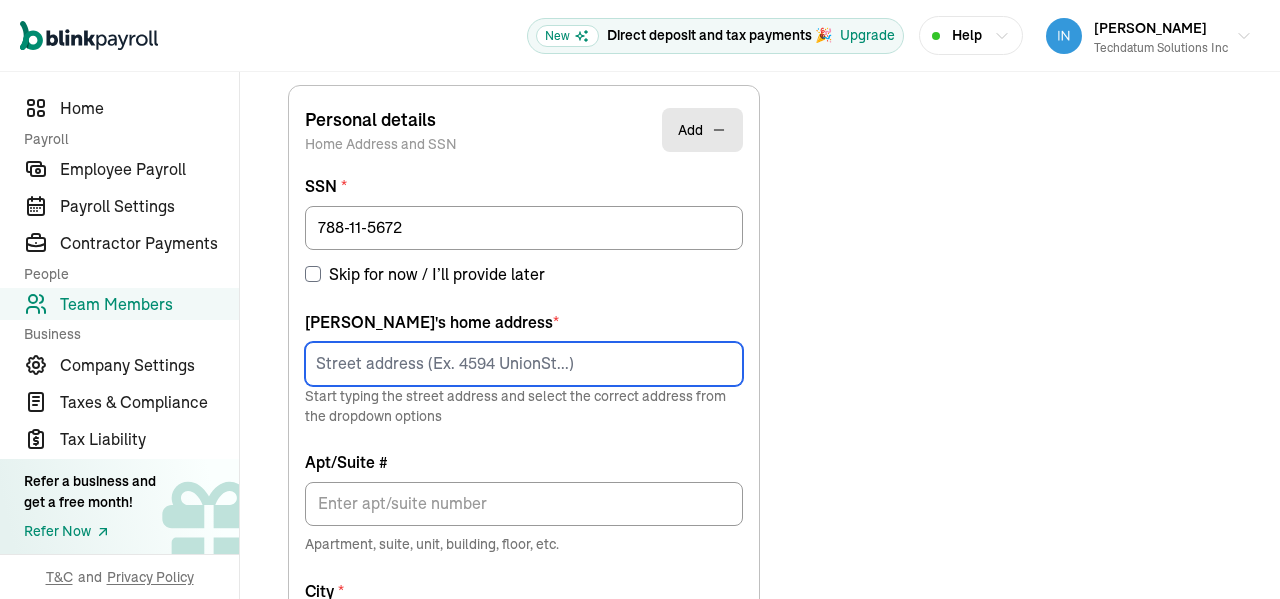 click at bounding box center [524, 364] 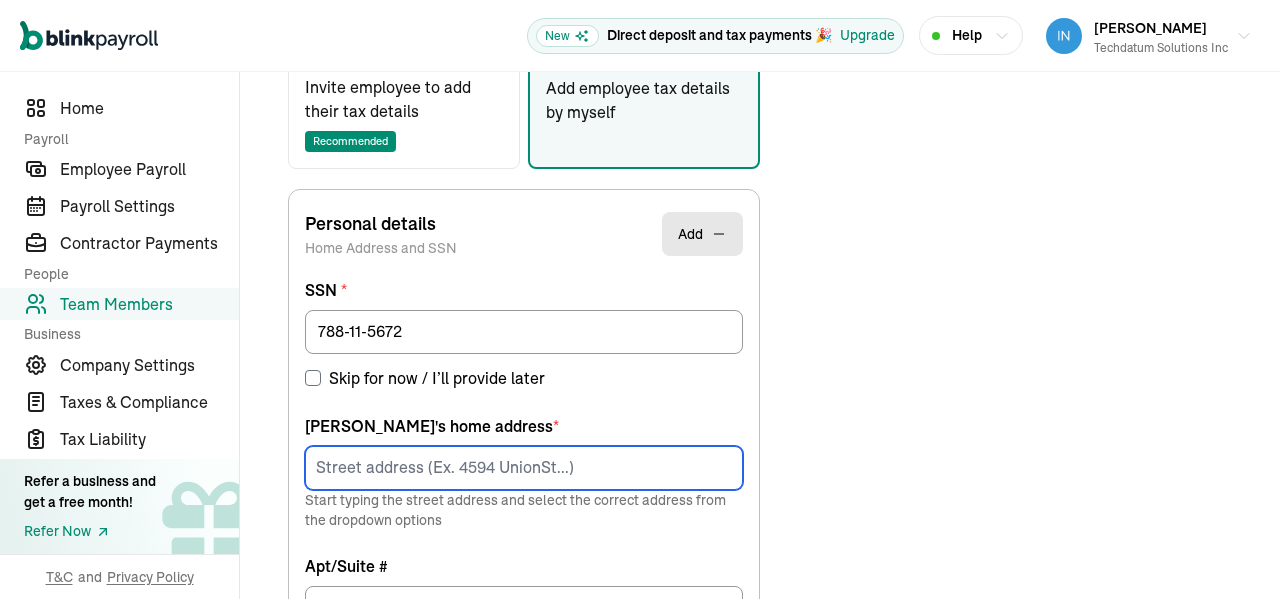 scroll, scrollTop: 388, scrollLeft: 0, axis: vertical 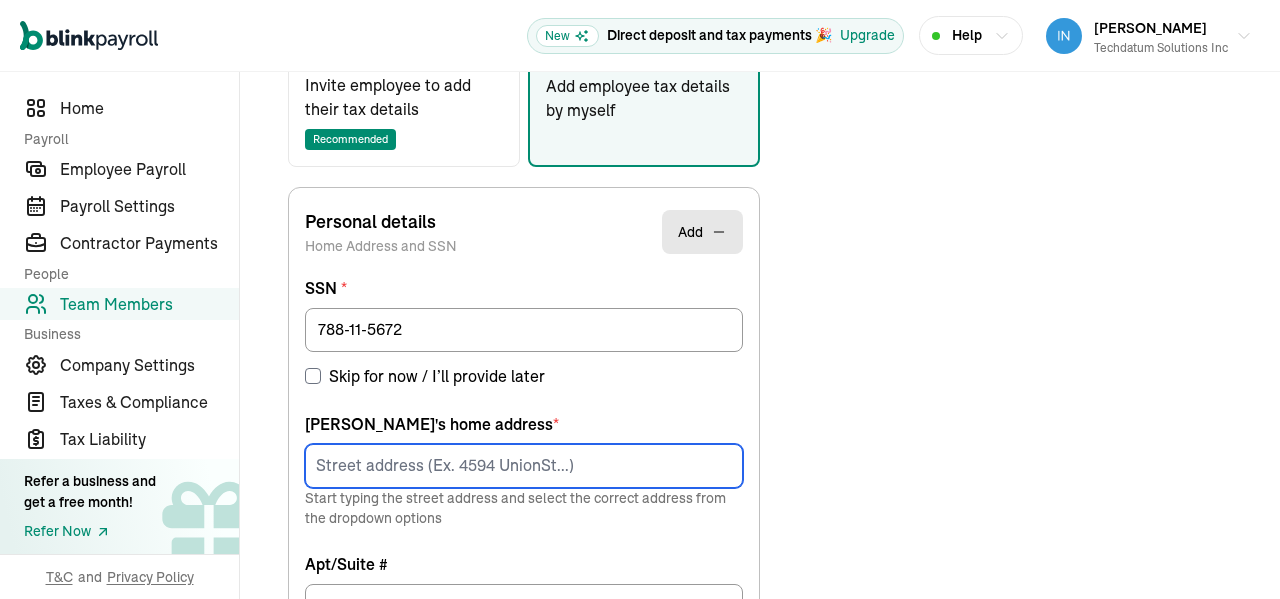 click at bounding box center (524, 466) 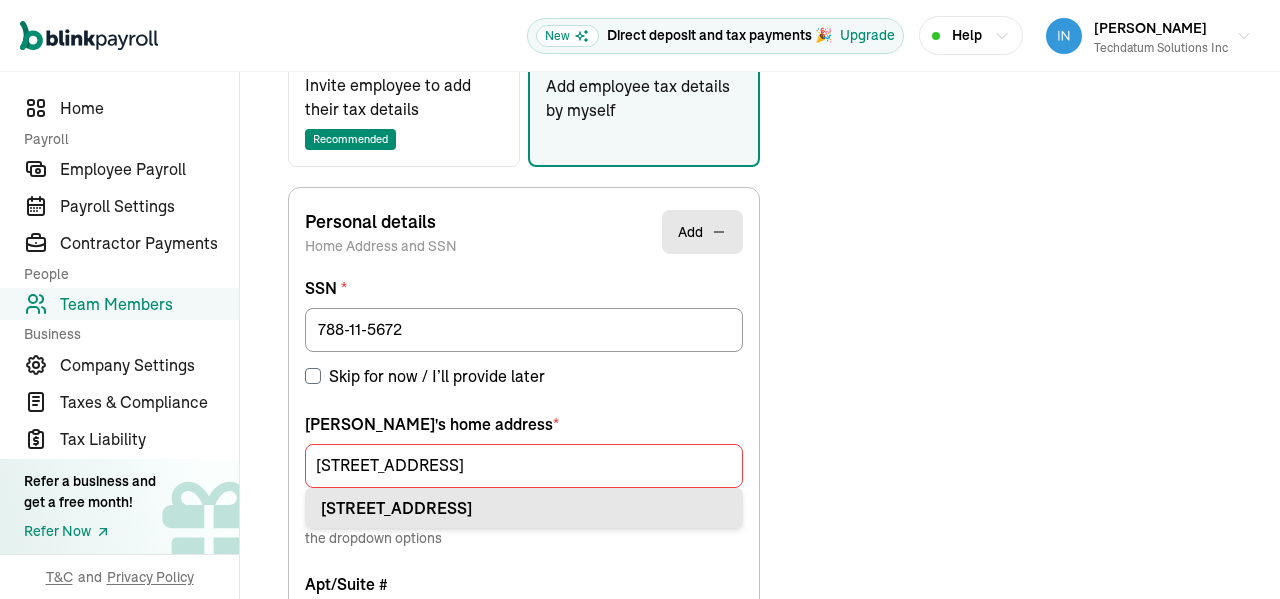 click on "[STREET_ADDRESS]" at bounding box center (524, 508) 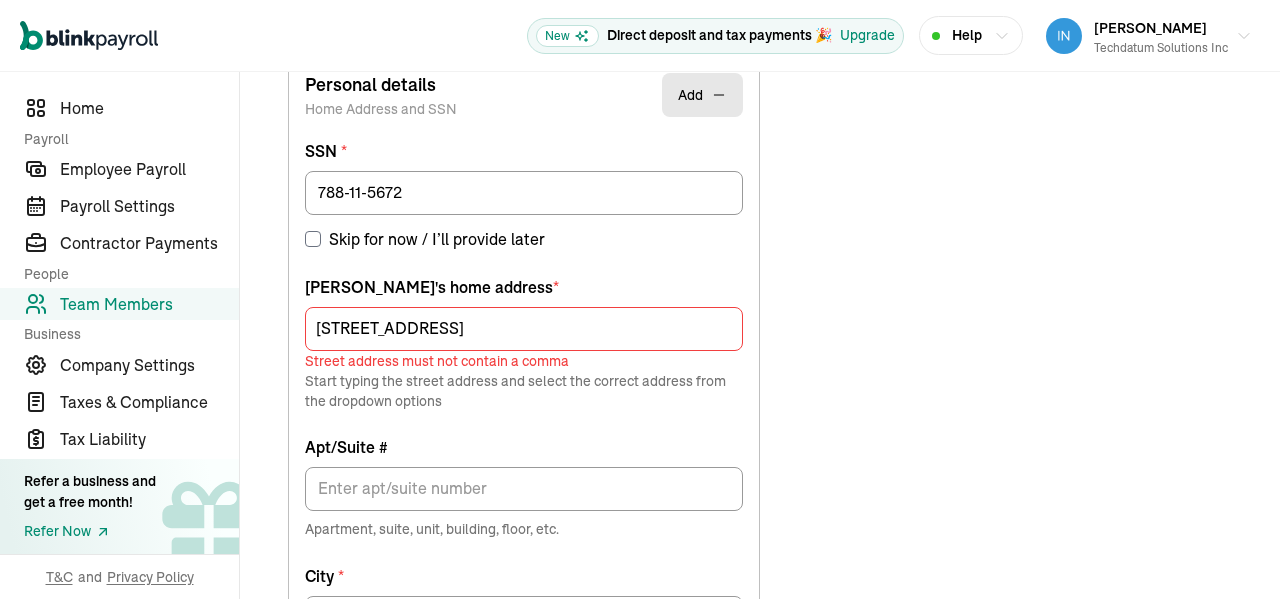 scroll, scrollTop: 544, scrollLeft: 0, axis: vertical 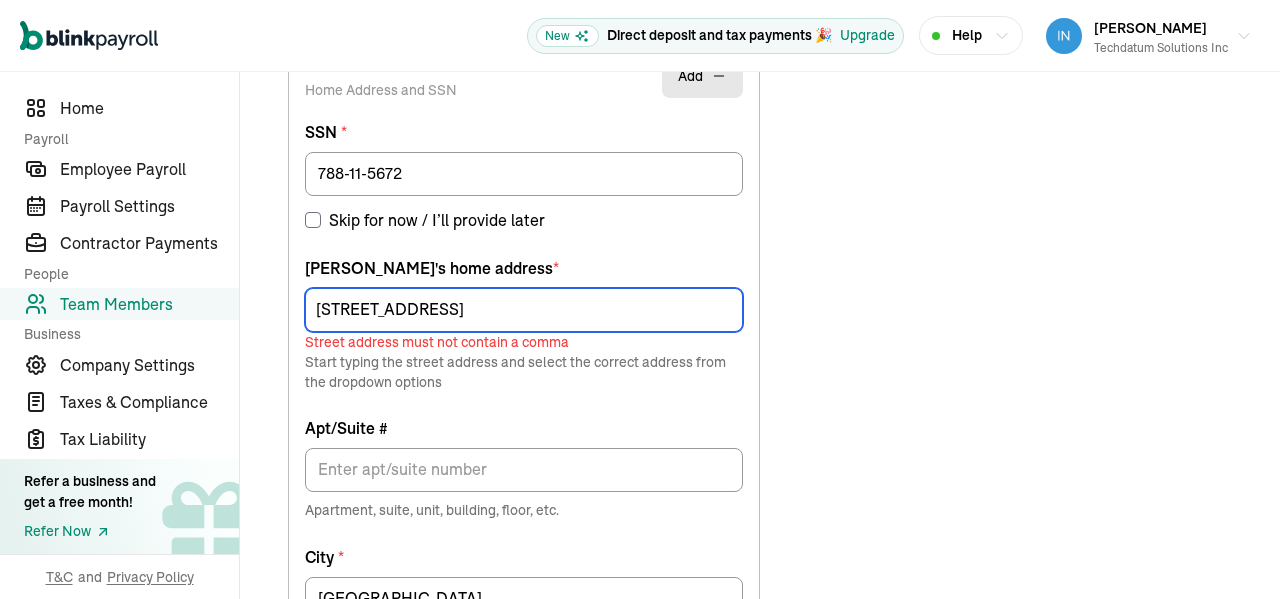 click on "[STREET_ADDRESS]" at bounding box center [524, 310] 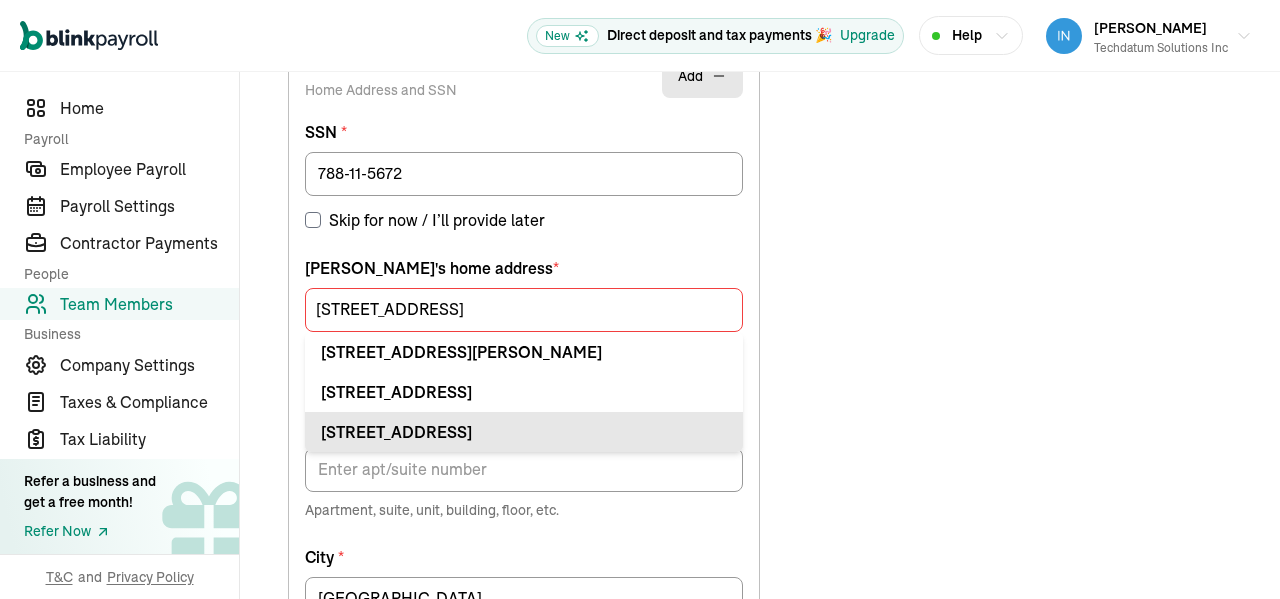 click on "[STREET_ADDRESS]" at bounding box center (524, 432) 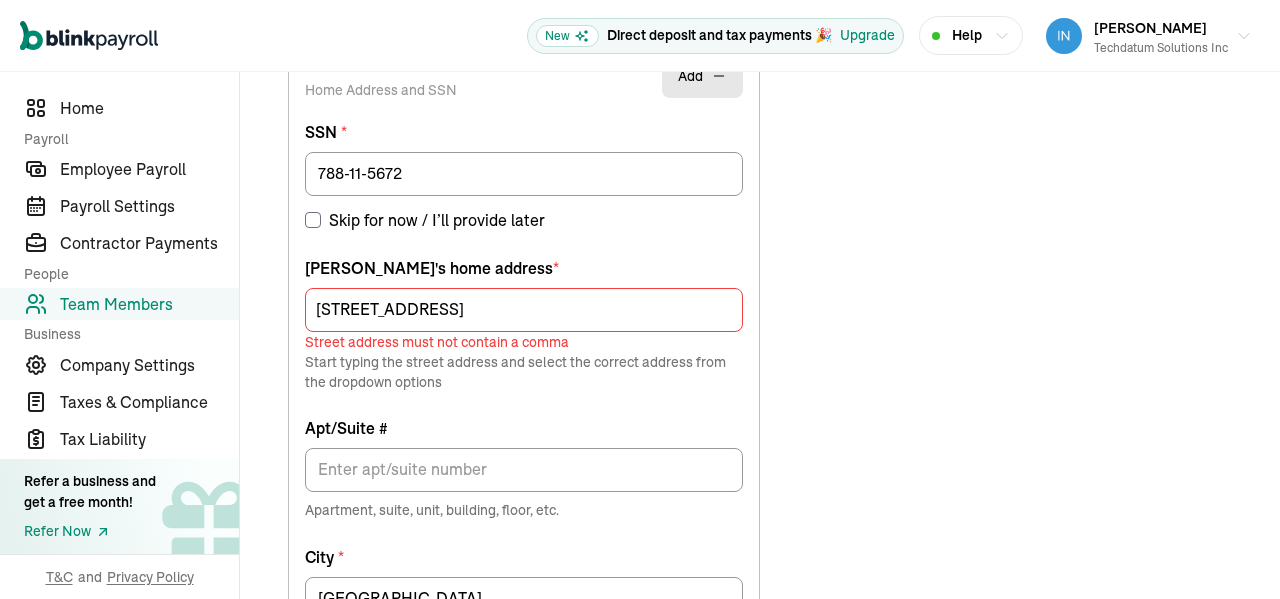 click on "Choose how to add the employee tax details Invite employee to add their tax details Recommended Add employee tax details by myself Personal details Home Address and SSN Add SSN   * 788-11-5672 Skip for now / I’ll provide later [PERSON_NAME] 's home address * [STREET_ADDRESS] address must not contain a comma Start typing the street address and select the correct address from the dropdown options Apt/Suite #   Apartment, suite, unit, building, floor, etc. City   *  [GEOGRAPHIC_DATA]   *  [GEOGRAPHIC_DATA] Zip code   *  75407 Save Federal Tax Withholdings Form W-4 Add Provide employee's personal details Please provide employee's personal details so we can assist you in adding their Federal Tax Withholdings. State Tax Withholdings Form W-4 State Equivalent Add Provide employee's personal details Please provide employee's personal details so we can assist you in adding their State Tax Withholdings. Previous Next: Pay History" at bounding box center (760, 423) 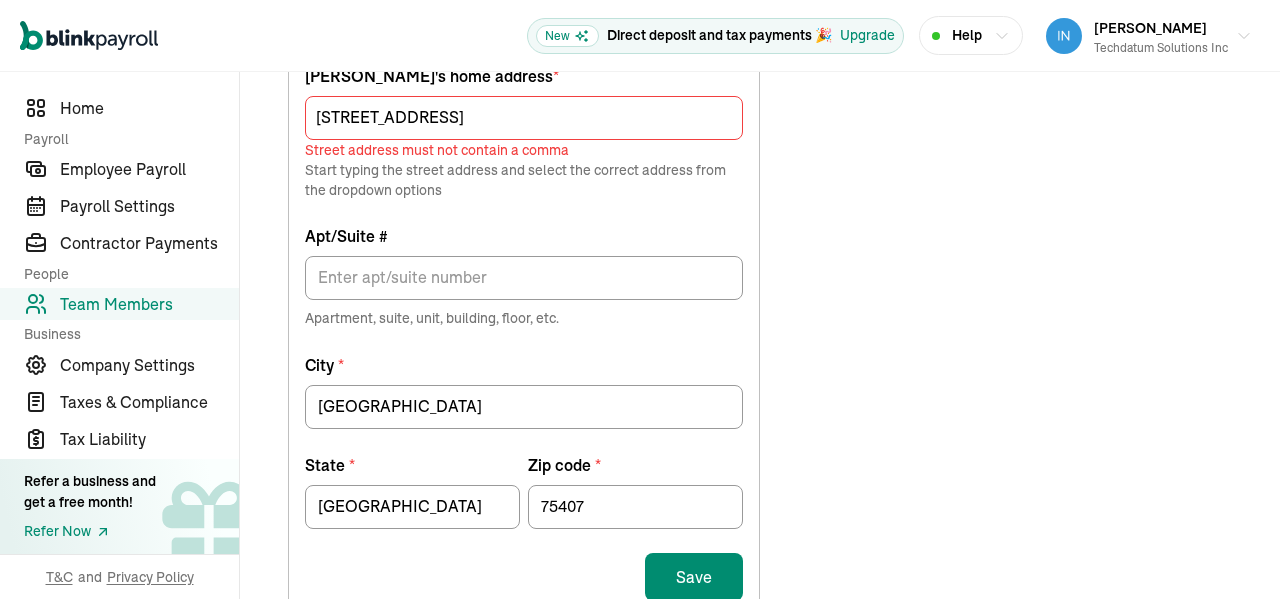 scroll, scrollTop: 749, scrollLeft: 0, axis: vertical 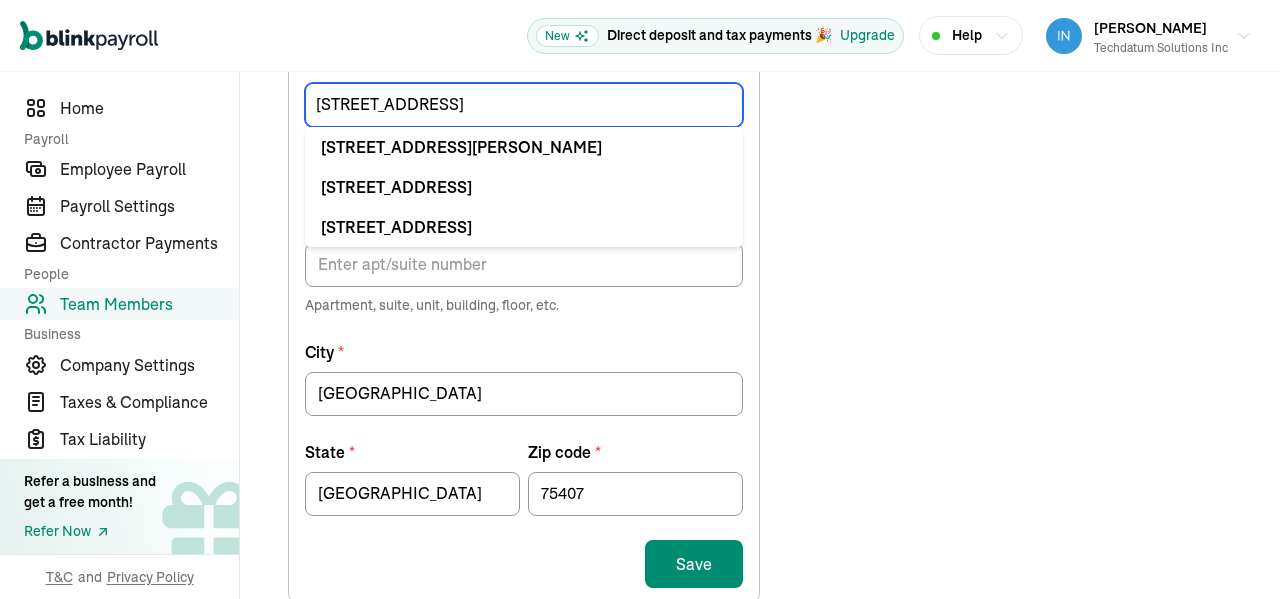 drag, startPoint x: 526, startPoint y: 102, endPoint x: 73, endPoint y: 163, distance: 457.08862 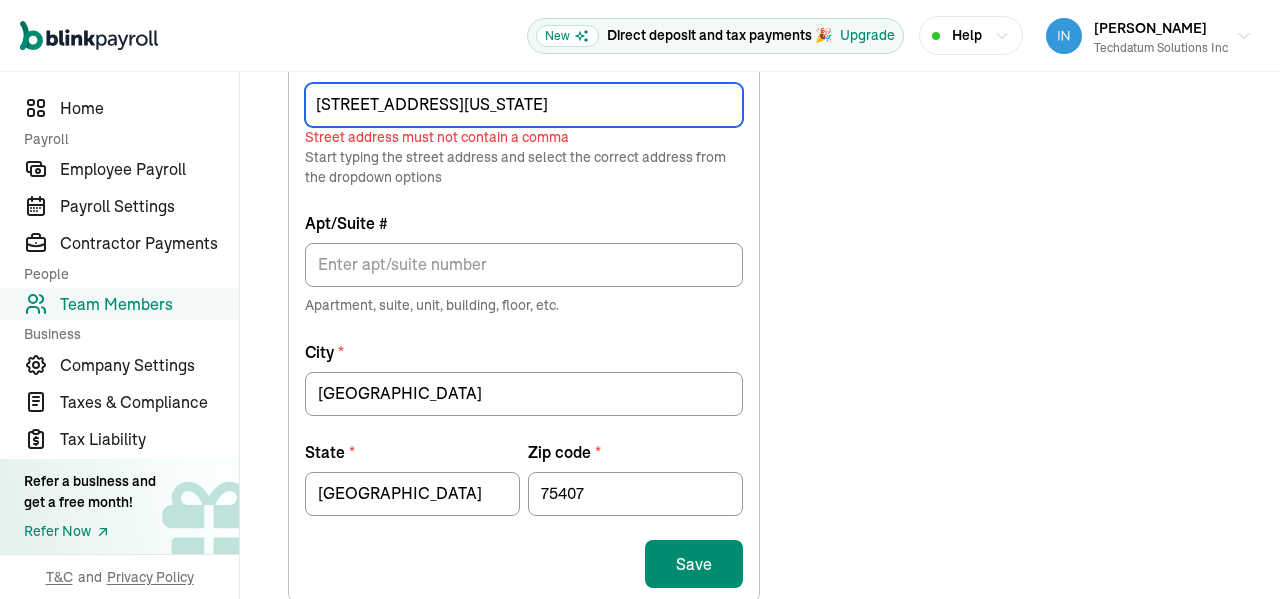 drag, startPoint x: 491, startPoint y: 110, endPoint x: 780, endPoint y: 143, distance: 290.878 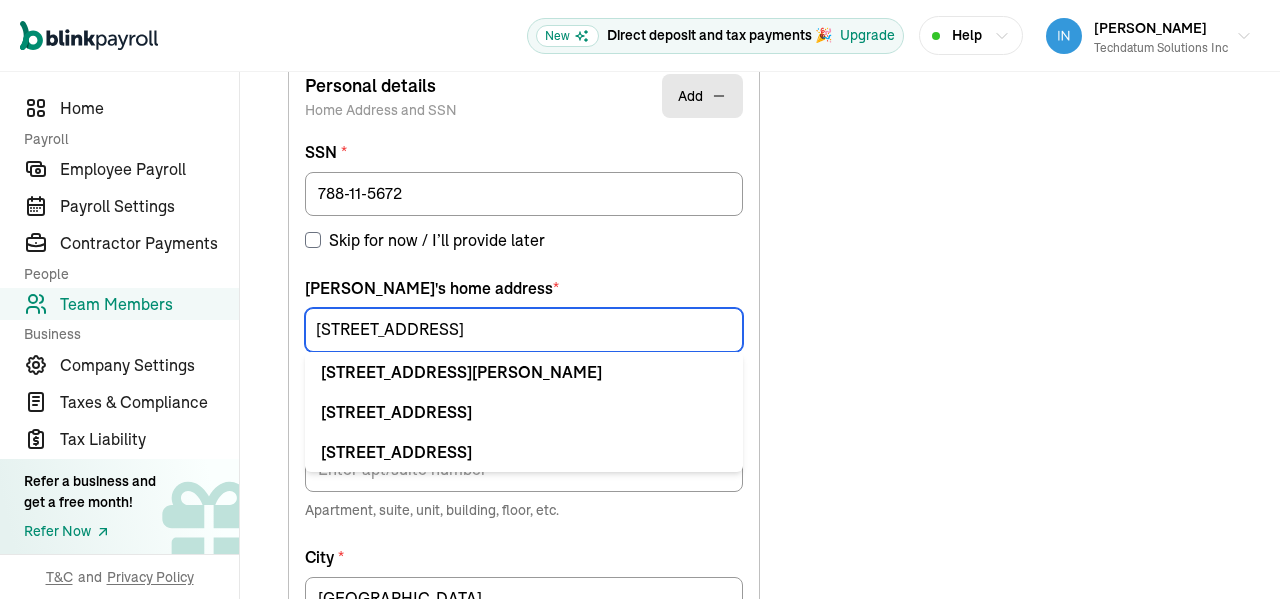scroll, scrollTop: 528, scrollLeft: 0, axis: vertical 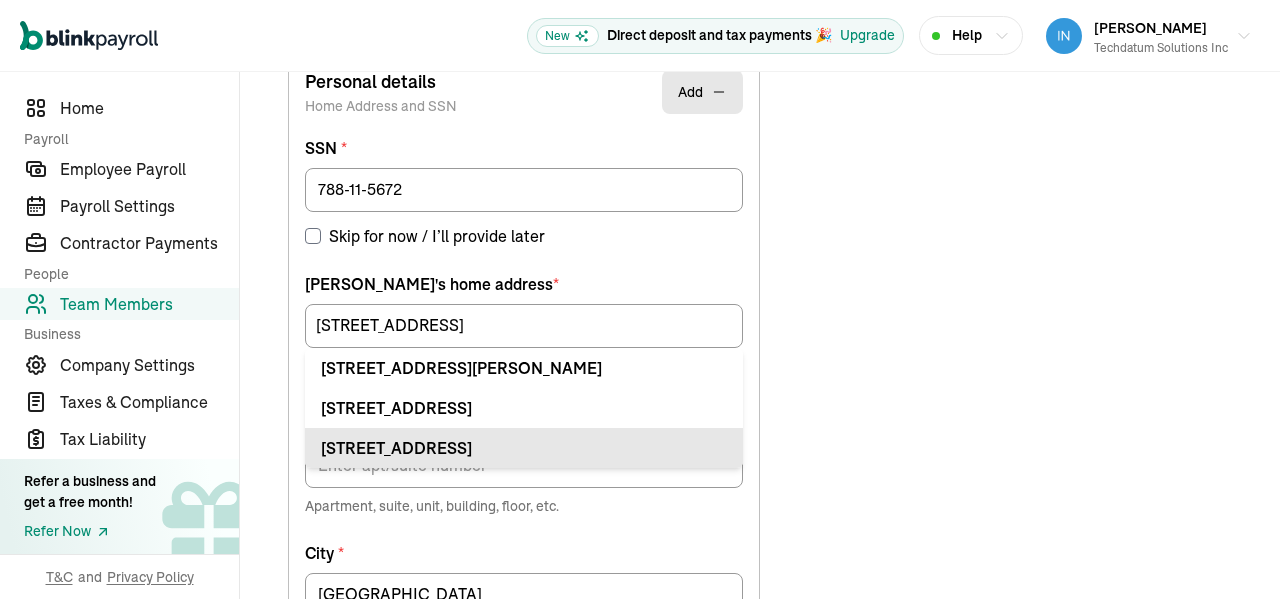 click on "[STREET_ADDRESS]" at bounding box center (524, 448) 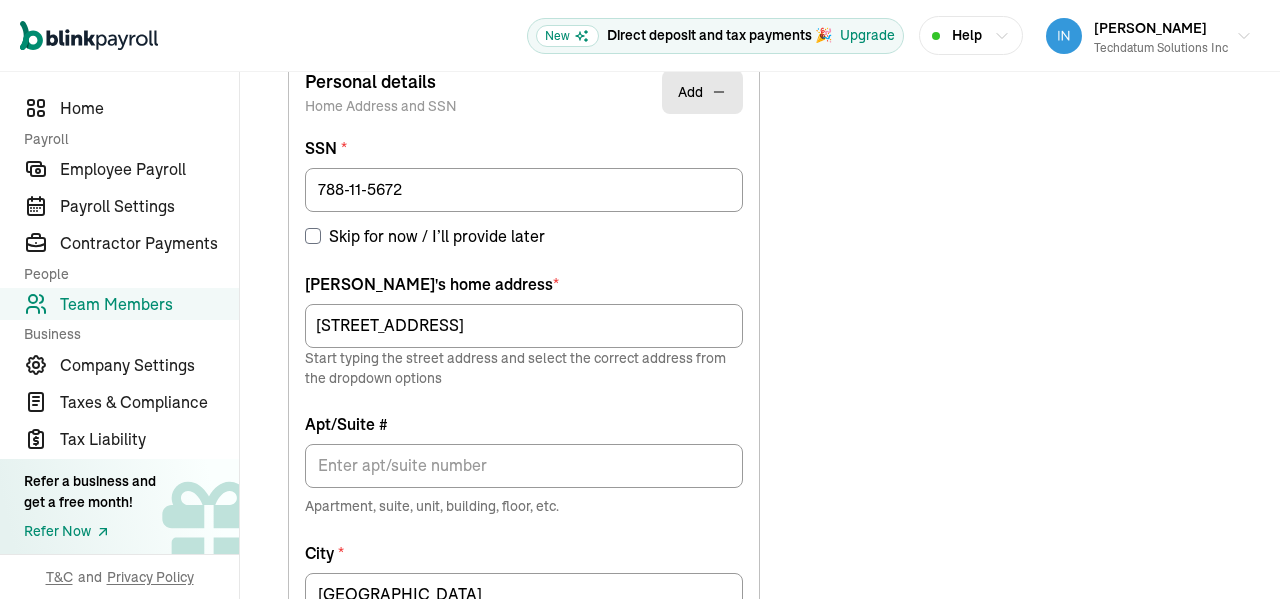 click on "Choose how to add the employee tax details Invite employee to add their tax details Recommended Add employee tax details by myself Personal details Home Address and SSN Add SSN   * 788-11-5672 Skip for now / I’ll provide later [PERSON_NAME] 's home address * [STREET_ADDRESS] Start typing the street address and select the correct address from the dropdown options Apt/Suite #   Apartment, suite, unit, building, floor, etc. City   *  [GEOGRAPHIC_DATA]   *  [GEOGRAPHIC_DATA] Zip code   *  75407 Save Federal Tax Withholdings Form W-4 Add Provide employee's personal details Please provide employee's personal details so we can assist you in adding their Federal Tax Withholdings. State Tax Withholdings Form W-4 State Equivalent Add Provide employee's personal details Please provide employee's personal details so we can assist you in adding their State Tax Withholdings. Previous Next: Pay History" at bounding box center [760, 429] 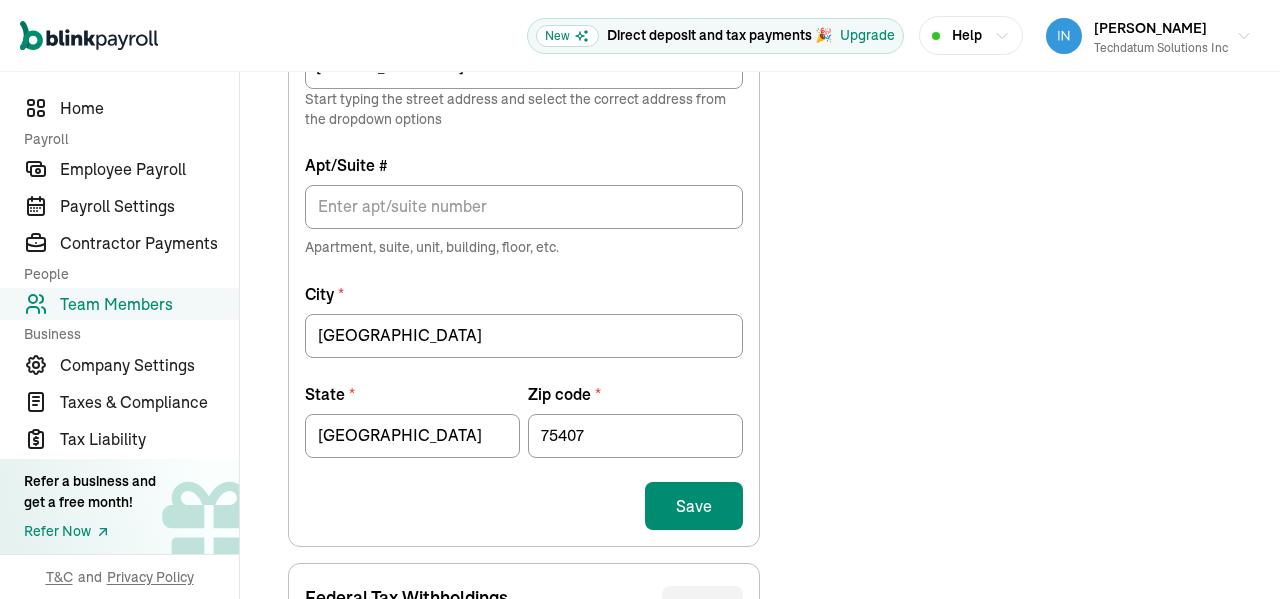 click on "Save" at bounding box center (694, 506) 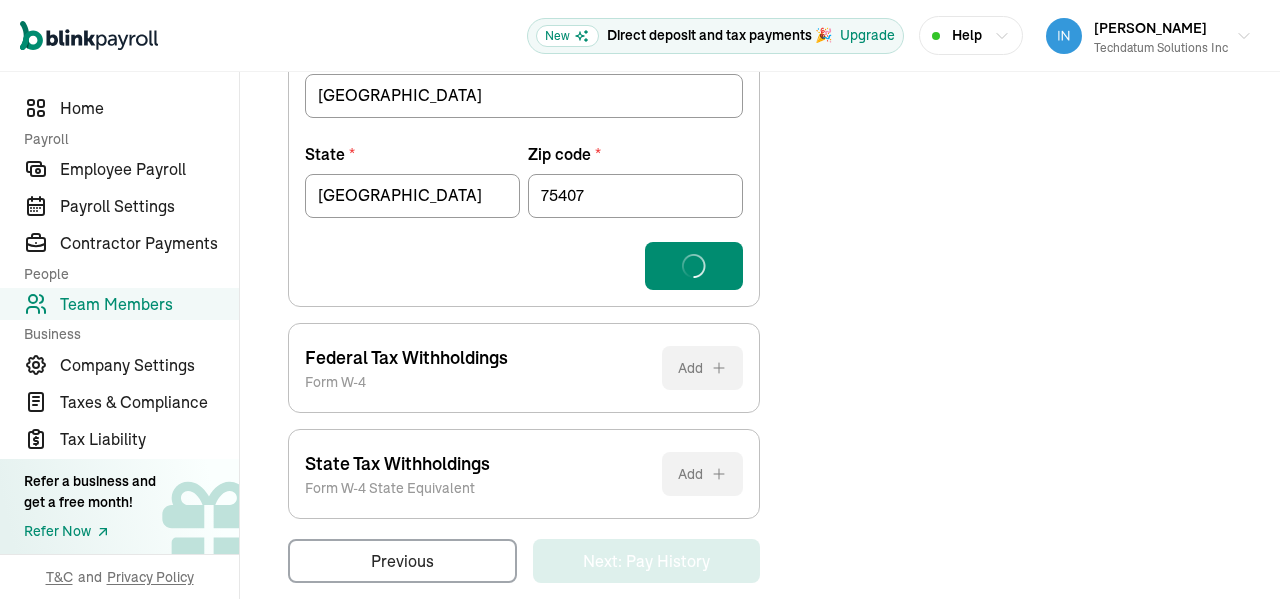 scroll, scrollTop: 1052, scrollLeft: 0, axis: vertical 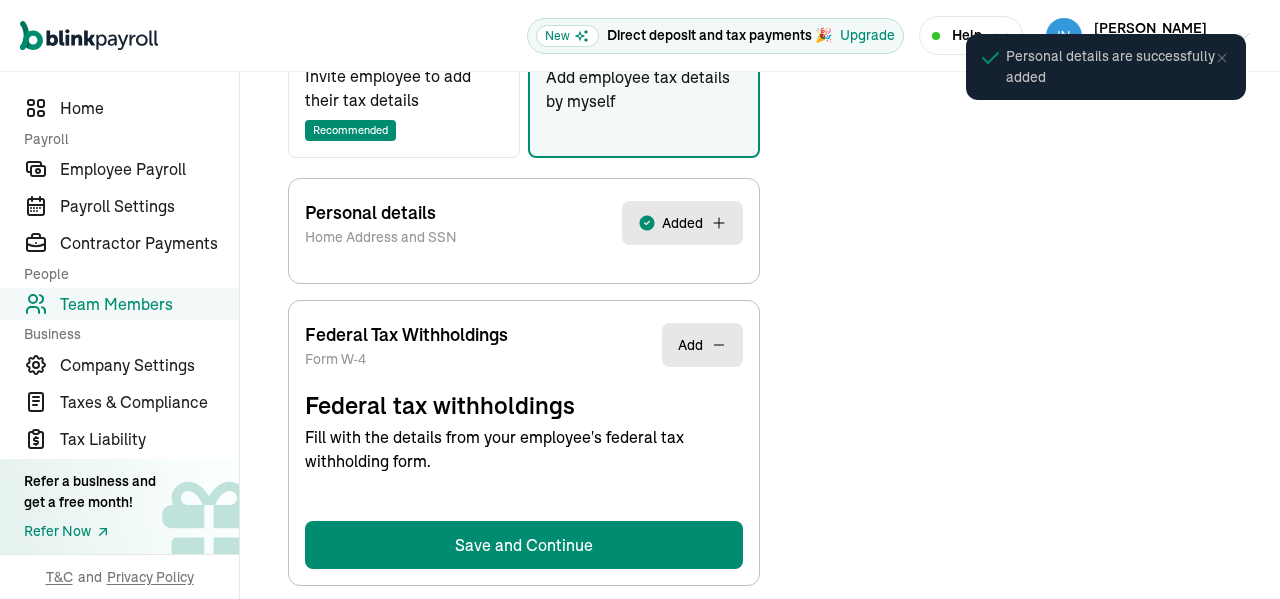 select on "S" 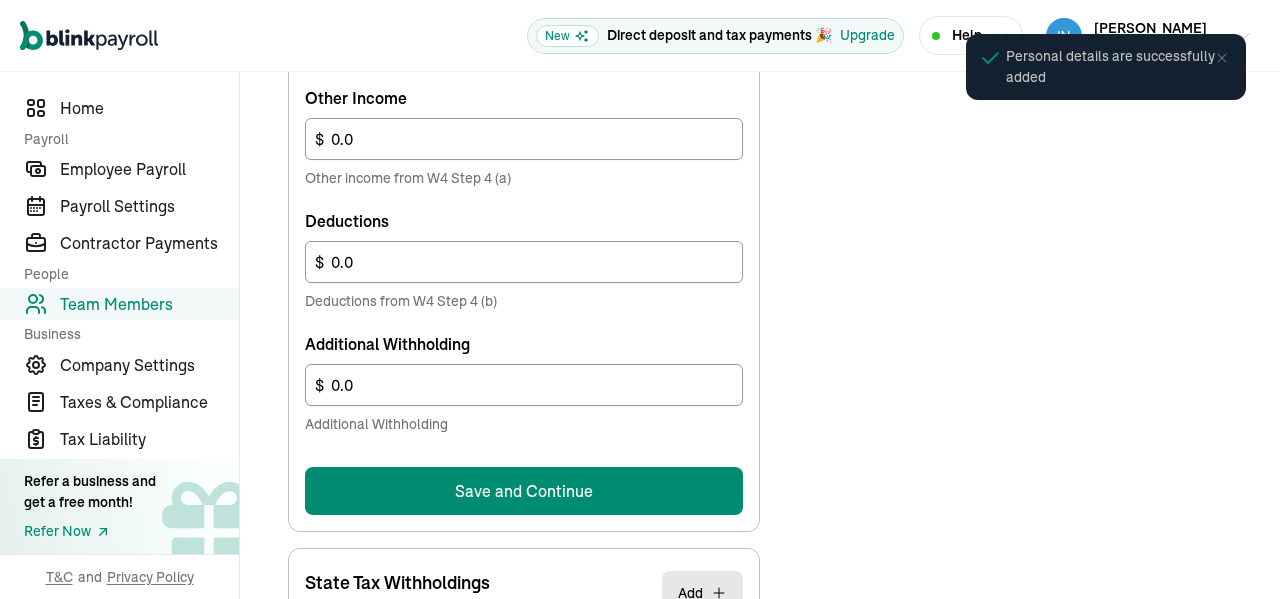 scroll, scrollTop: 1358, scrollLeft: 0, axis: vertical 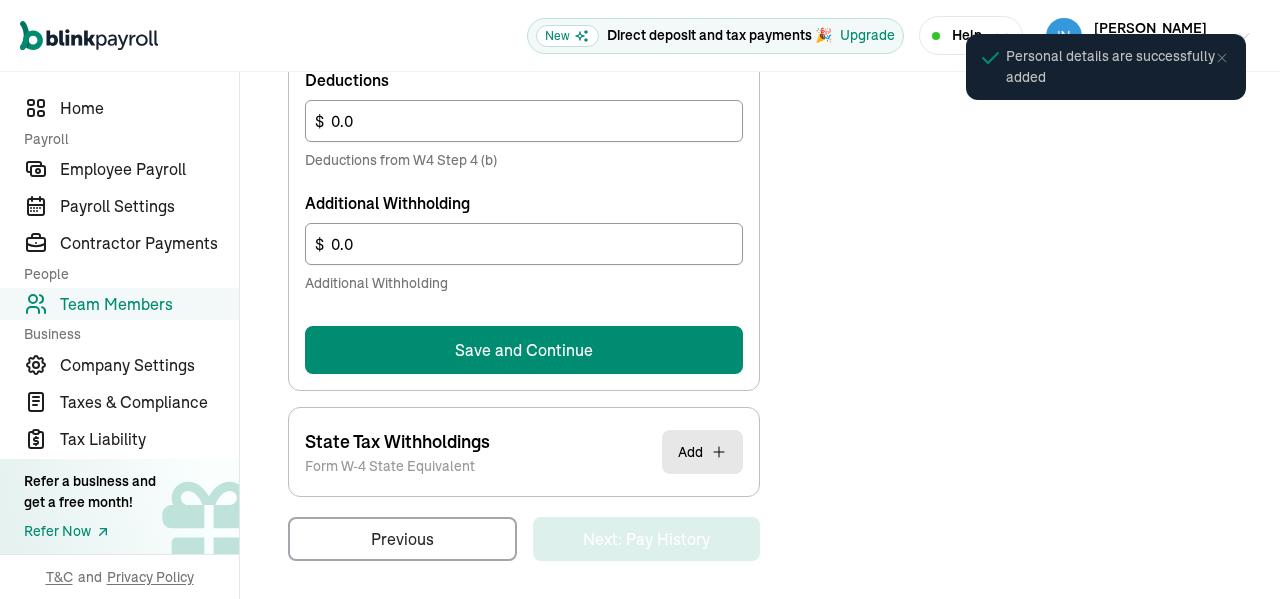 click on "Save and Continue" at bounding box center [524, 350] 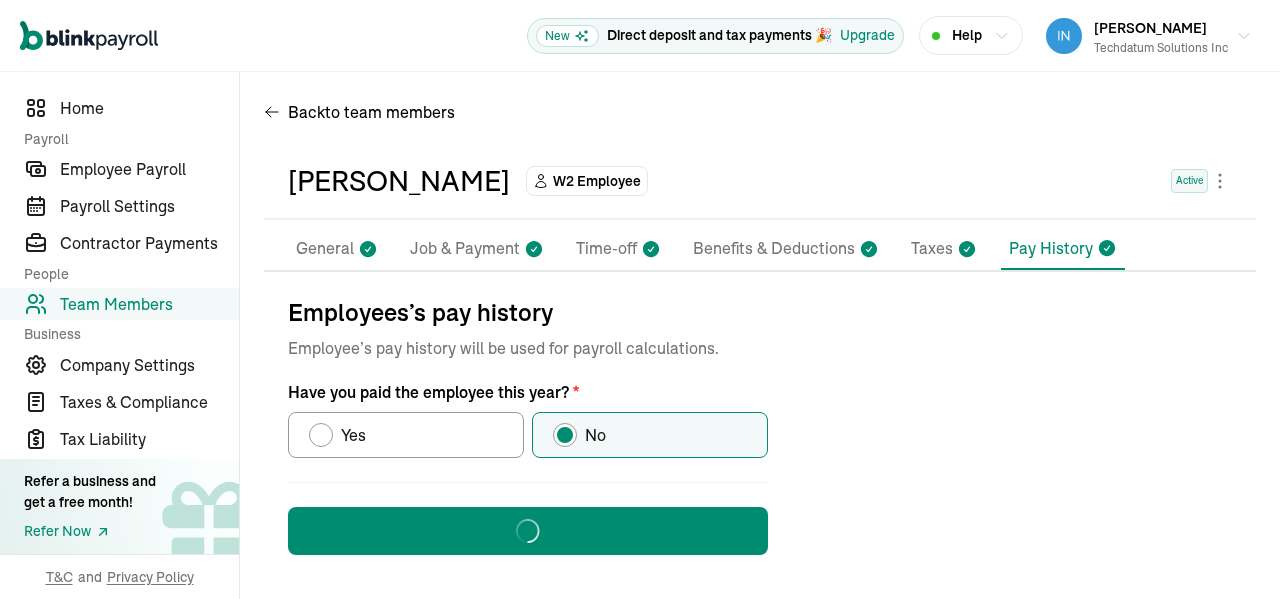 scroll, scrollTop: 8, scrollLeft: 0, axis: vertical 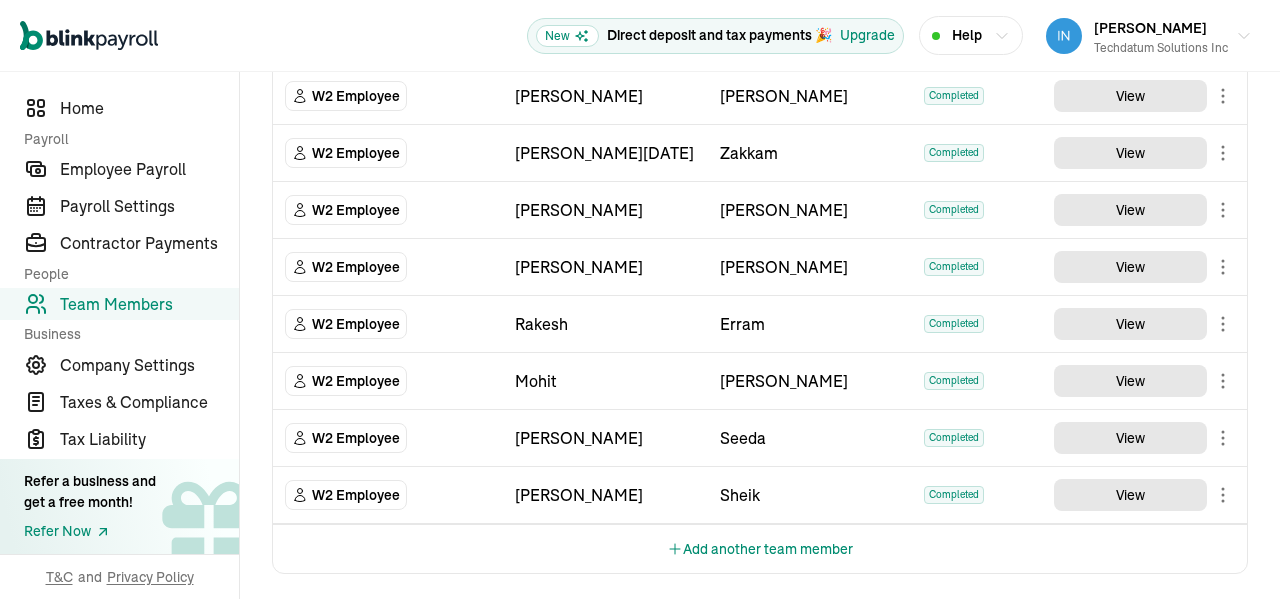 click on "Team Members Team Member Type First Name Last Name Status Actions W2 Employee [PERSON_NAME] [PERSON_NAME] Completed   View W2 Employee [PERSON_NAME] Completed   View W2 Employee Kusuma [PERSON_NAME] Completed   View W2 Employee Swarna [PERSON_NAME] Completed   View W2 Employee [PERSON_NAME] [PERSON_NAME] Completed   View W2 Employee [PERSON_NAME] Completed   View W2 Employee [PERSON_NAME] Completed   View W2 Employee [PERSON_NAME] [PERSON_NAME] Completed   View W2 Employee Krishna Sai [PERSON_NAME] Completed   View W2 Employee [PERSON_NAME] Completed   View W2 Employee [PERSON_NAME] [DATE][PERSON_NAME] Completed   View W2 Employee [PERSON_NAME] Completed   View W2 Employee [PERSON_NAME] [PERSON_NAME] Completed   View W2 Employee [PERSON_NAME] Completed   View W2 Employee [PERSON_NAME] Completed   View W2 Employee [PERSON_NAME] Seeda Completed   View W2 Employee [PERSON_NAME] Completed   View  Add another team member [PERSON_NAME] [PERSON_NAME] completed   W2 Employee View [PERSON_NAME] completed   View" at bounding box center [760, 7] 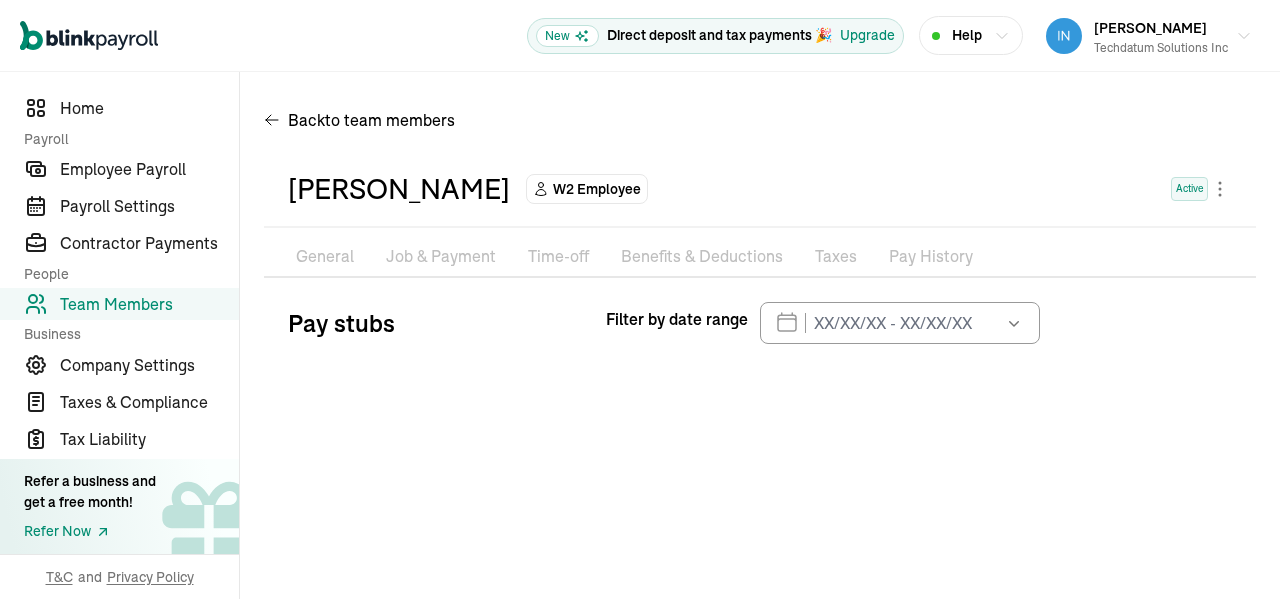 scroll, scrollTop: 0, scrollLeft: 0, axis: both 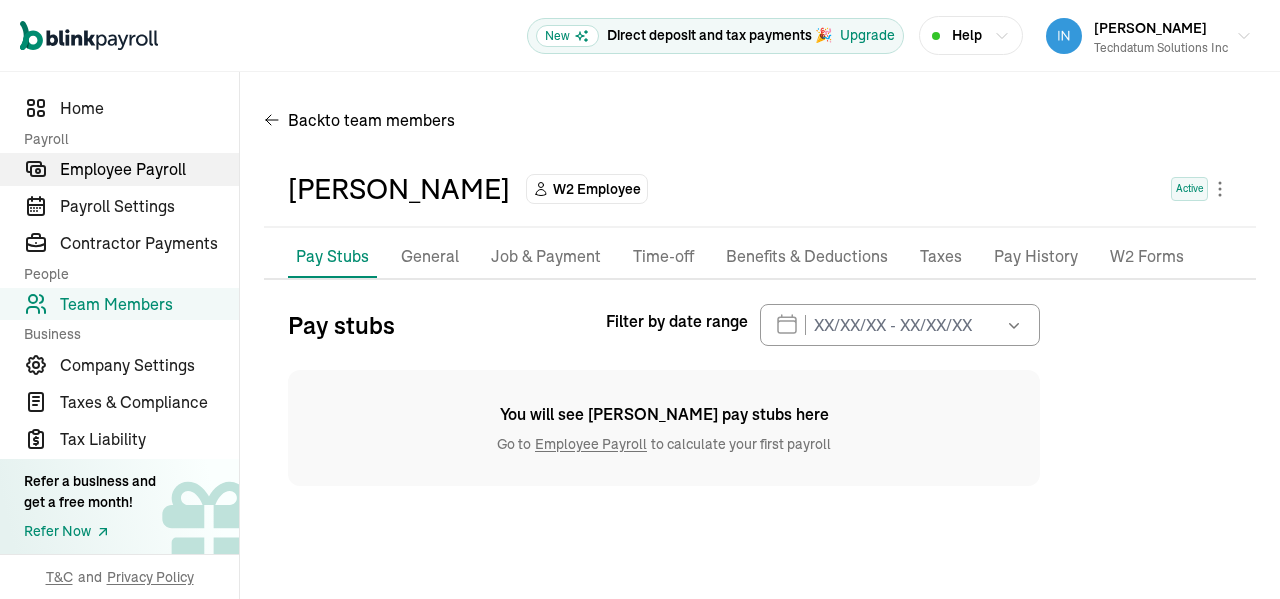 click on "Employee Payroll" at bounding box center [149, 169] 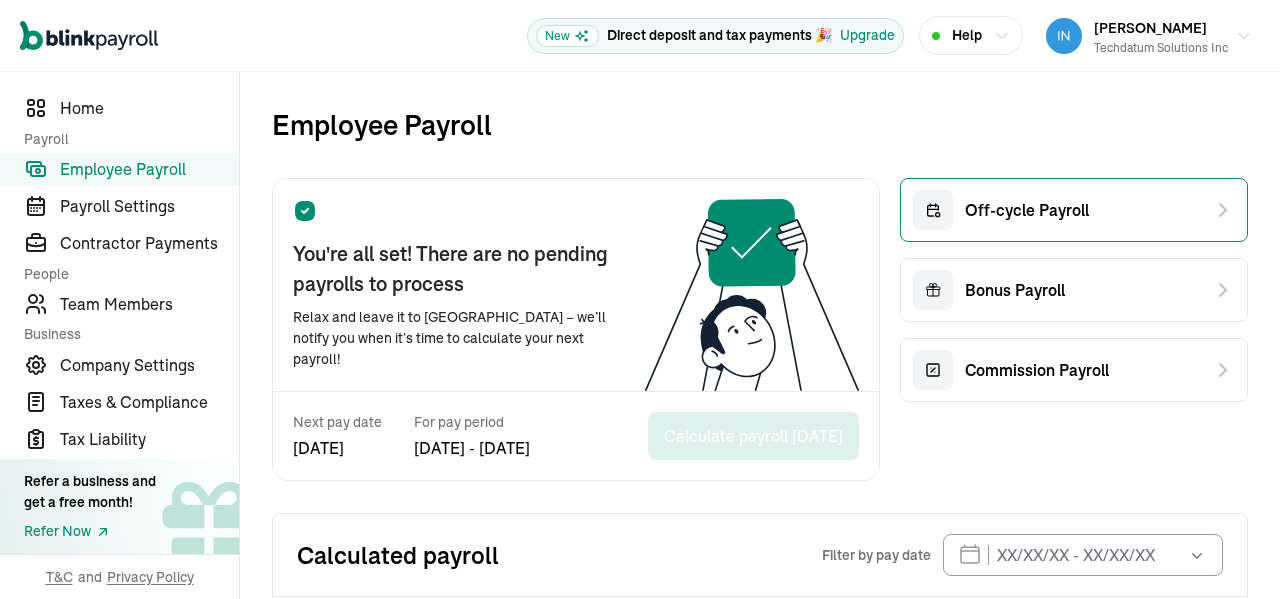 click on "Off-cycle Payroll" at bounding box center (1074, 210) 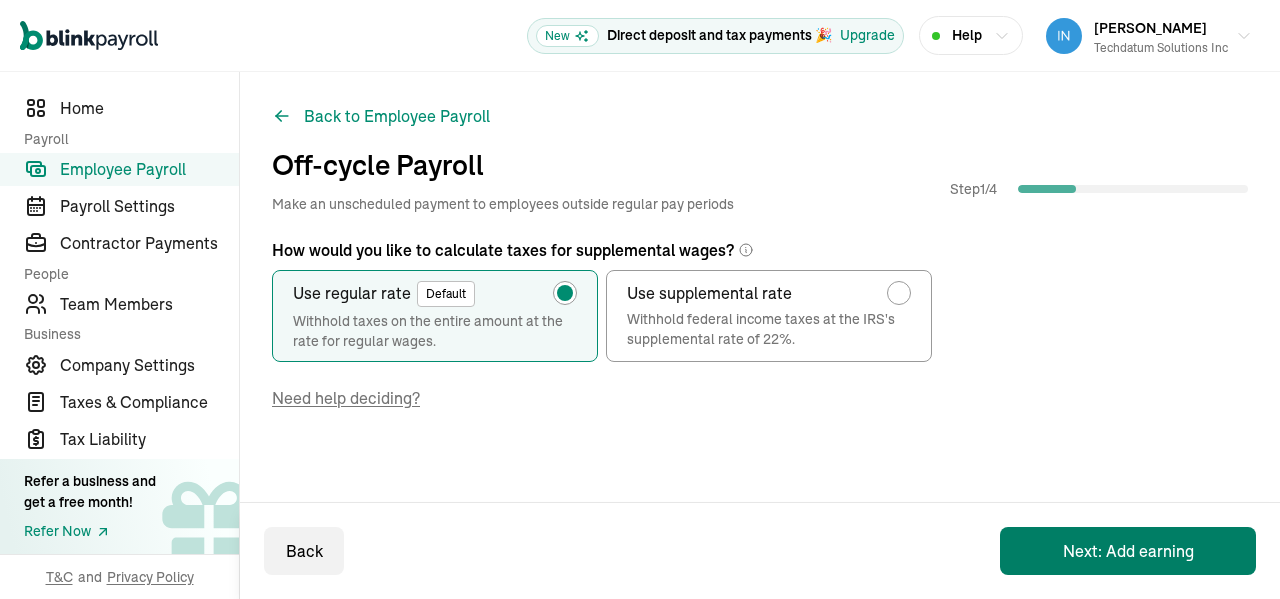click on "Next: Add earning" at bounding box center (1128, 551) 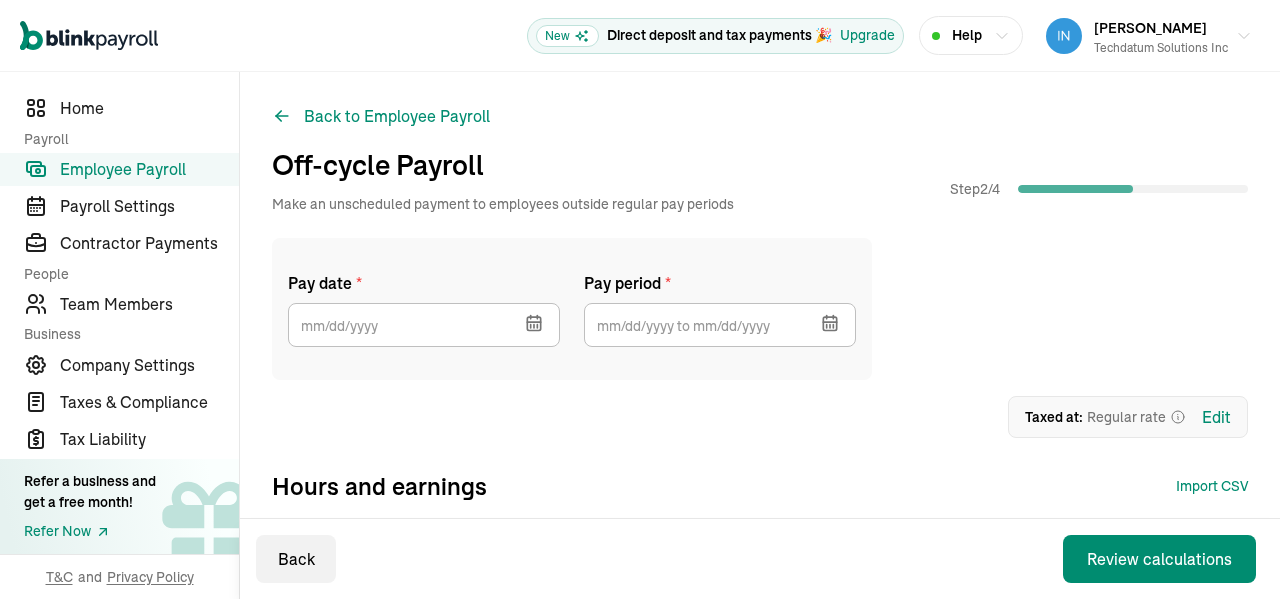 click 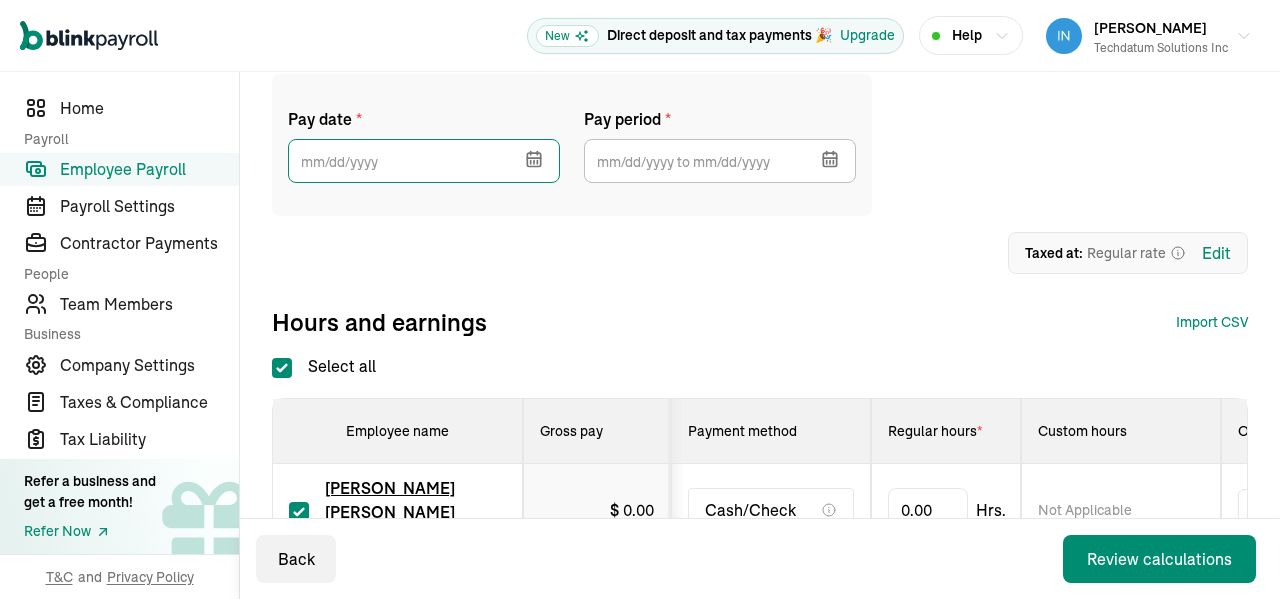 scroll, scrollTop: 176, scrollLeft: 0, axis: vertical 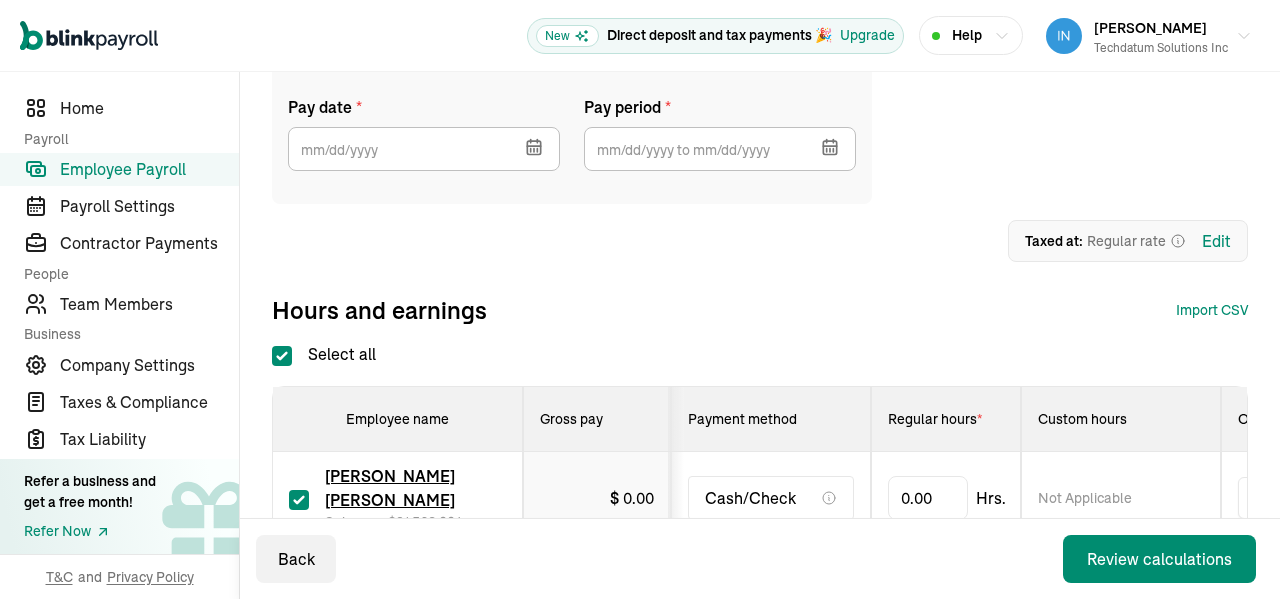 click 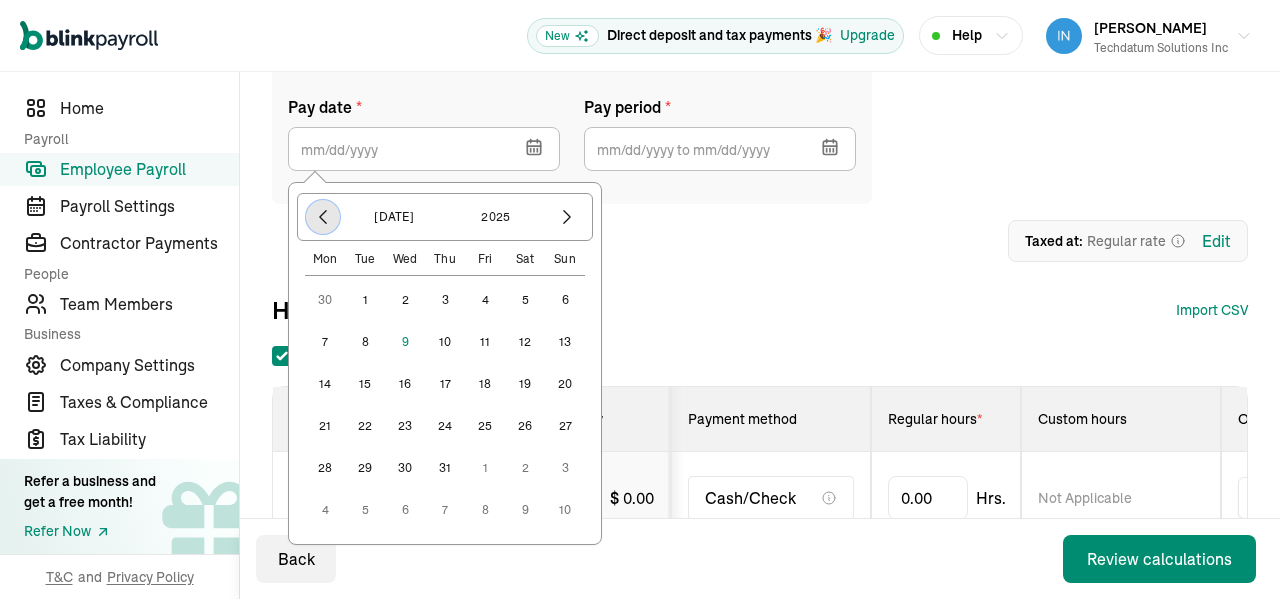 click 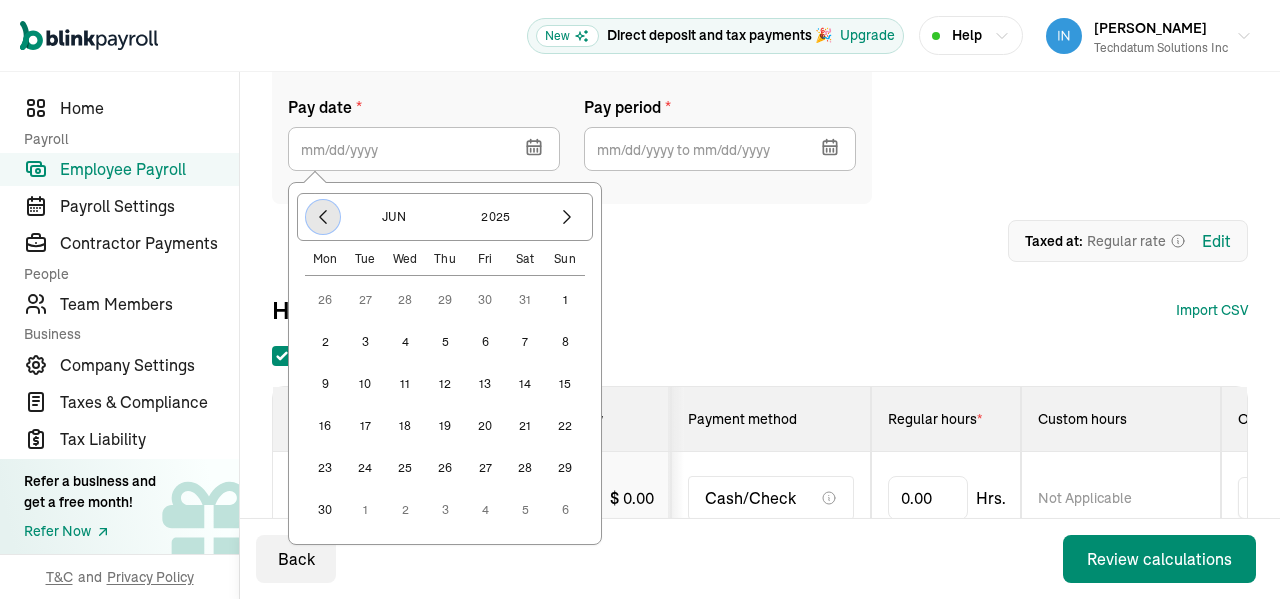 click 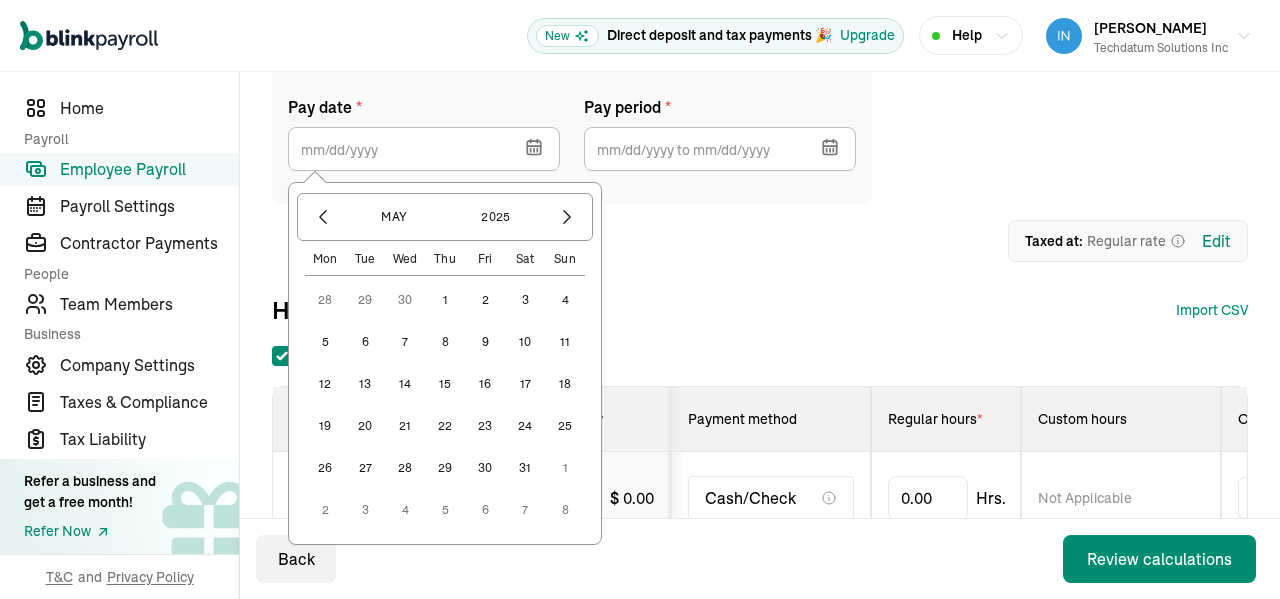 click on "15" at bounding box center (445, 384) 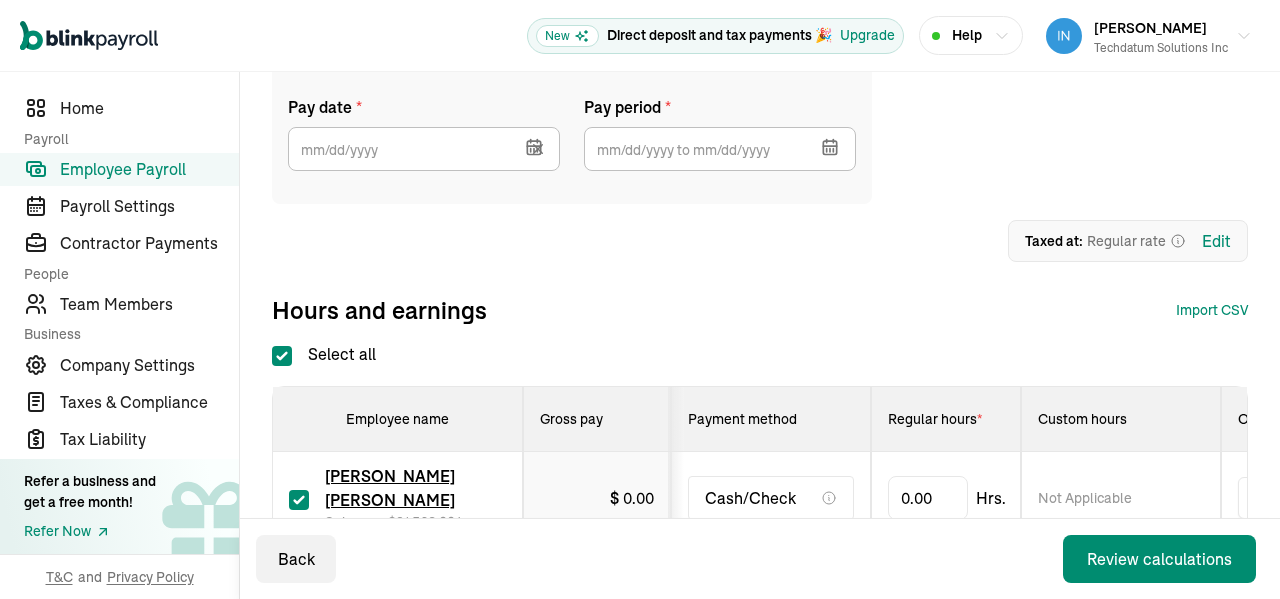 type on "[DATE]" 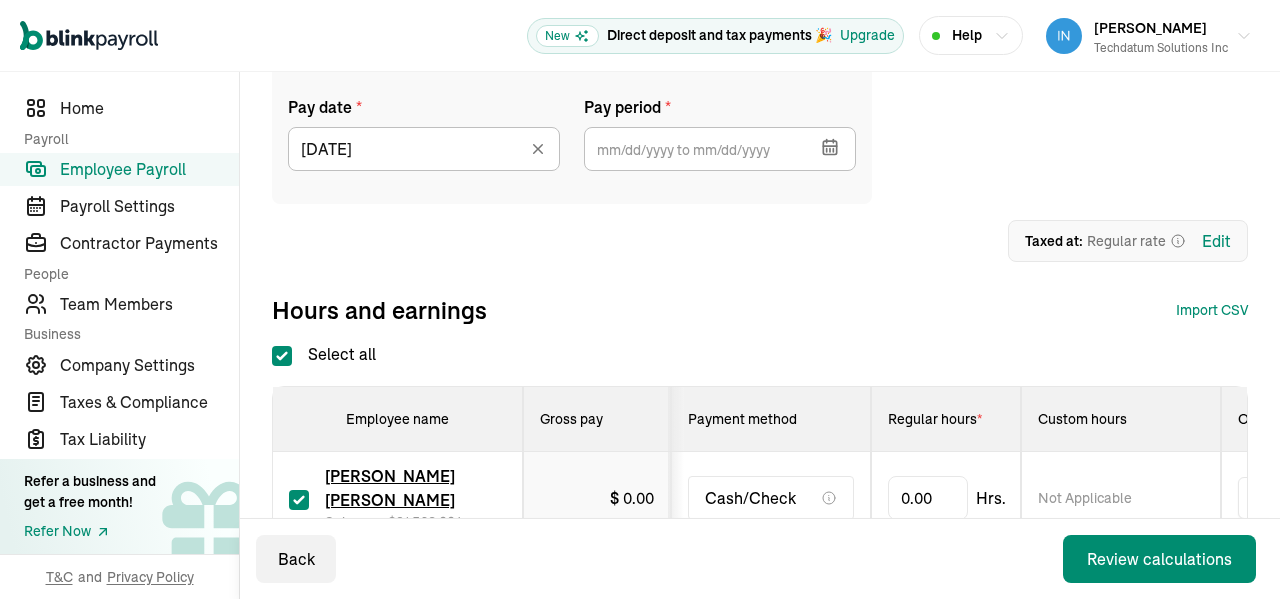 click 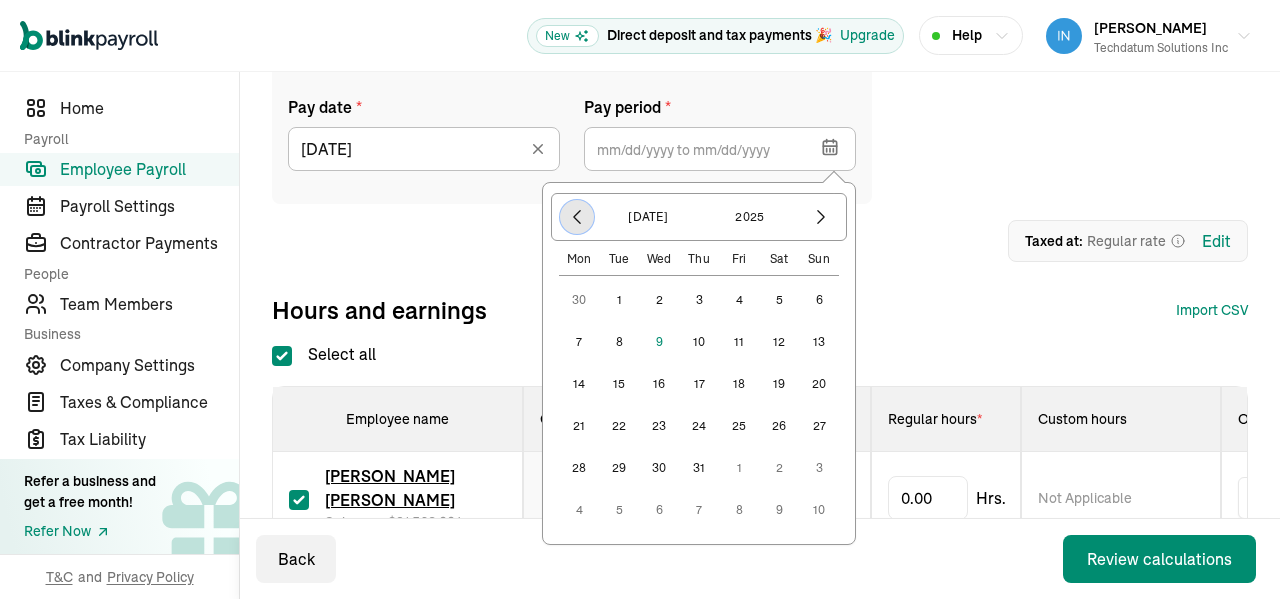 click 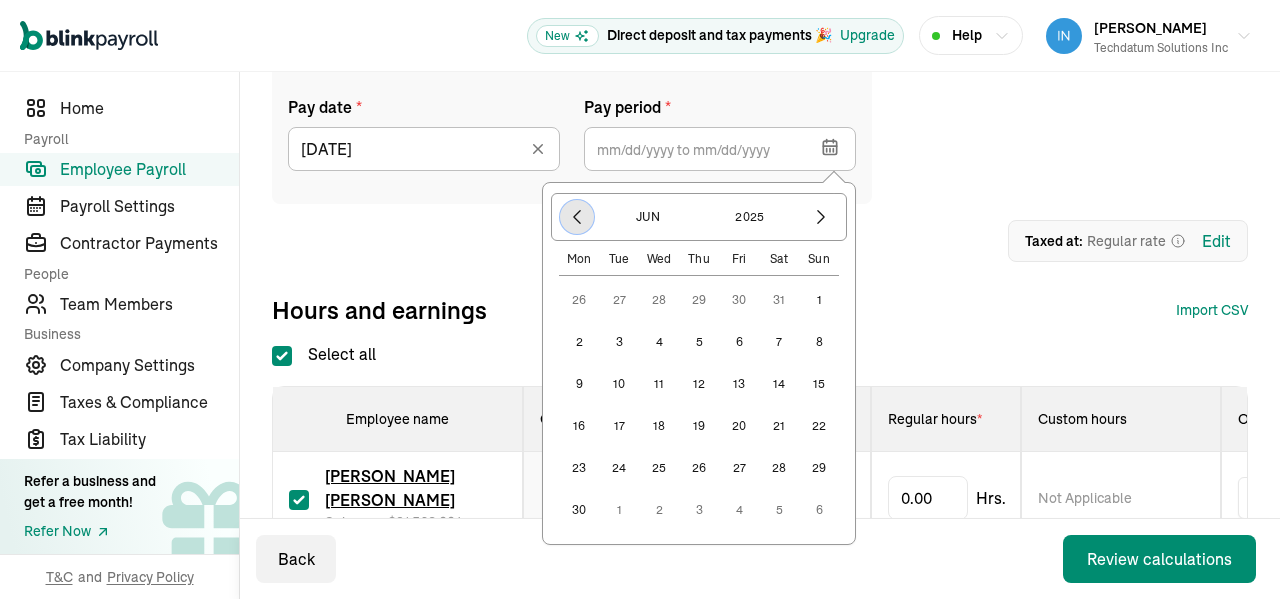 click 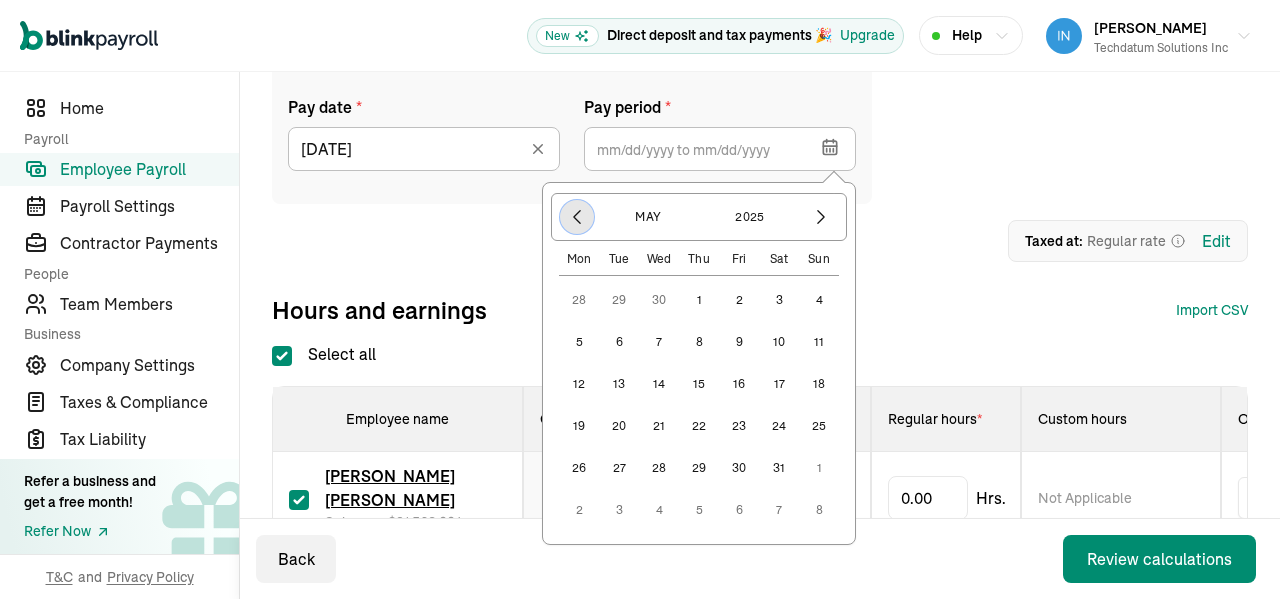 click 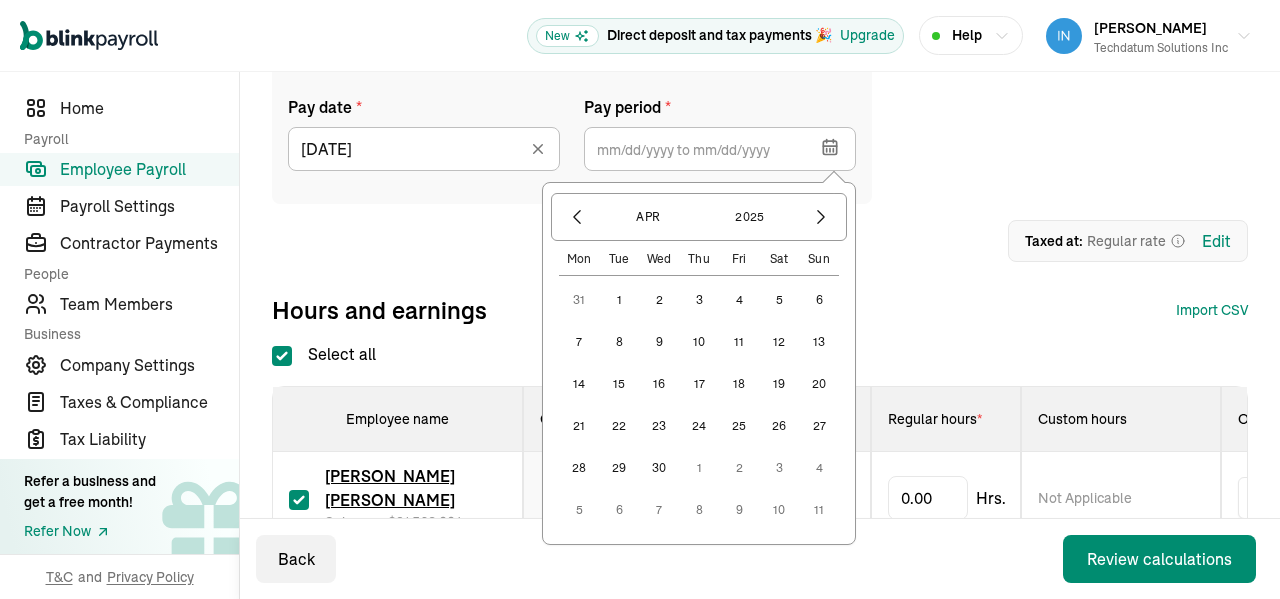 click on "24" at bounding box center (699, 426) 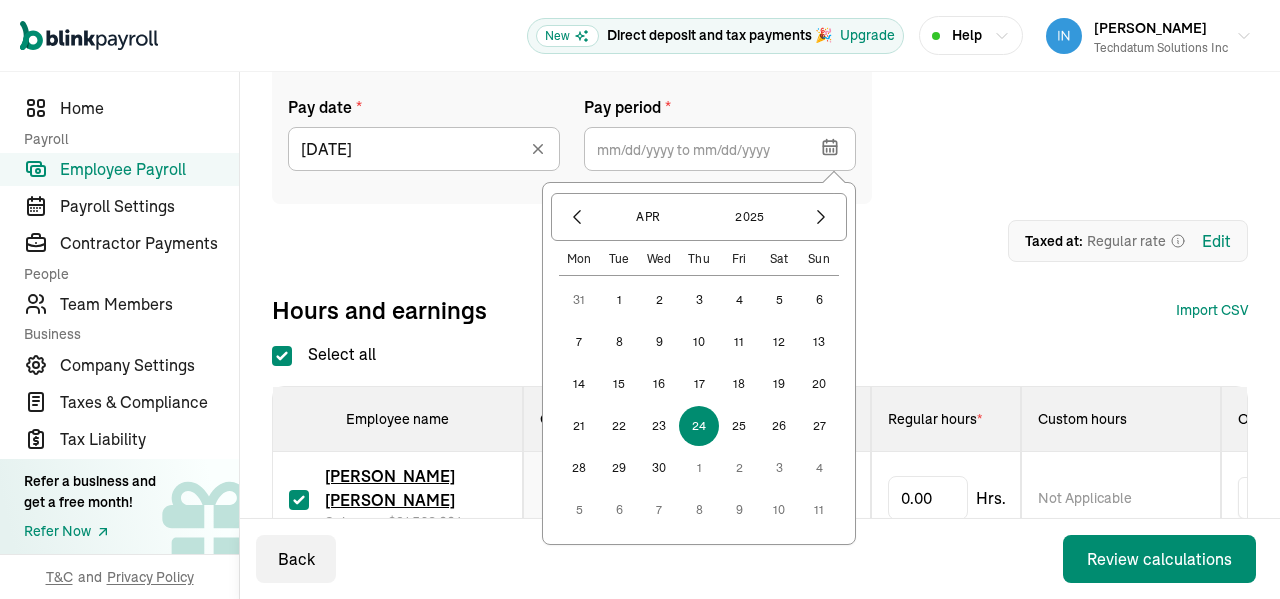 click on "30" at bounding box center (659, 468) 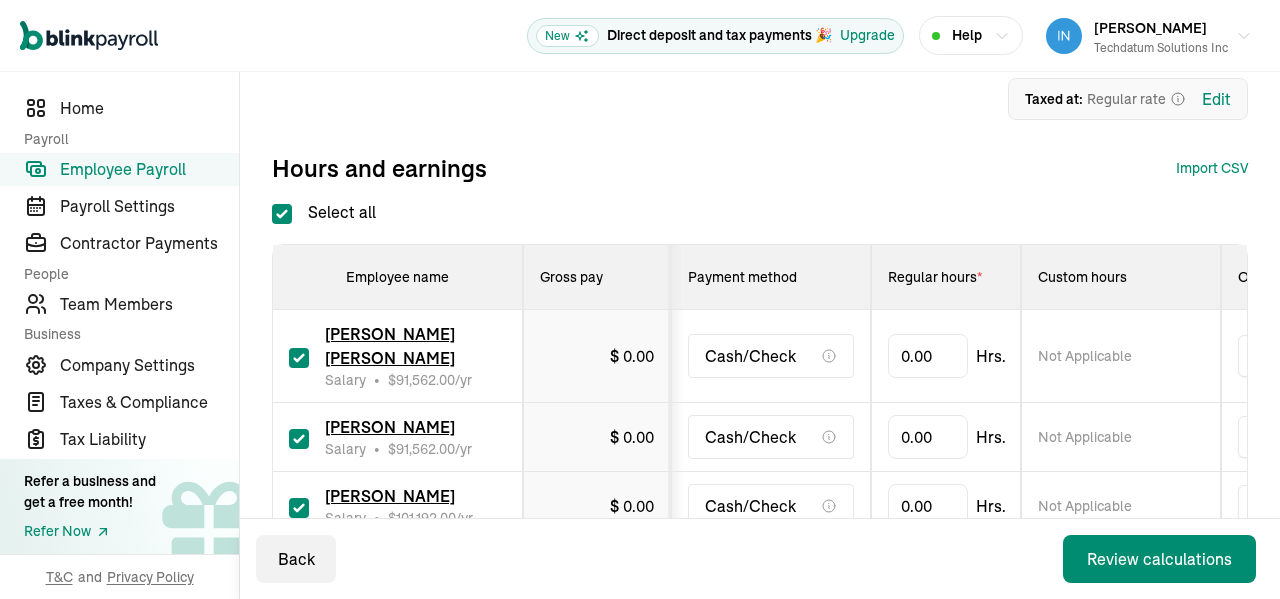 scroll, scrollTop: 323, scrollLeft: 0, axis: vertical 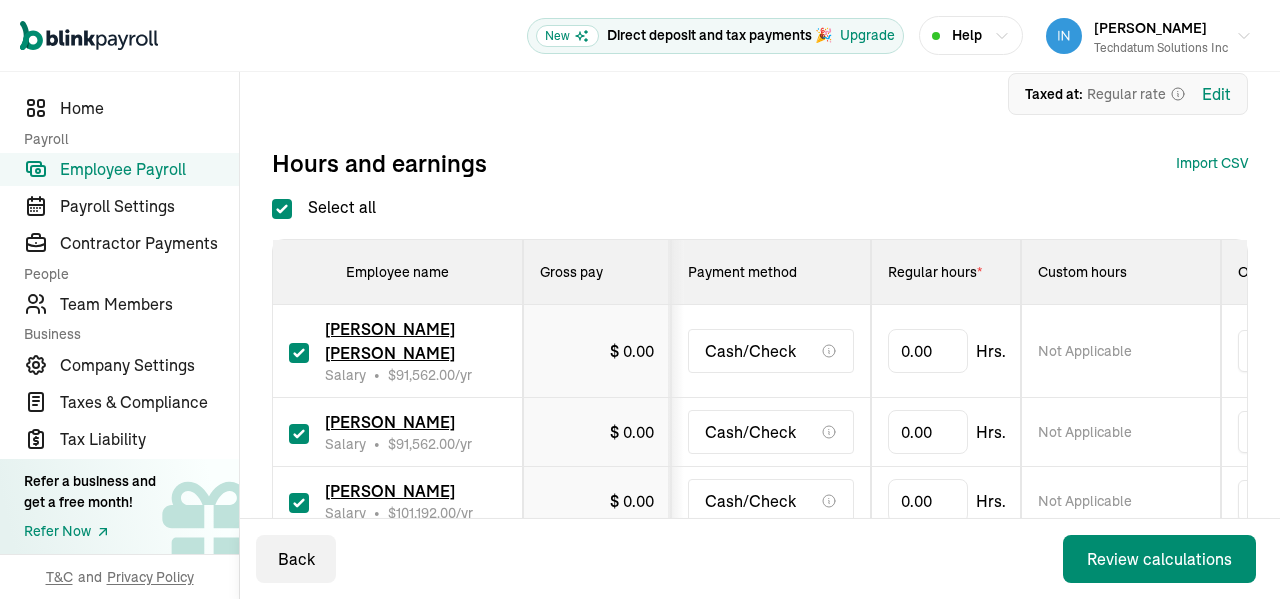 click on "Select all" at bounding box center [324, 207] 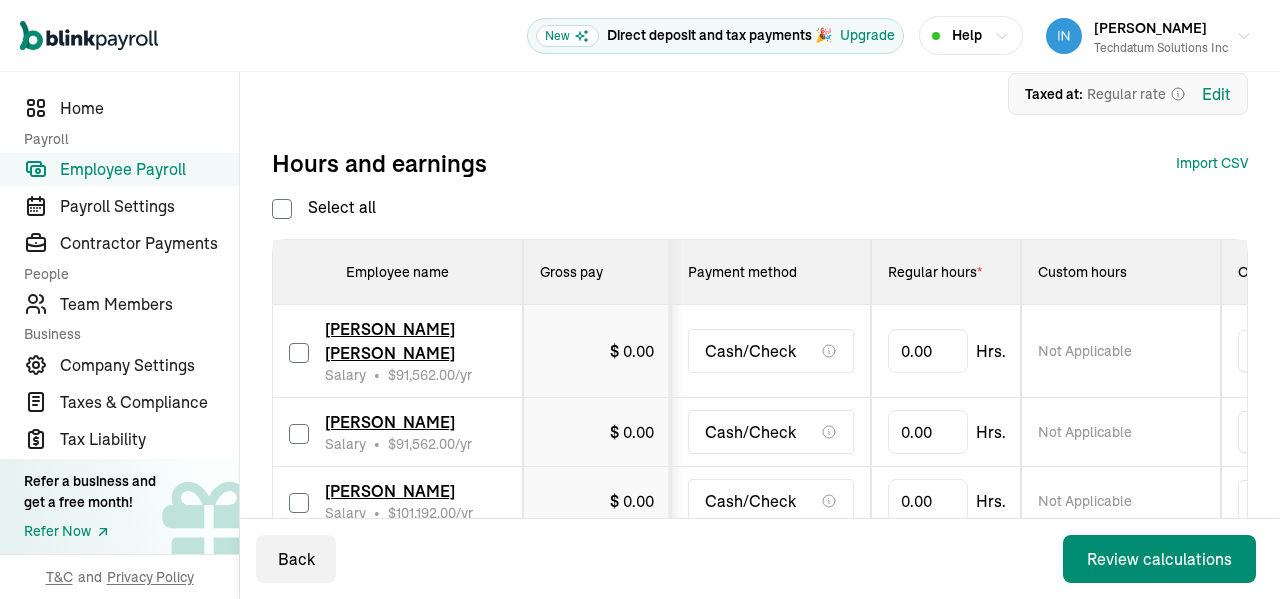 checkbox on "false" 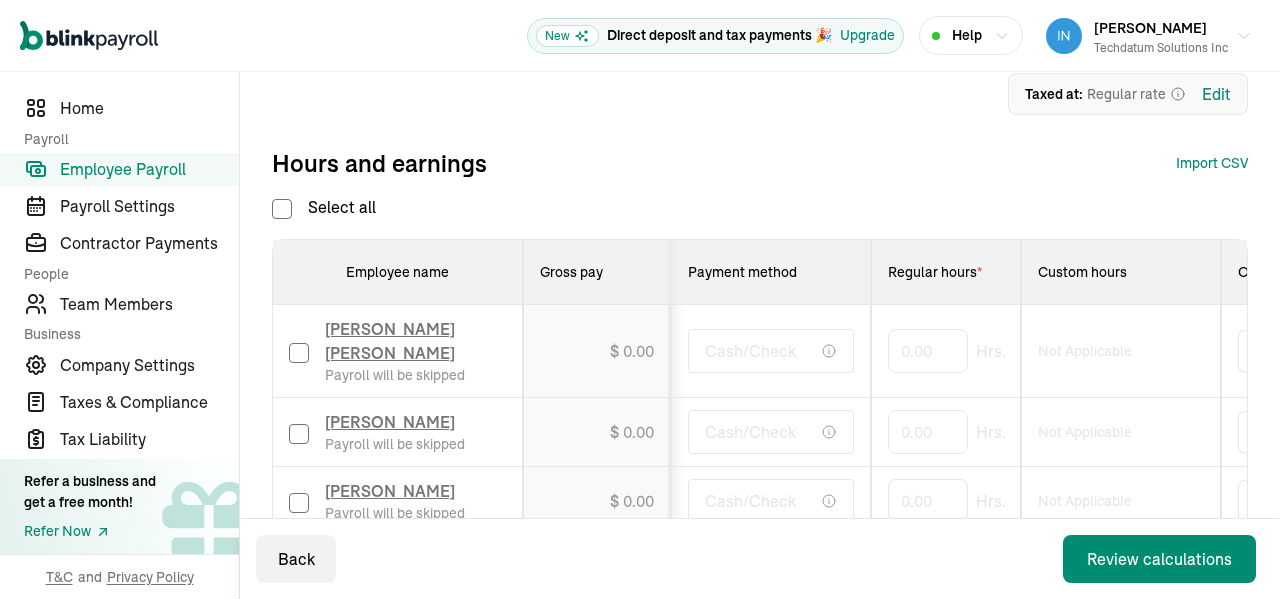 checkbox on "false" 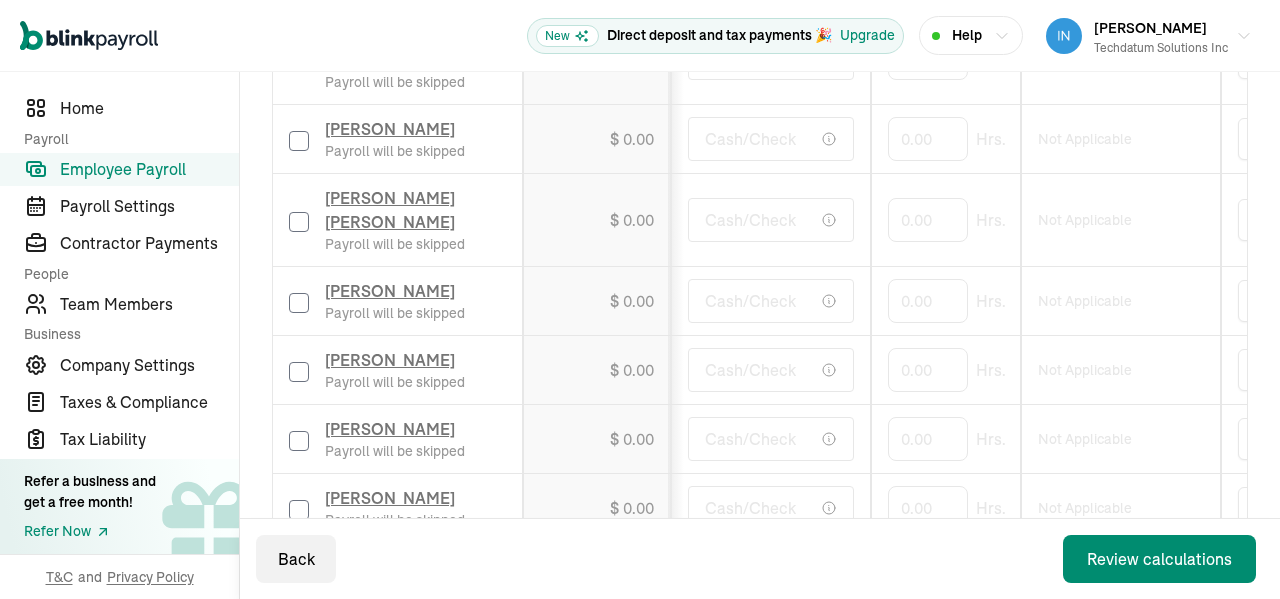 scroll, scrollTop: 1508, scrollLeft: 0, axis: vertical 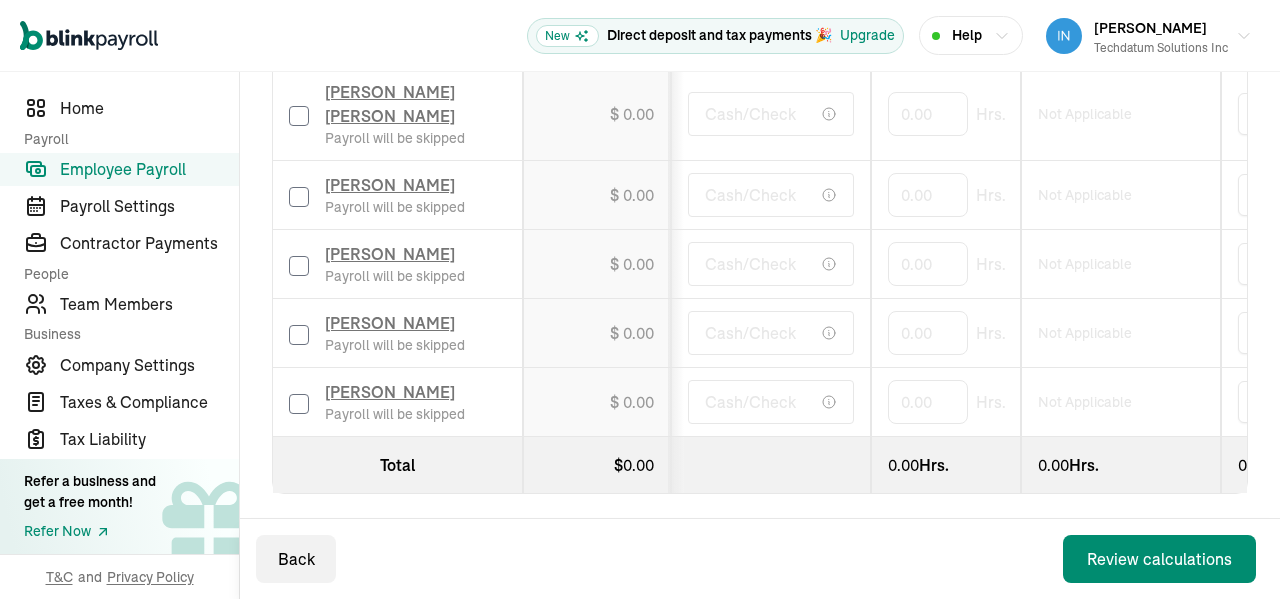 click at bounding box center [299, 404] 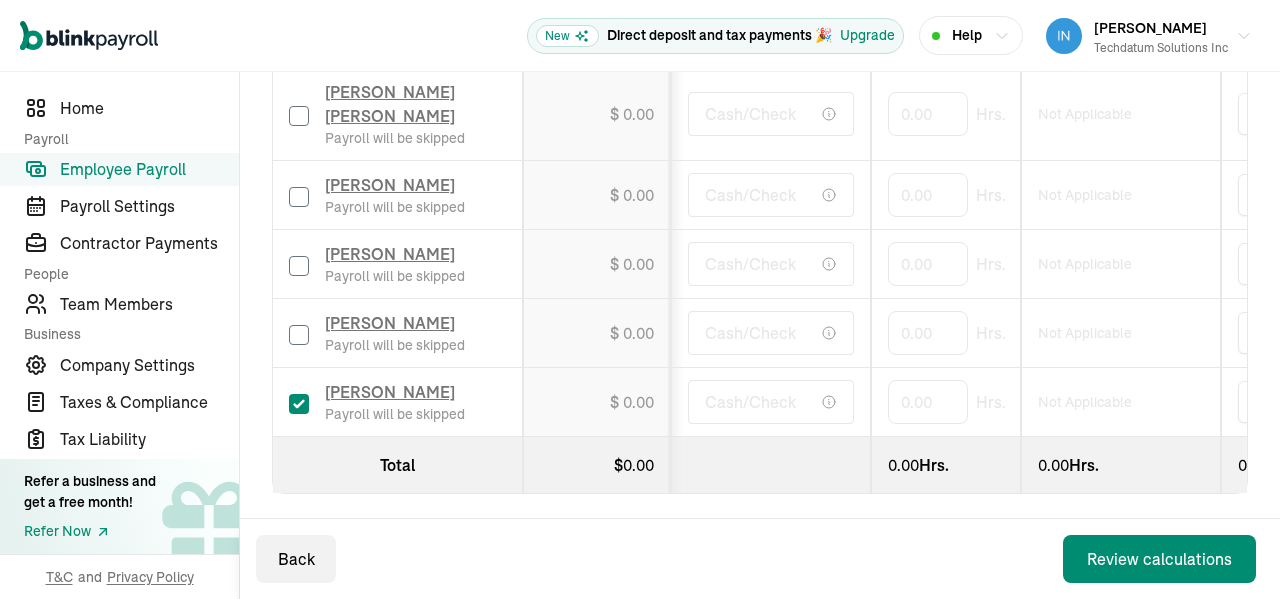 checkbox on "true" 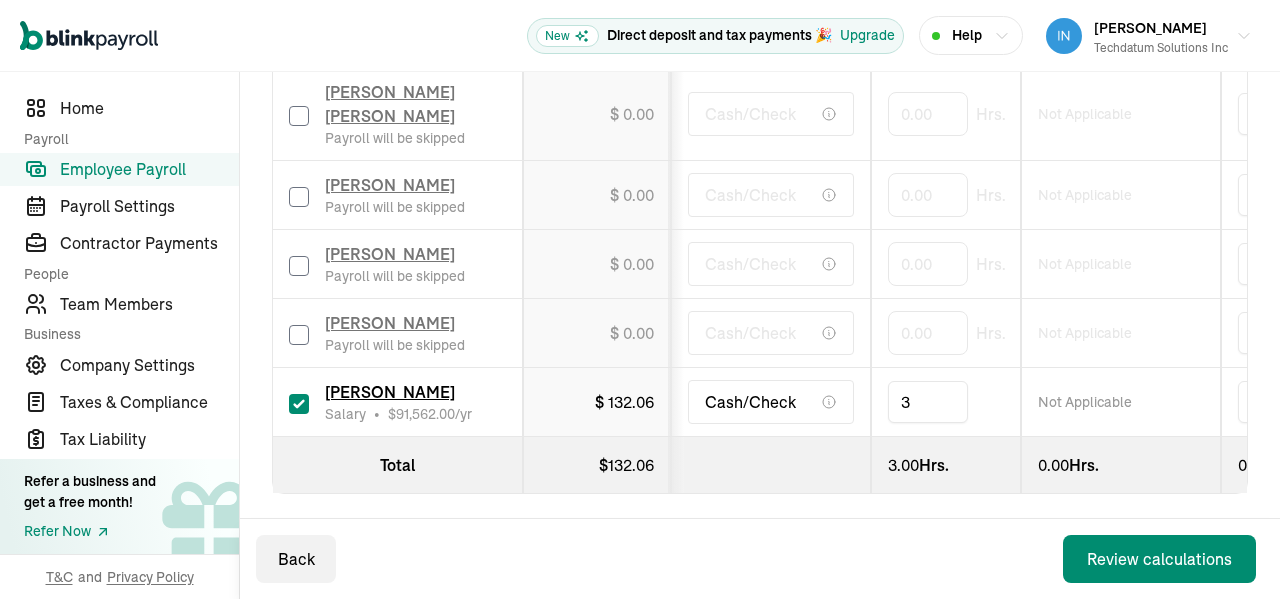 type on "32" 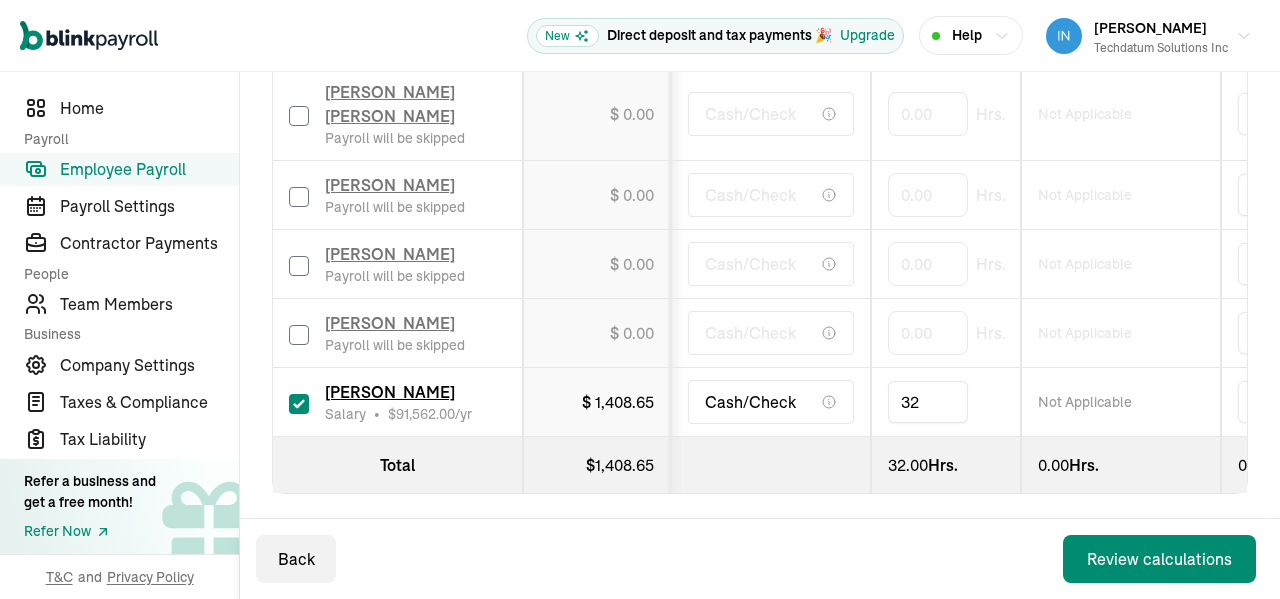 type on "3" 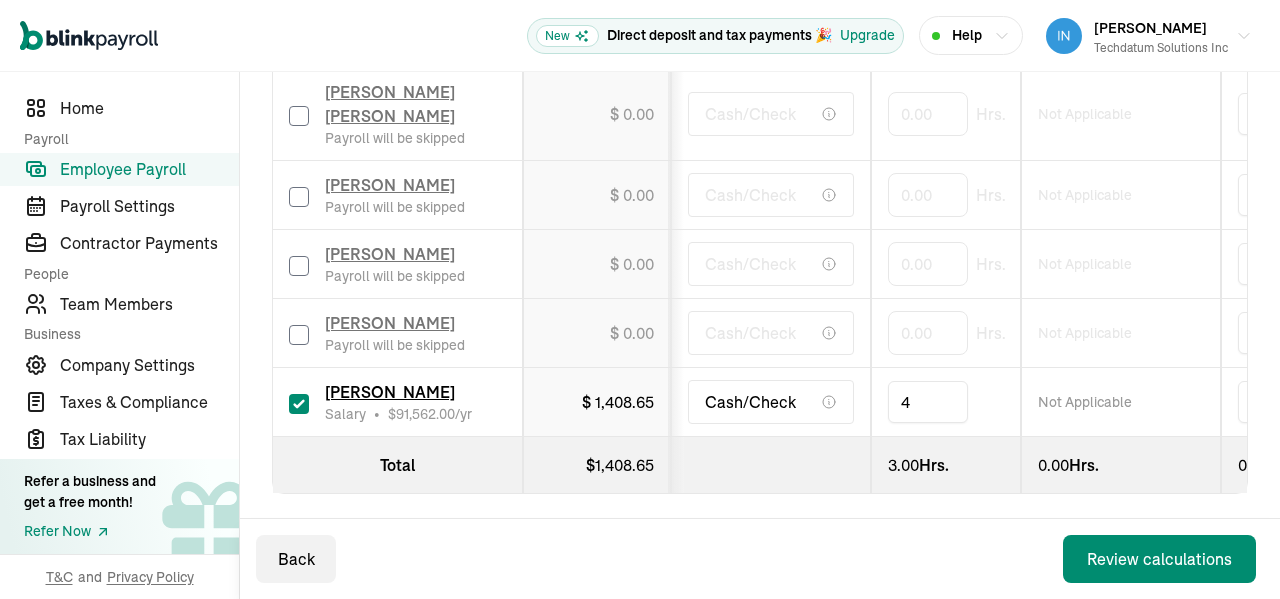 type on "40" 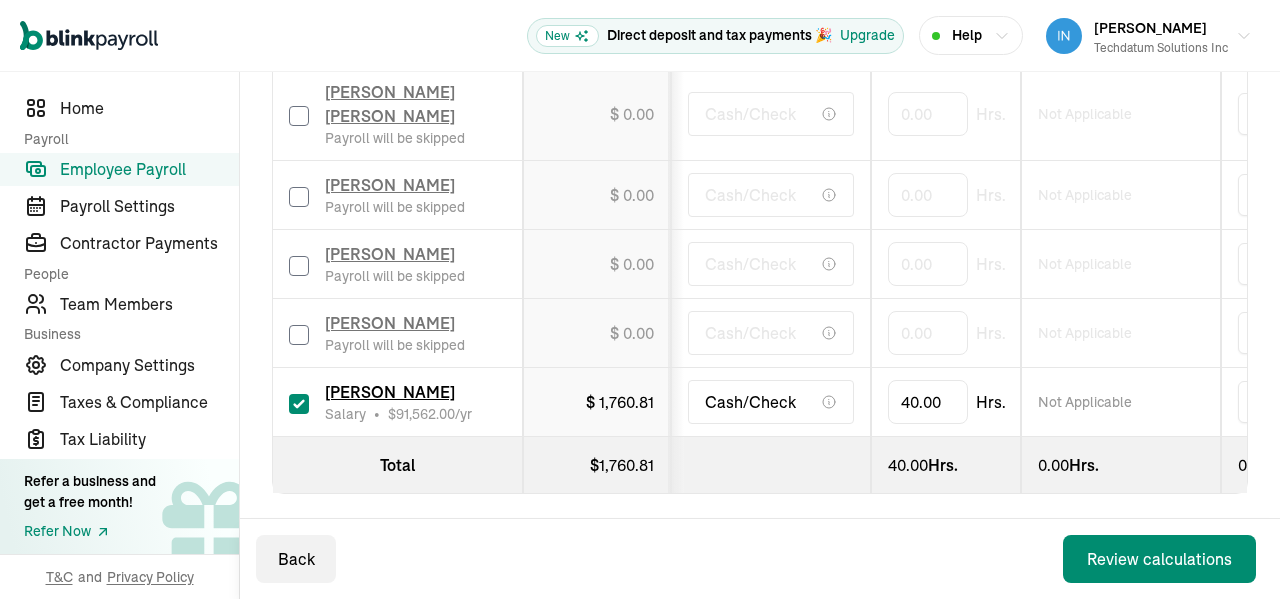 click on "Review calculations" at bounding box center (1159, 559) 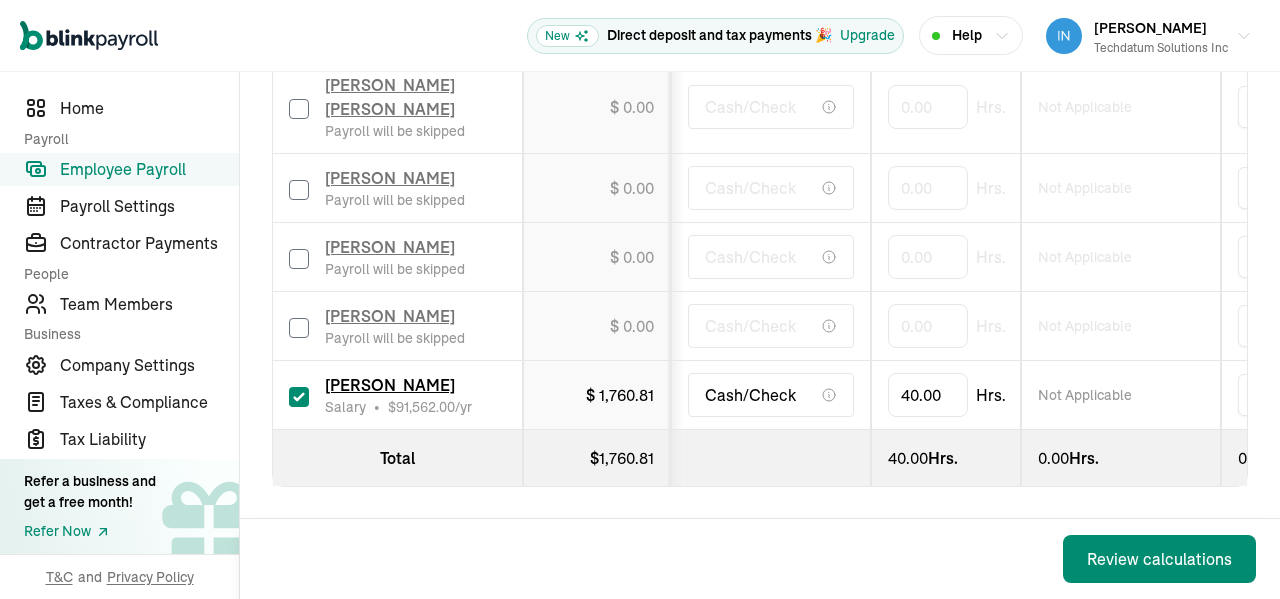scroll, scrollTop: 0, scrollLeft: 0, axis: both 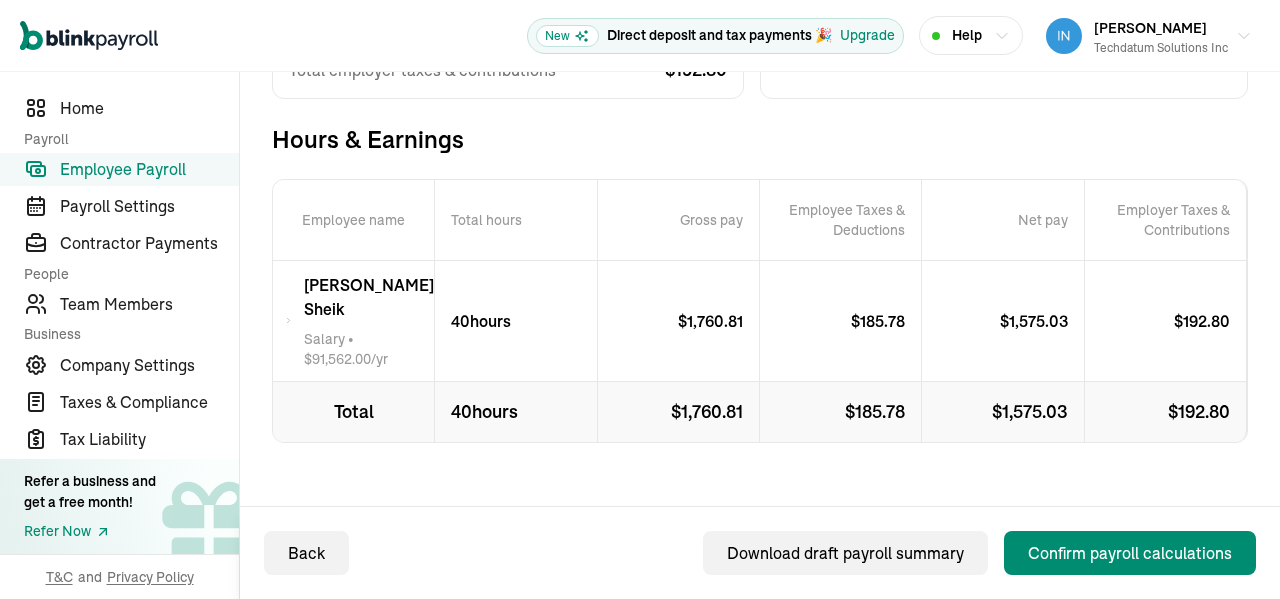 click on "Confirm payroll calculations" at bounding box center [1130, 553] 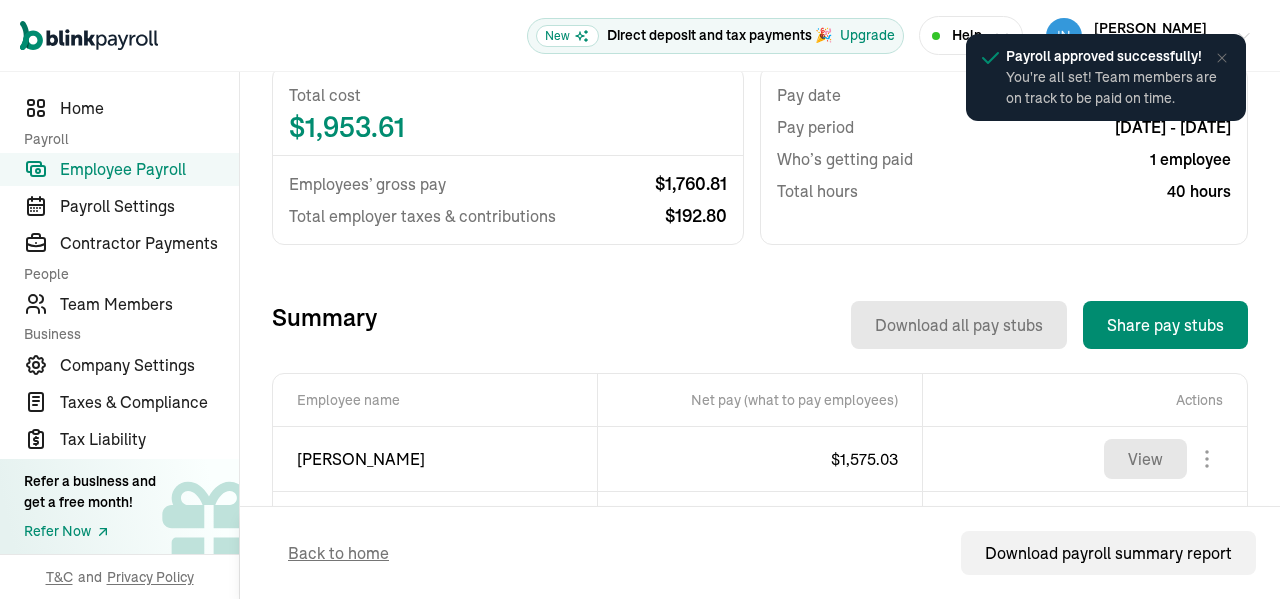 scroll, scrollTop: 573, scrollLeft: 0, axis: vertical 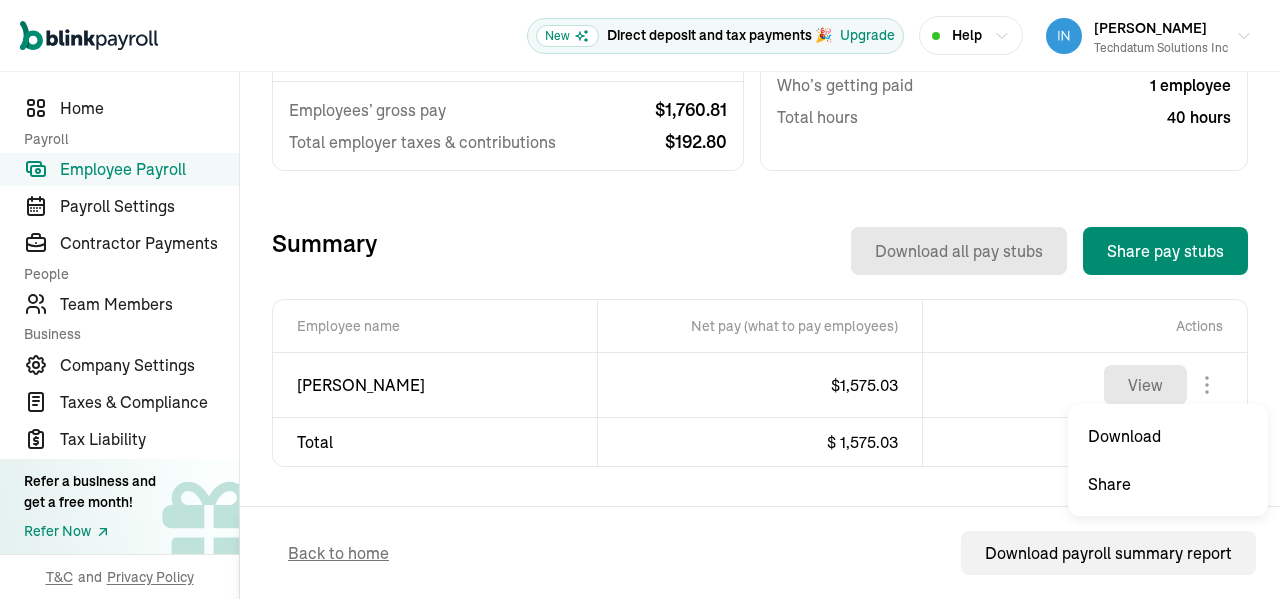 click on "Open main menu New  Direct deposit and tax payments 🎉 Upgrade Help [PERSON_NAME] Techdatum Solutions Inc Direct deposit and tax payments 🎉 Upgrade Home Payroll Employee Payroll Payroll Settings Contractor Payments People Team Members Business Company Settings Taxes & Compliance Tax Liability Refer a business and   get a free month! Refer Now T&C   and   Privacy Policy Back to Employee Payroll Off-cycle Payroll Make an unscheduled payment to employees outside regular pay periods Step  4 / 4 Introducing Full-Service Payroll 🎉 We handle everything. Payroll and taxes, fully automated. Simplify your payroll process and ensure you’re always tax compliant. 50% off for the next 6 months Schedule a call now Total Payroll Cost Total cost $ 1,953.61 Employees’ gross pay $ 1,760.81 Total employer taxes & contributions $ 192.80 Pay date [DATE] Pay period [DATE] - [DATE] Who’s getting paid 1 employee Total hours 40 hours Summary Download all pay stubs Share pay stubs [PERSON_NAME] Hourly  $" at bounding box center (640, 299) 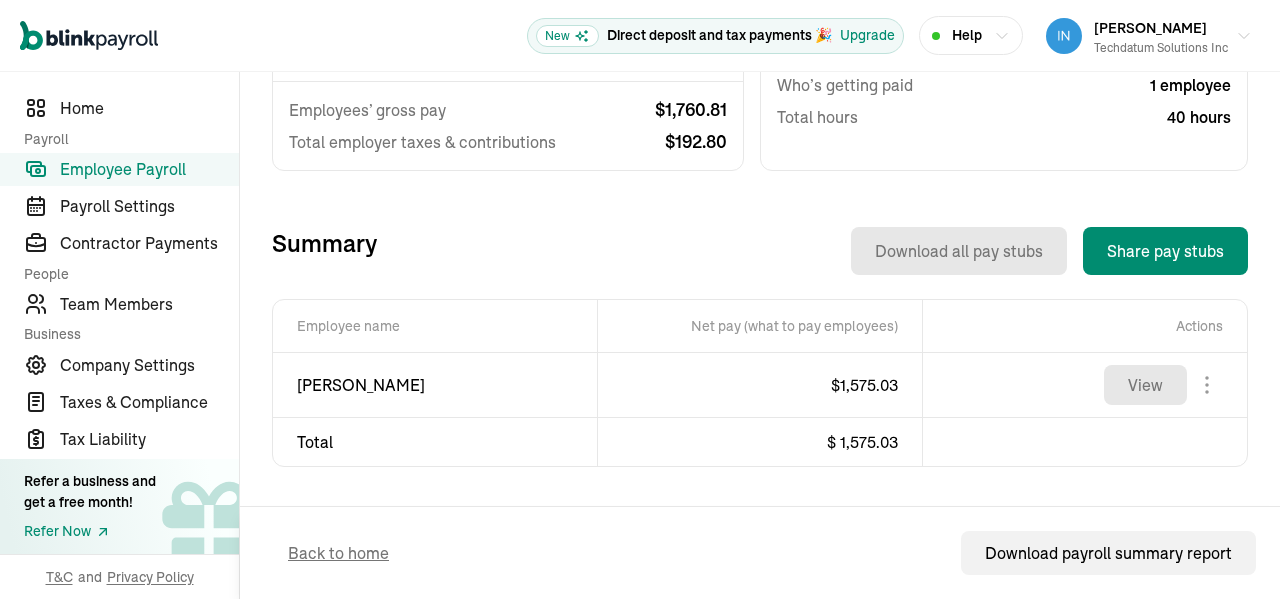 click on "Employee Payroll" at bounding box center [149, 169] 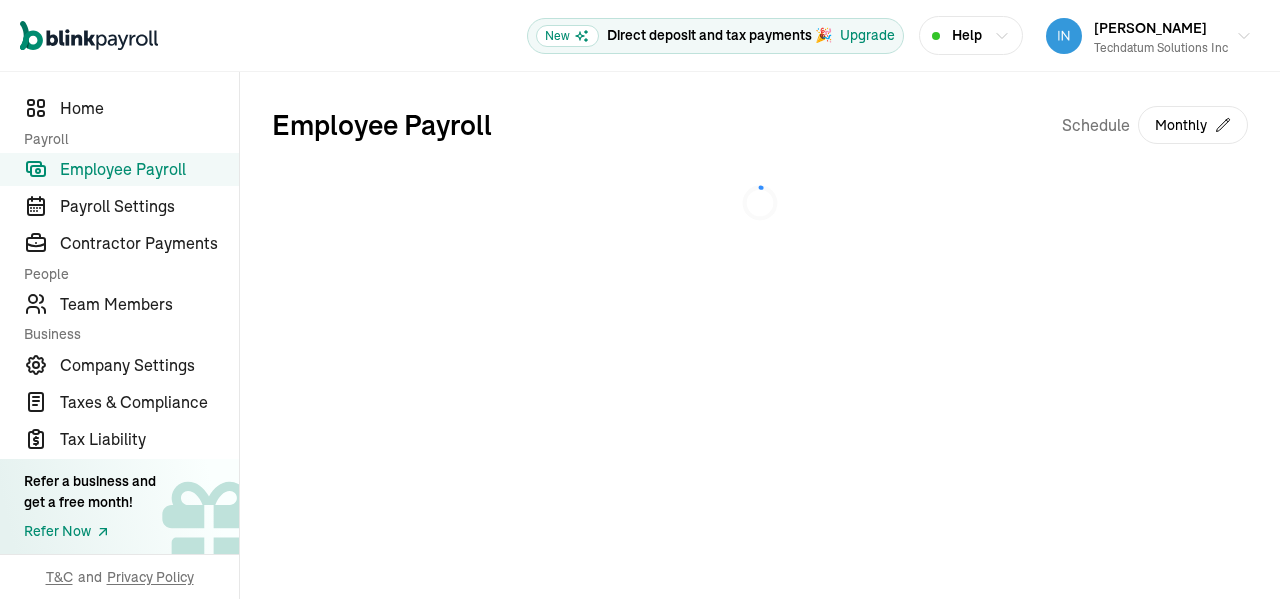 scroll, scrollTop: 0, scrollLeft: 0, axis: both 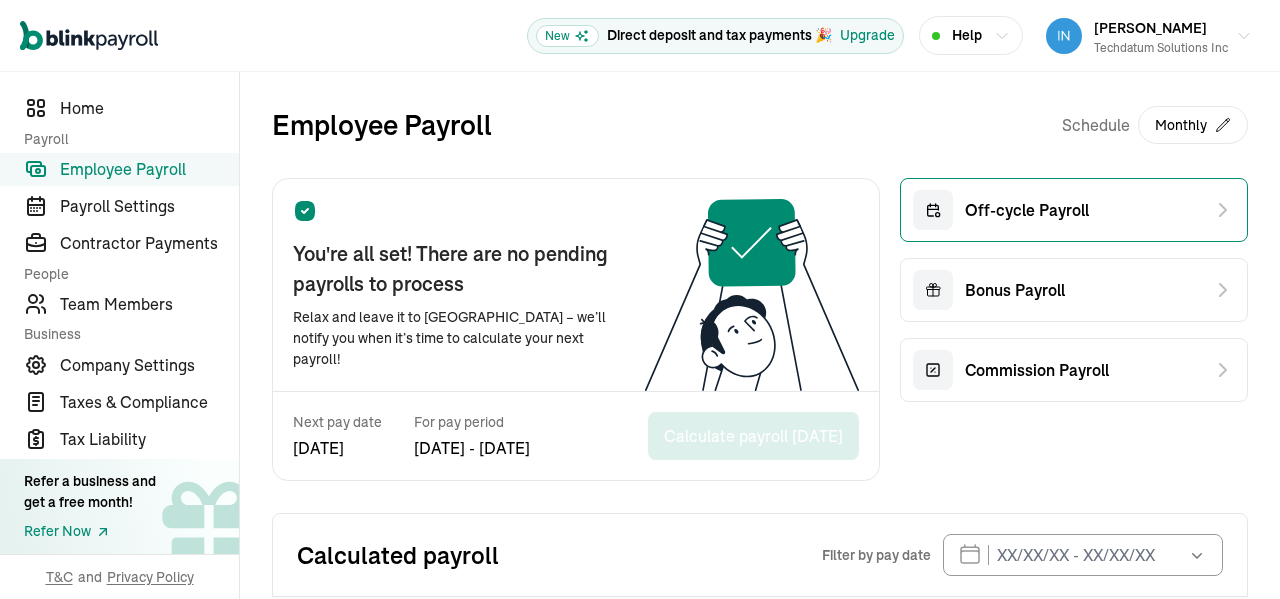 click on "Off-cycle Payroll" at bounding box center [1074, 210] 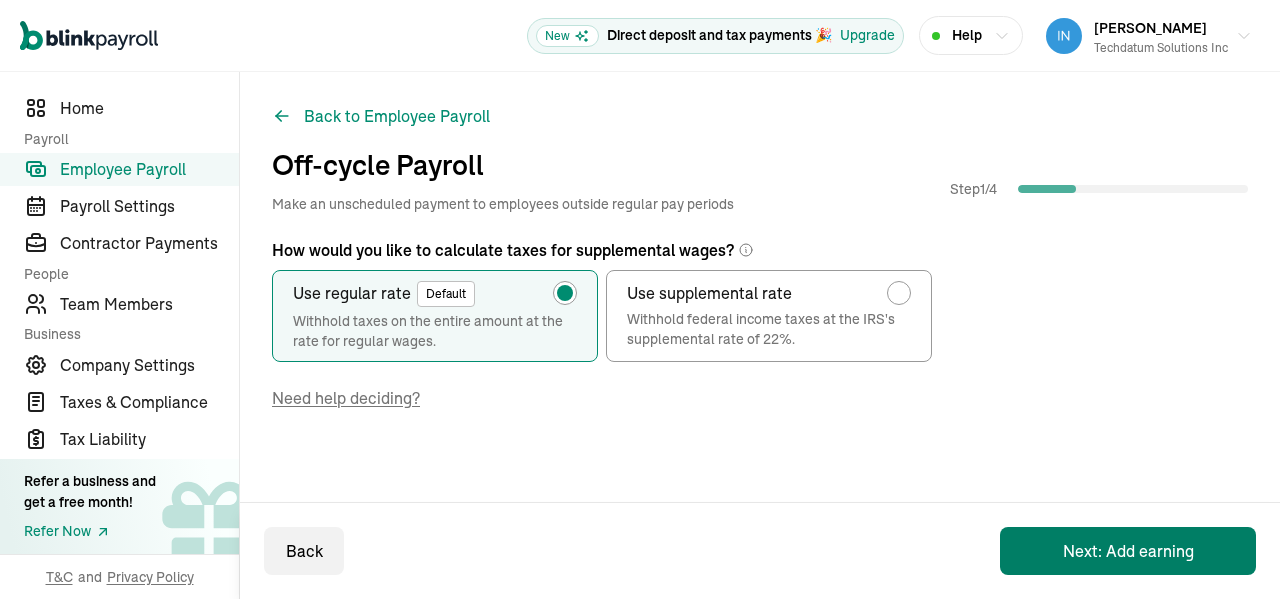 click on "Next: Add earning" at bounding box center [1128, 551] 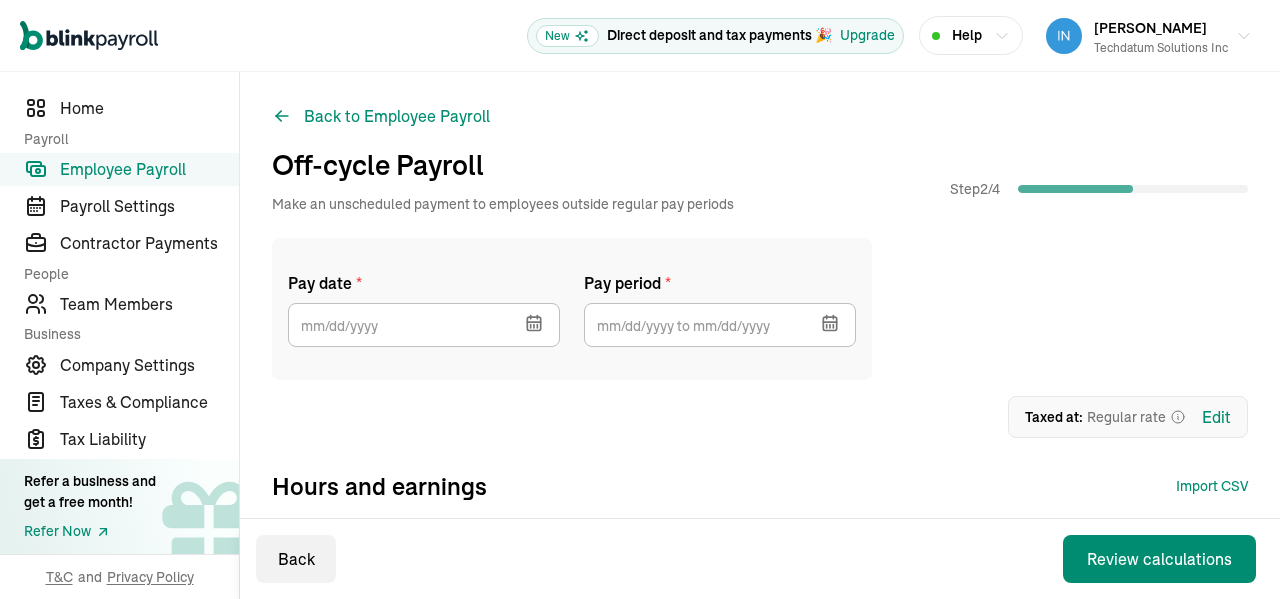 click at bounding box center [532, 321] 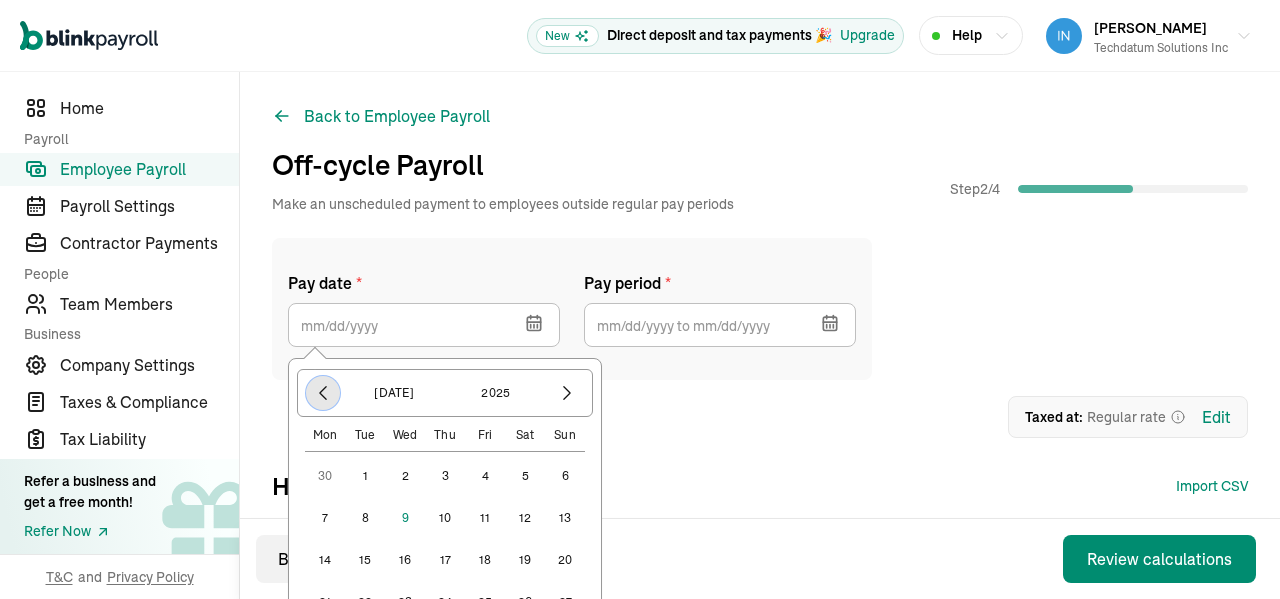 click 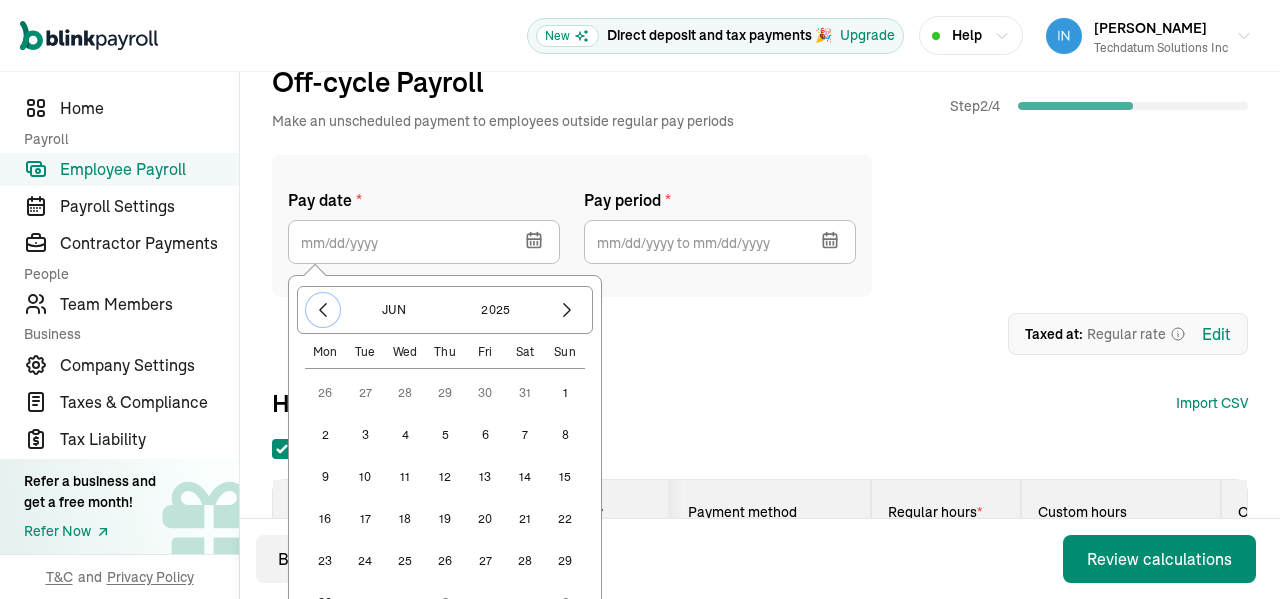 scroll, scrollTop: 90, scrollLeft: 0, axis: vertical 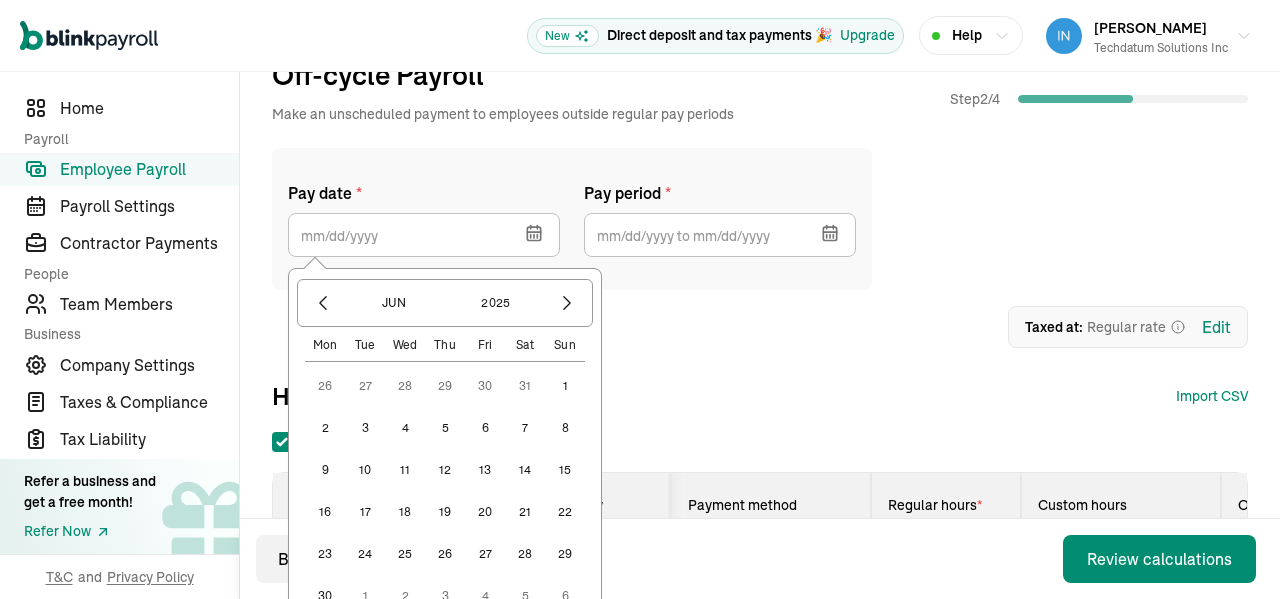 click on "13" at bounding box center (485, 470) 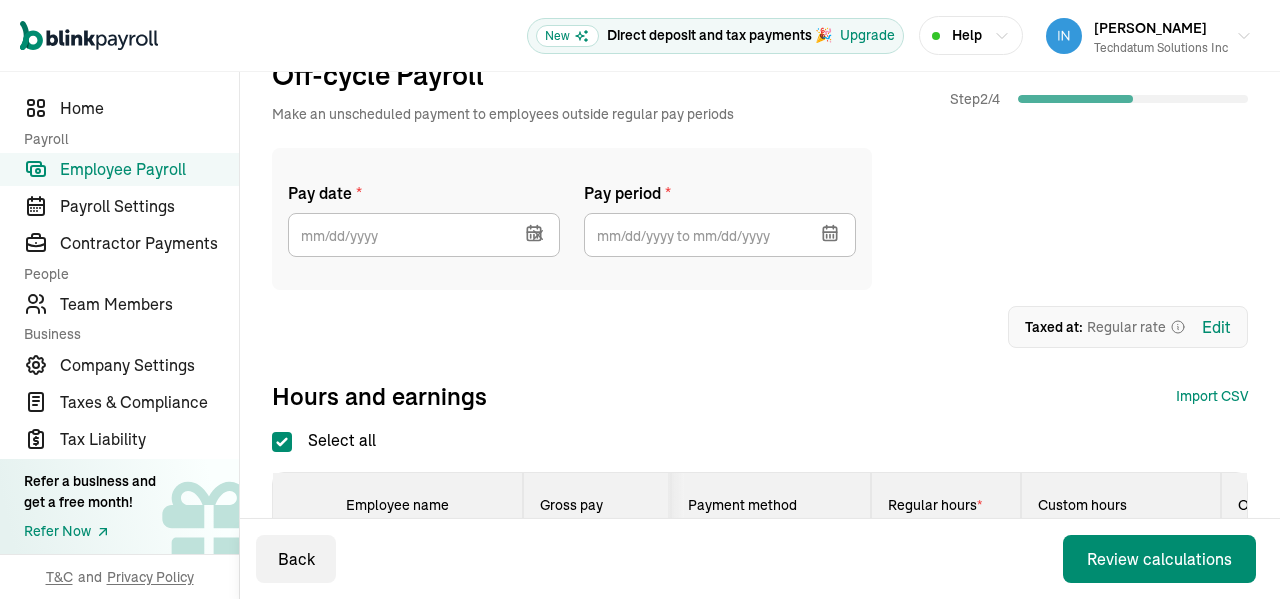 type on "[DATE]" 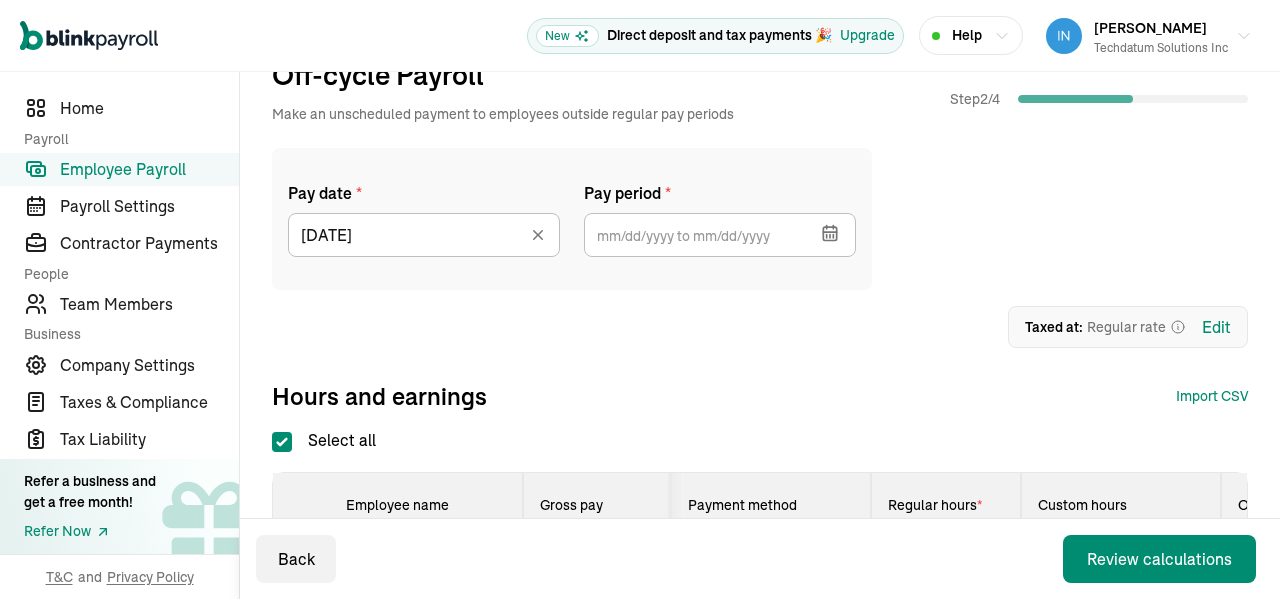 click 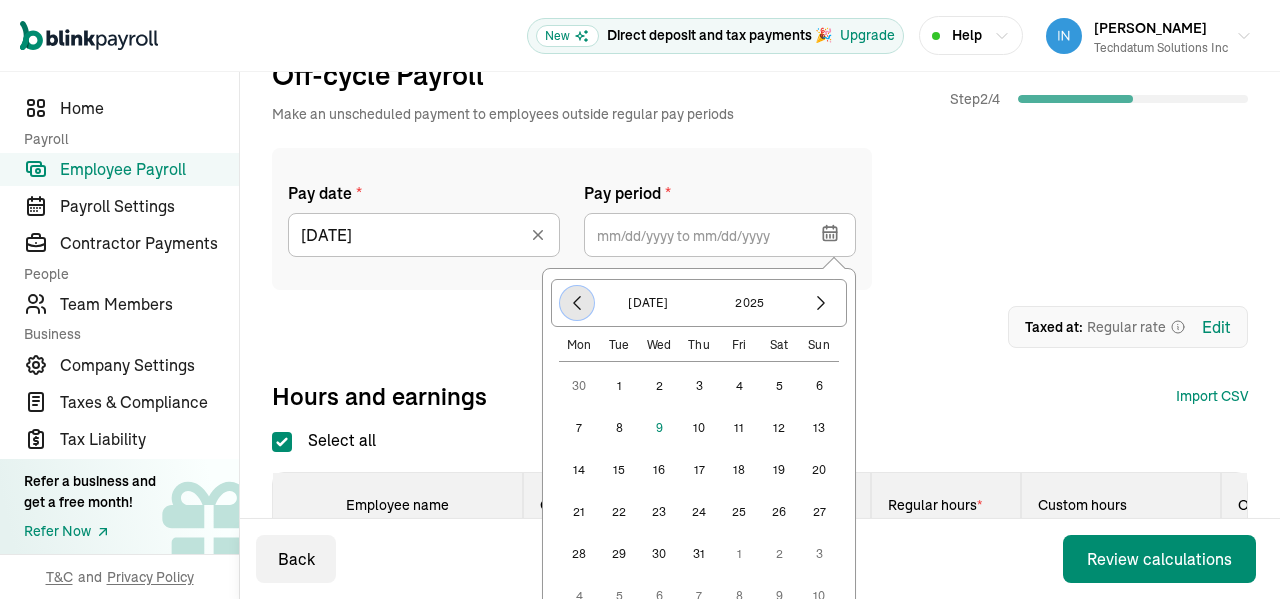 click at bounding box center (577, 303) 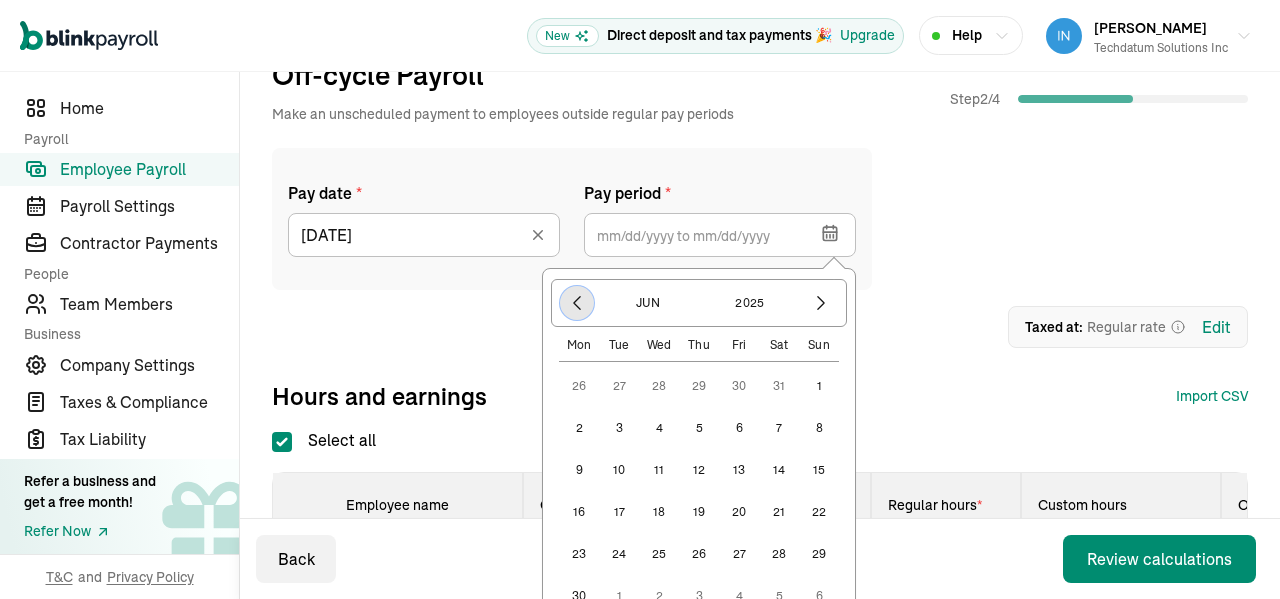 click at bounding box center [577, 303] 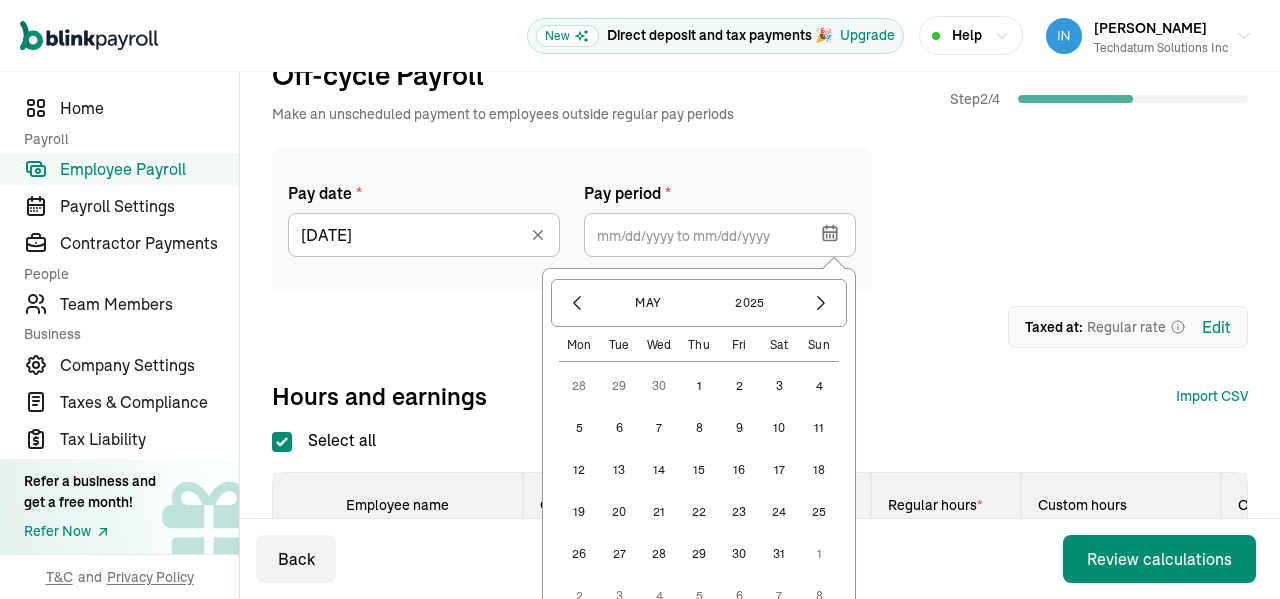 click on "1" at bounding box center [699, 386] 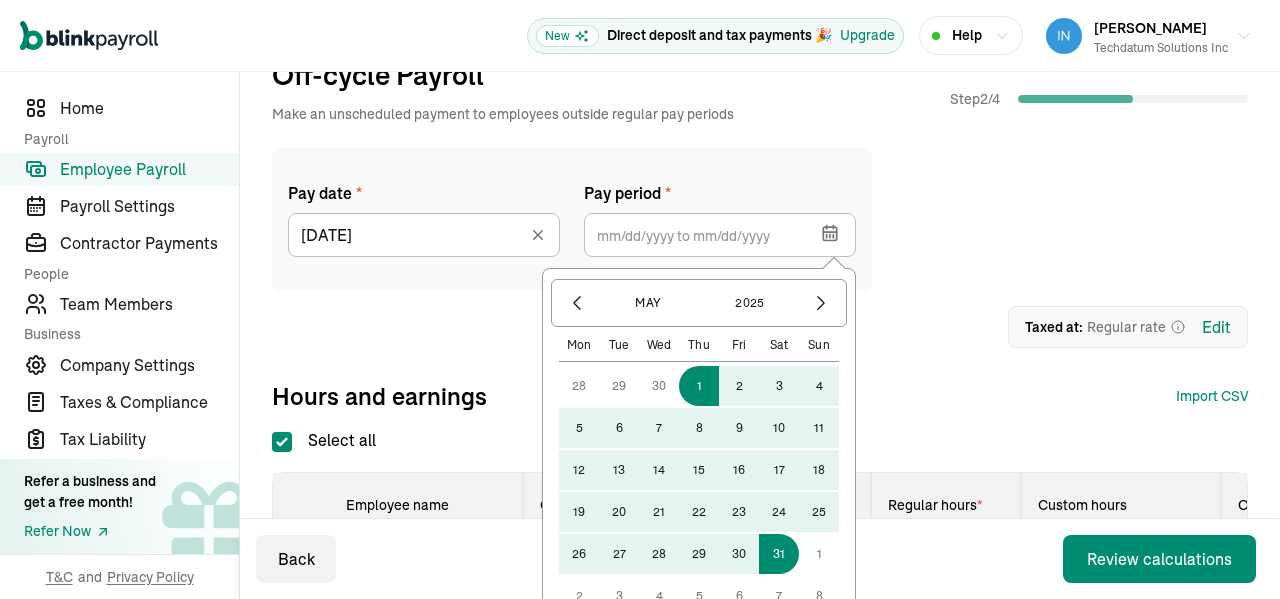 click on "31" at bounding box center [779, 554] 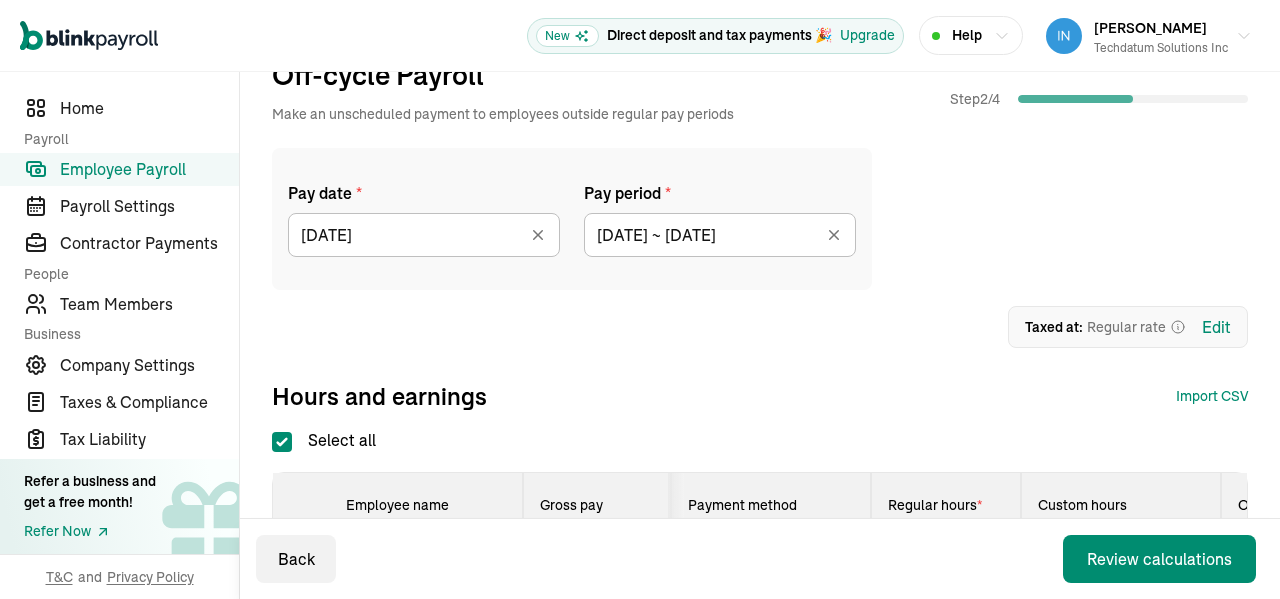 click on "Pay date * [DATE] [DATE] Mon Tue Wed Thu Fri Sat Sun 30 1 2 3 4 5 6 7 8 9 10 11 12 13 14 15 16 17 18 19 20 21 22 23 24 25 26 27 28 29 30 31 1 2 3 4 5 6 7 8 9 10 Pay period * [DATE] ~ [DATE] [DATE] Mon Tue Wed Thu Fri Sat Sun 28 29 30 1 2 3 4 5 6 7 8 9 10 11 12 13 14 15 16 17 18 19 20 21 22 23 24 25 26 27 28 29 30 31 1 2 3 4 5 6 7 8 1 Upload 2 Map Columns 3 Map Employees Drop your file here  or Browse files Expected Column Required Employee Name Regular Hours Overtime Hours Double Overtime Hours Severance Commission Bonus Paycheck Tips One-Time-deductions Reimbursement Download Template Taxed at: regular   rate Edit Hours and earnings Import CSV 1 Upload 2 Map Columns 3 Map Employees Drop your file here  or Browse files Expected Column Required Employee Name Regular Hours Overtime Hours Double Overtime Hours Severance Commission Bonus Paycheck Tips One-Time-deductions Reimbursement Download Template" at bounding box center [760, 280] 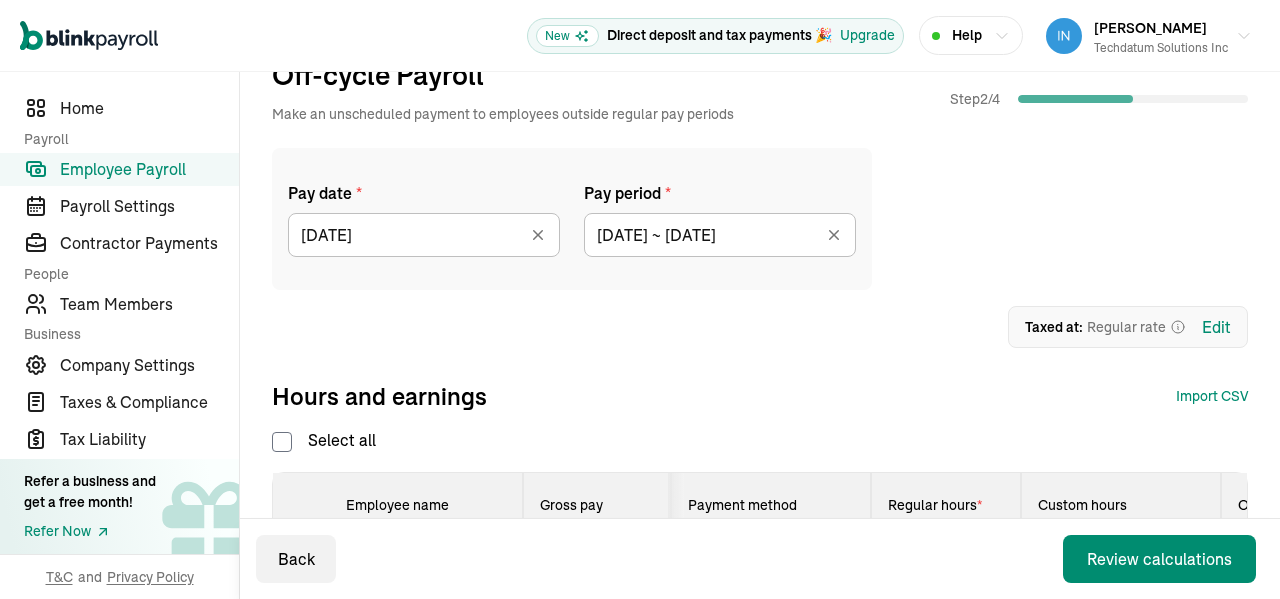 checkbox on "false" 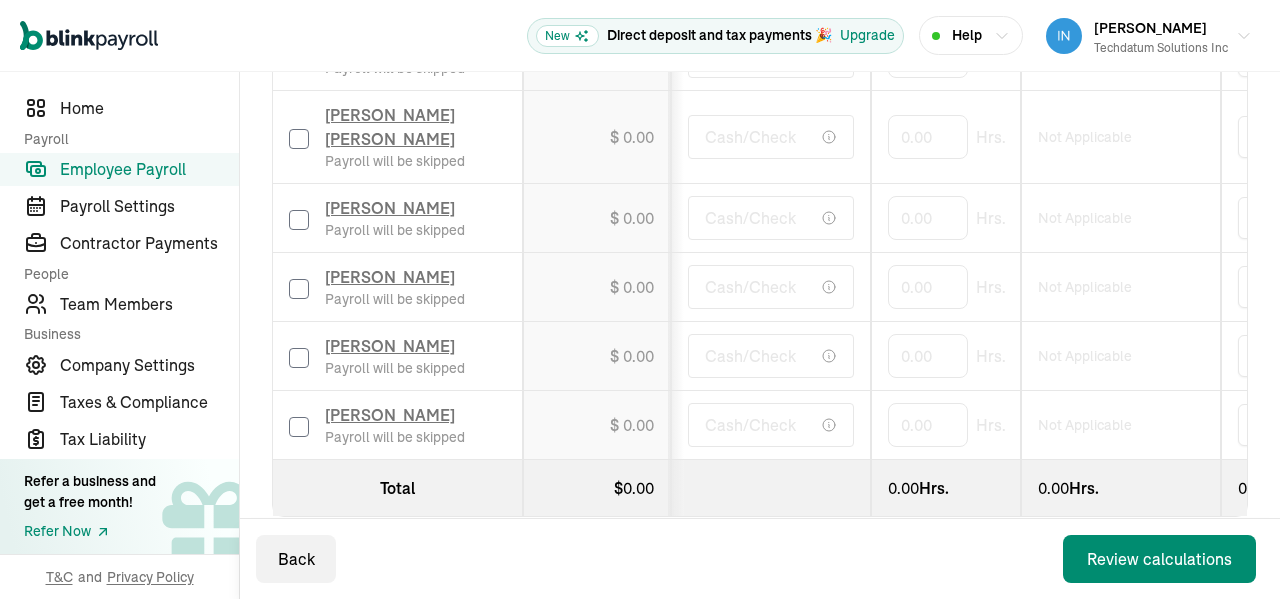 scroll, scrollTop: 1508, scrollLeft: 0, axis: vertical 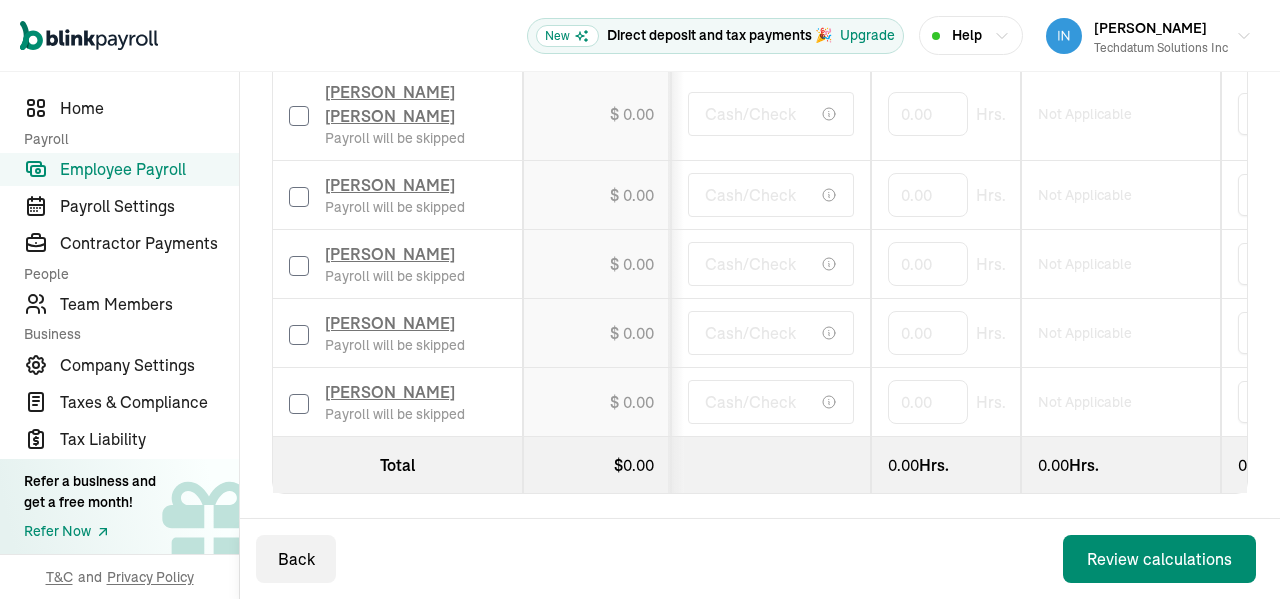 click at bounding box center (299, 404) 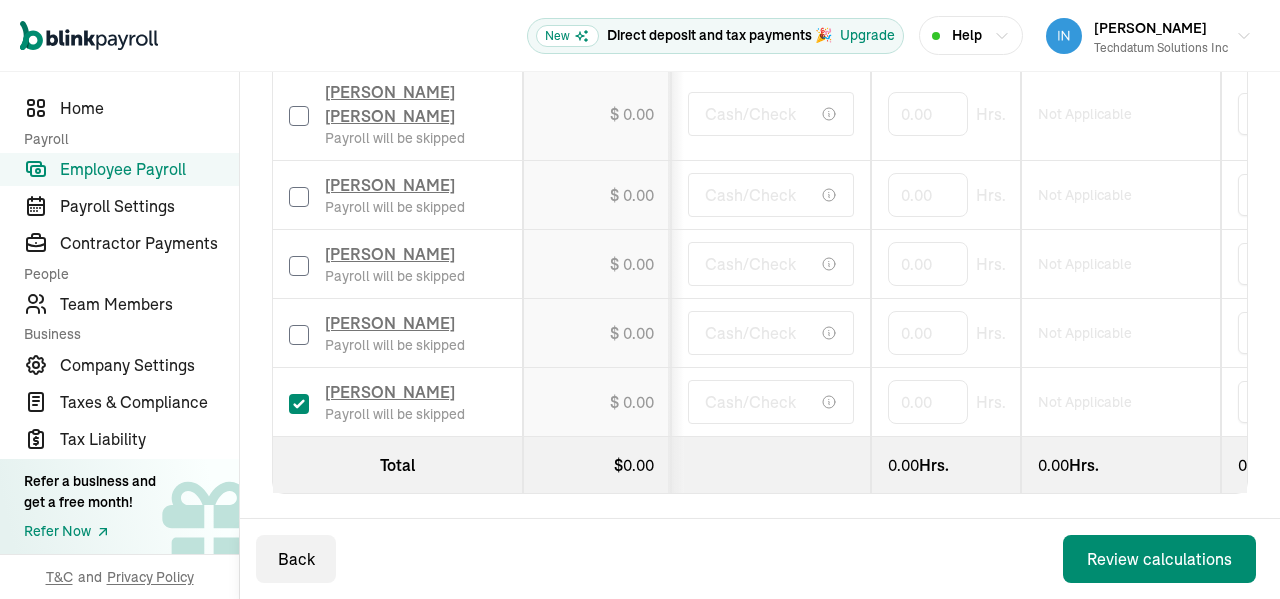 checkbox on "true" 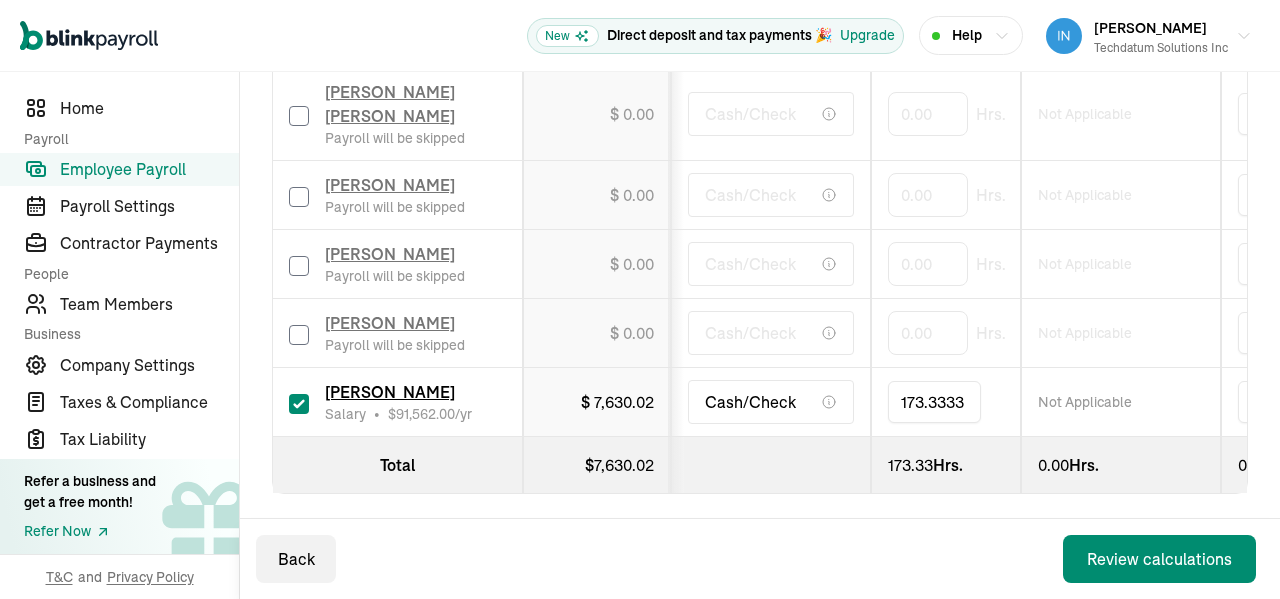 type on "173.33333" 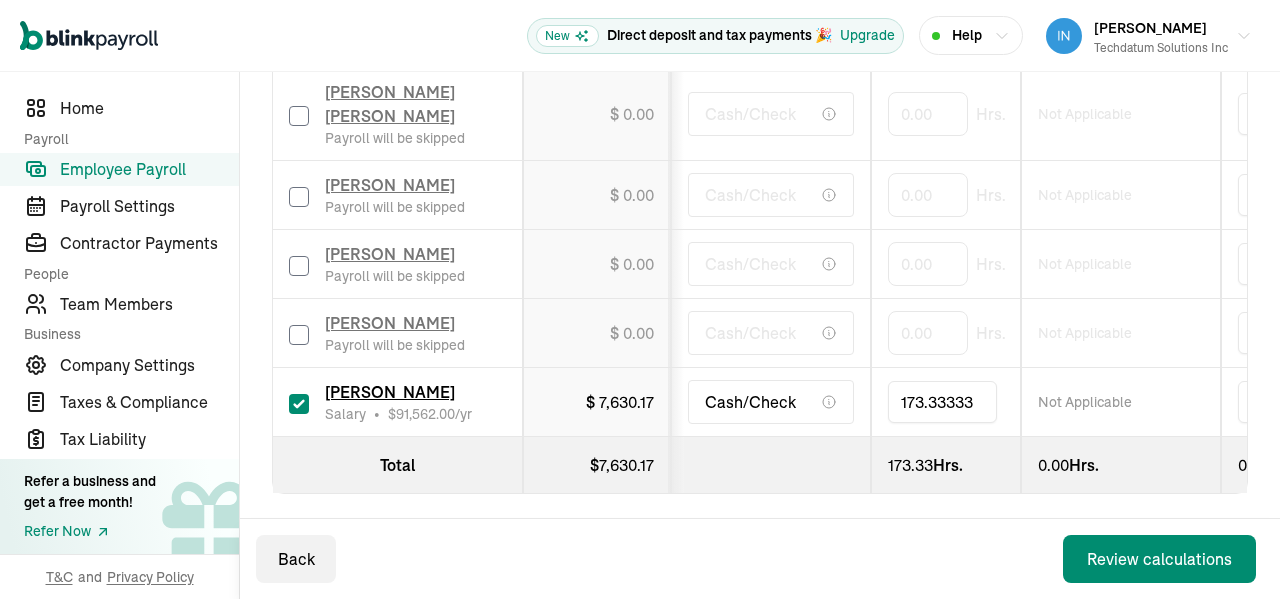 click on "Review calculations" at bounding box center [1159, 559] 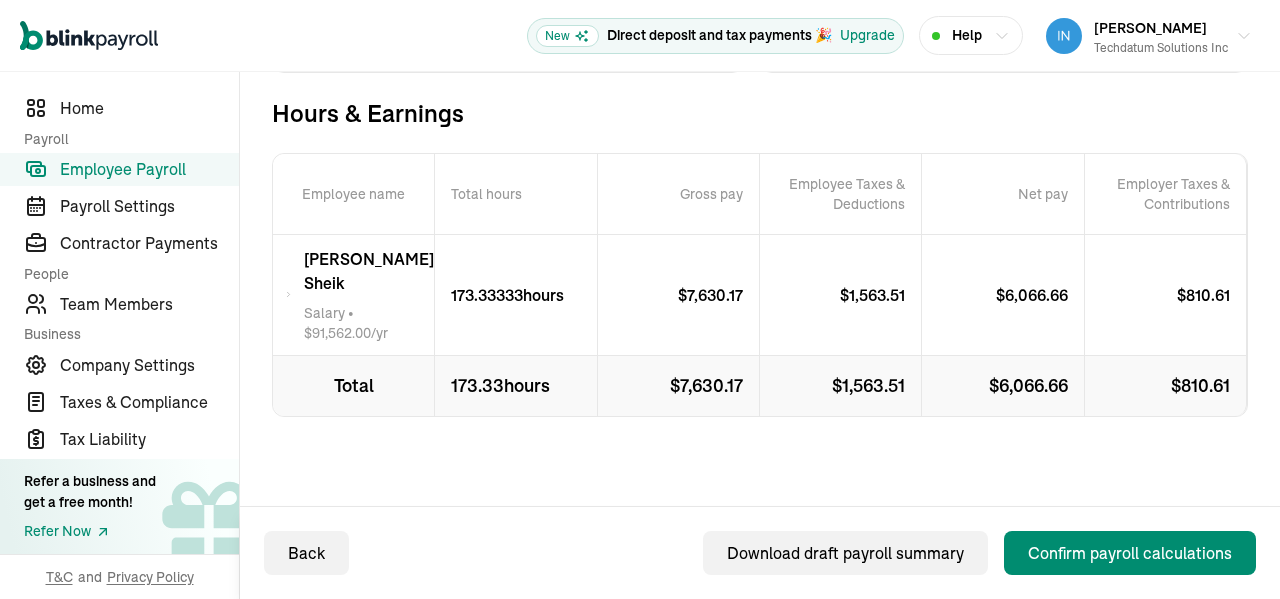 scroll, scrollTop: 0, scrollLeft: 0, axis: both 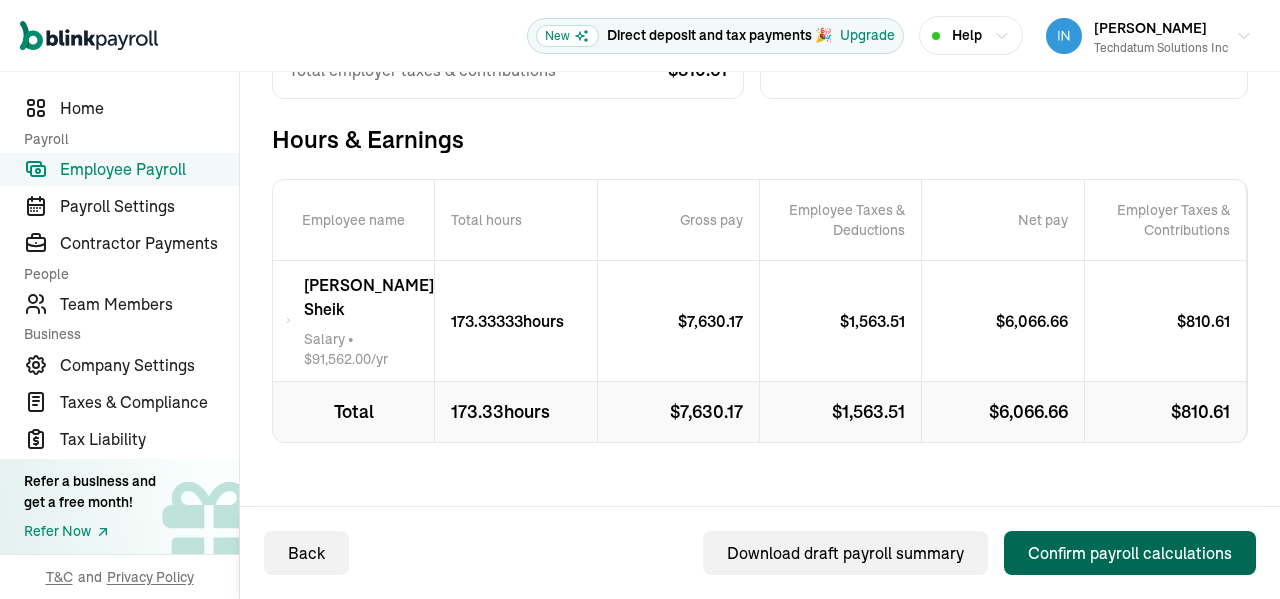 click on "Confirm payroll calculations" at bounding box center [1130, 553] 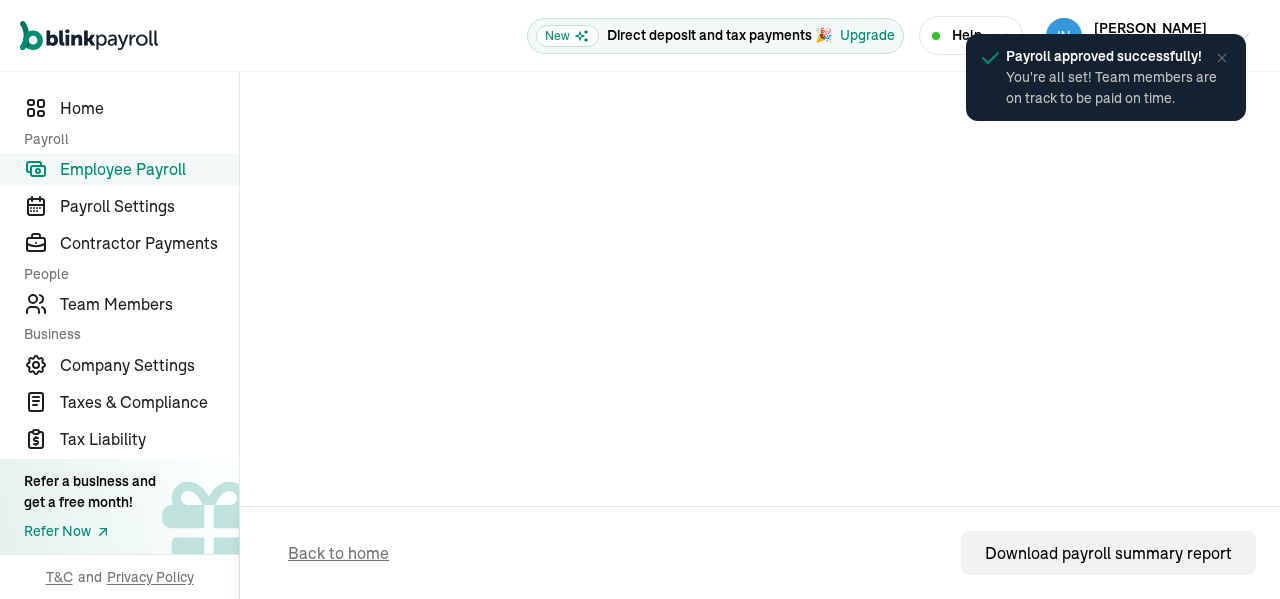 scroll, scrollTop: 228, scrollLeft: 0, axis: vertical 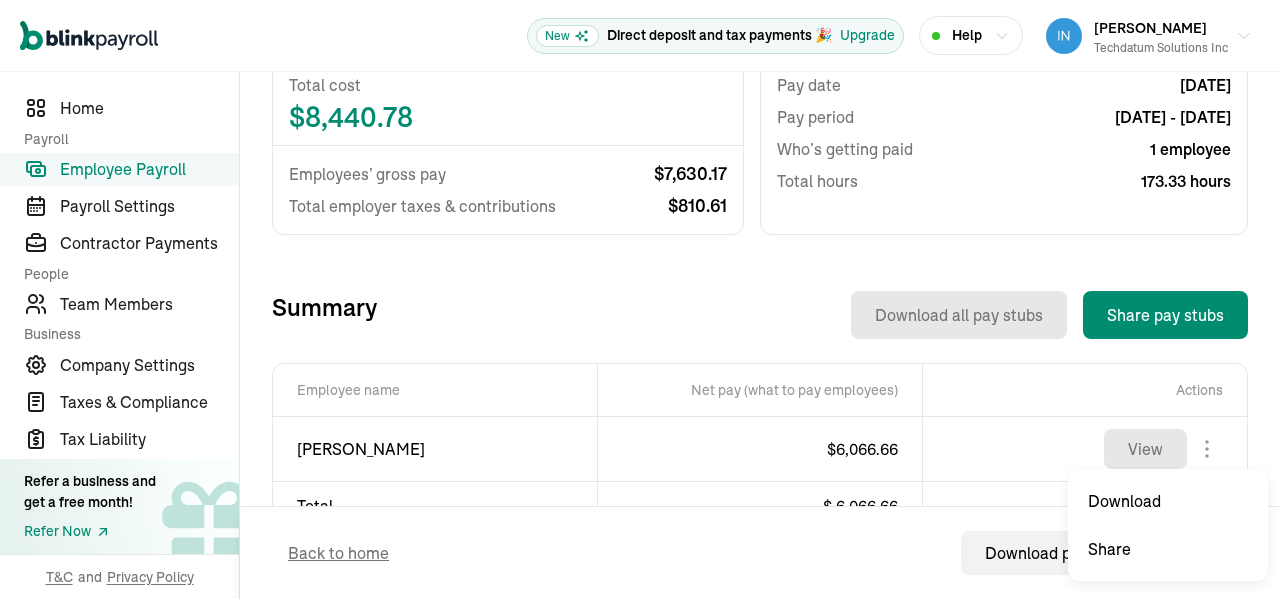 click on "Open main menu New  Direct deposit and tax payments 🎉 Upgrade Help [PERSON_NAME] Techdatum Solutions Inc Direct deposit and tax payments 🎉 Upgrade Home Payroll Employee Payroll Payroll Settings Contractor Payments People Team Members Business Company Settings Taxes & Compliance Tax Liability Refer a business and   get a free month! Refer Now T&C   and   Privacy Policy Back to Employee Payroll Off-cycle Payroll Make an unscheduled payment to employees outside regular pay periods Step  4 / 4 Introducing Full-Service Payroll 🎉 We handle everything. Payroll and taxes, fully automated. Simplify your payroll process and ensure you’re always tax compliant. 50% off for the next 6 months Schedule a call now Total Payroll Cost Total cost $ 8,440.78 Employees’ gross pay $ 7,630.17 Total employer taxes & contributions $ 810.61 Pay date [DATE] Pay period [DATE] - [DATE] Who’s getting paid 1 employee Total hours 173.33 hours Summary Download all pay stubs Share pay stubs [PERSON_NAME] $ /hr" at bounding box center [640, 299] 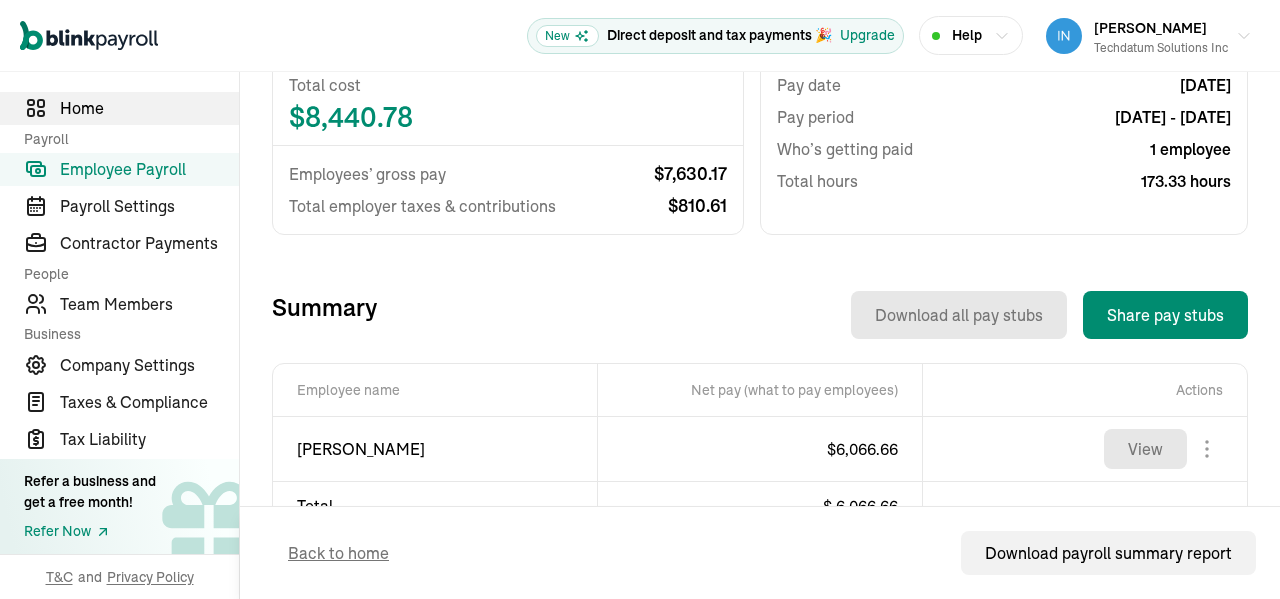 click on "Home" at bounding box center (149, 108) 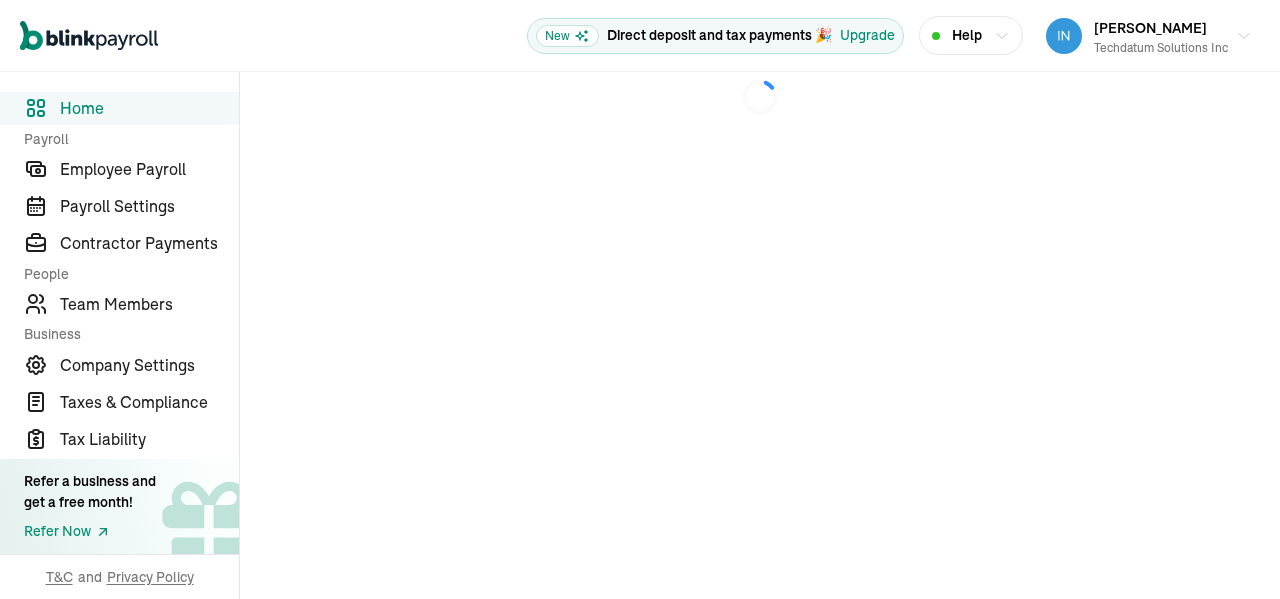 scroll, scrollTop: 0, scrollLeft: 0, axis: both 